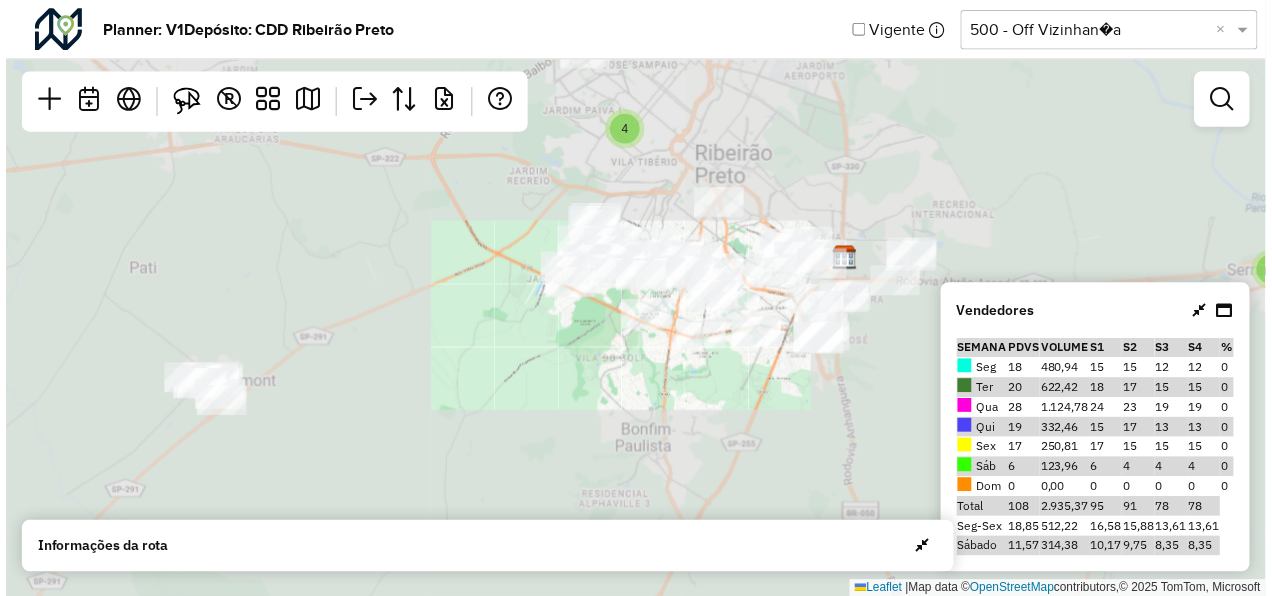 scroll, scrollTop: 0, scrollLeft: 0, axis: both 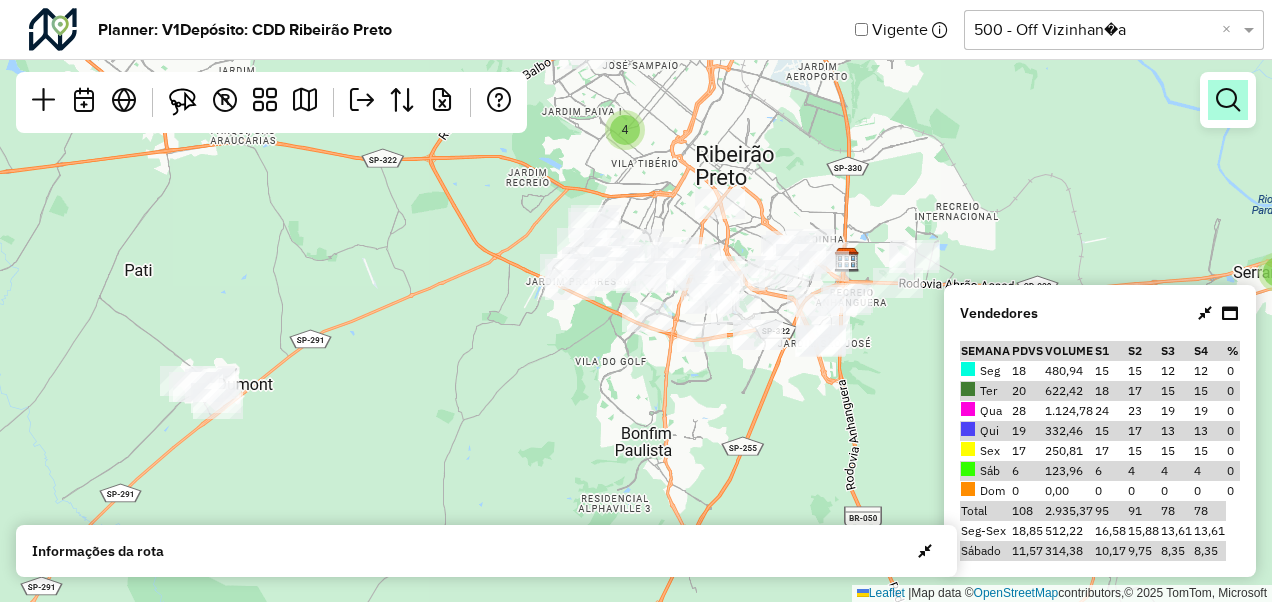 click at bounding box center [1228, 100] 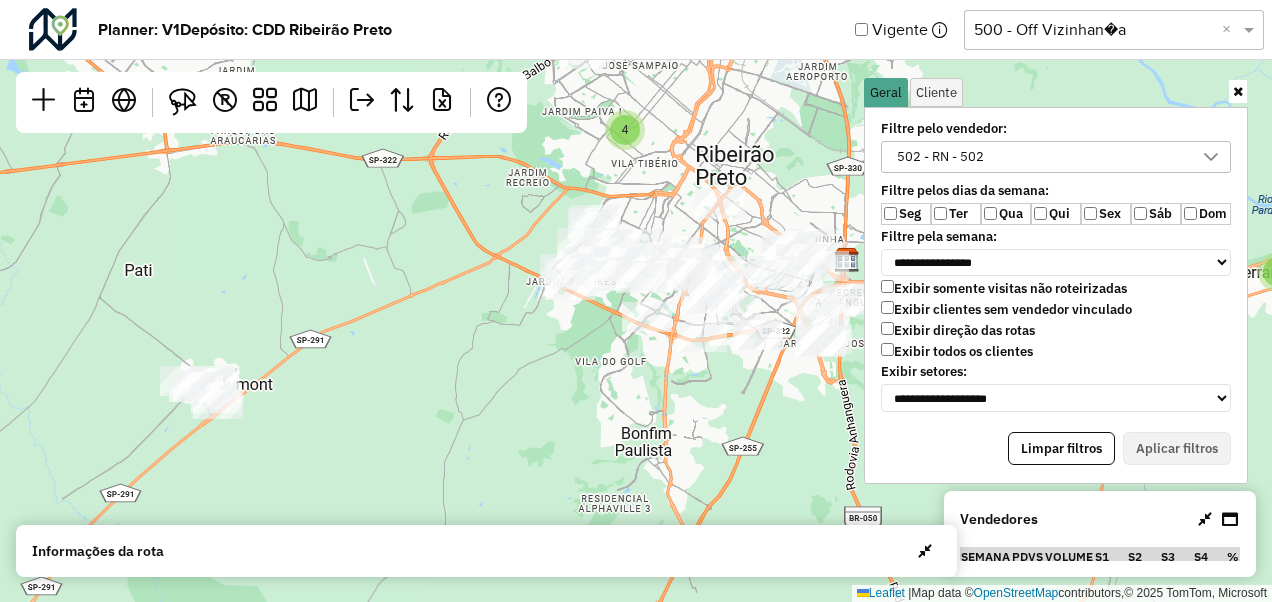 click at bounding box center (1211, 157) 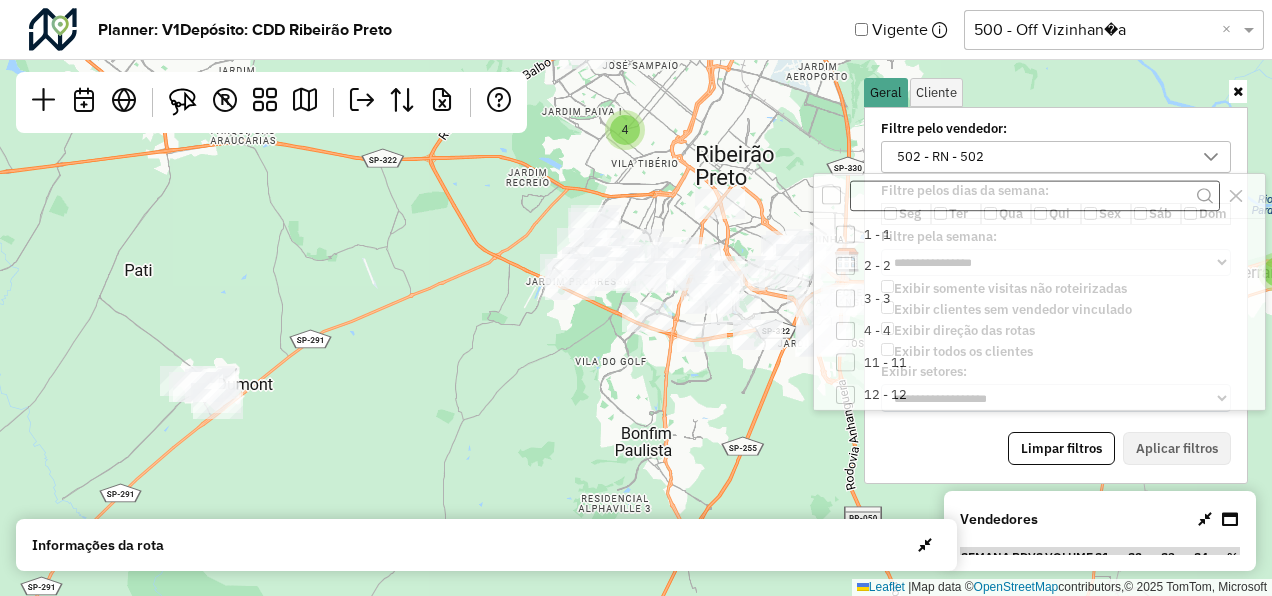 scroll, scrollTop: 10, scrollLeft: 74, axis: both 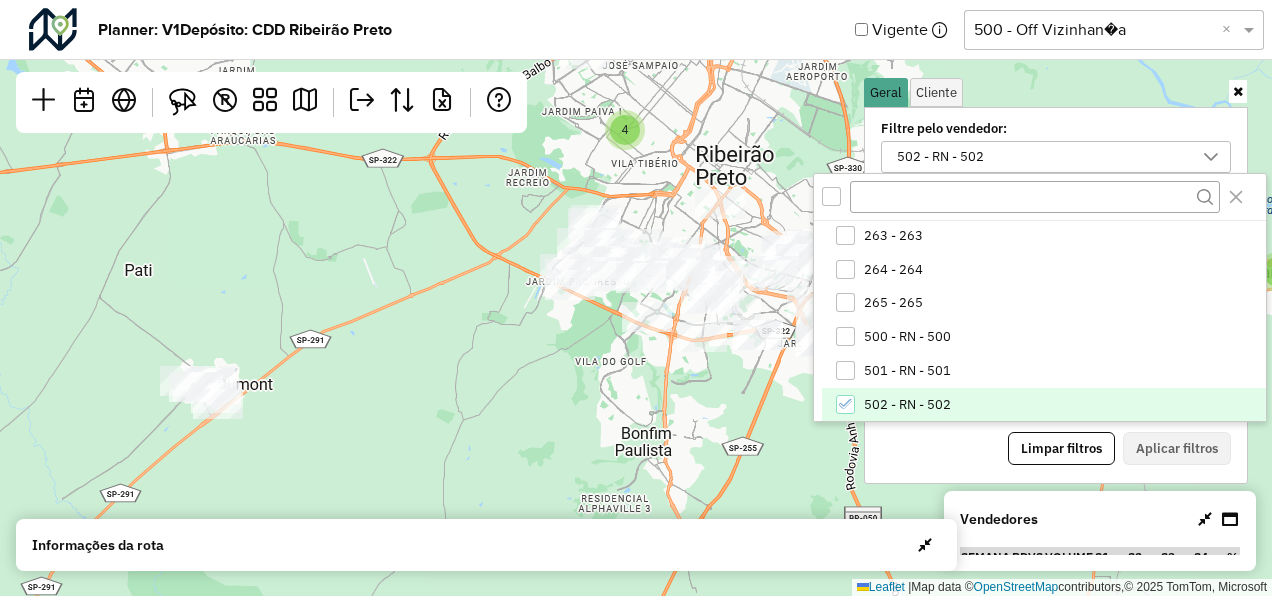 click on "502 - RN - 502" at bounding box center (907, 405) 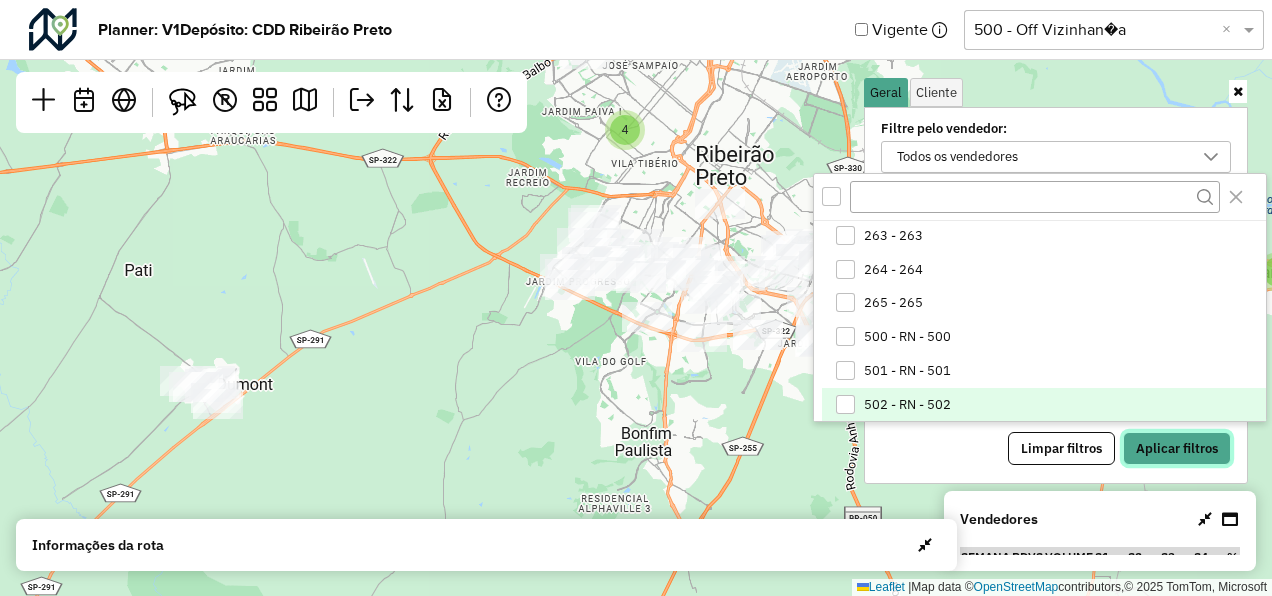 click on "Aplicar filtros" at bounding box center (1177, 449) 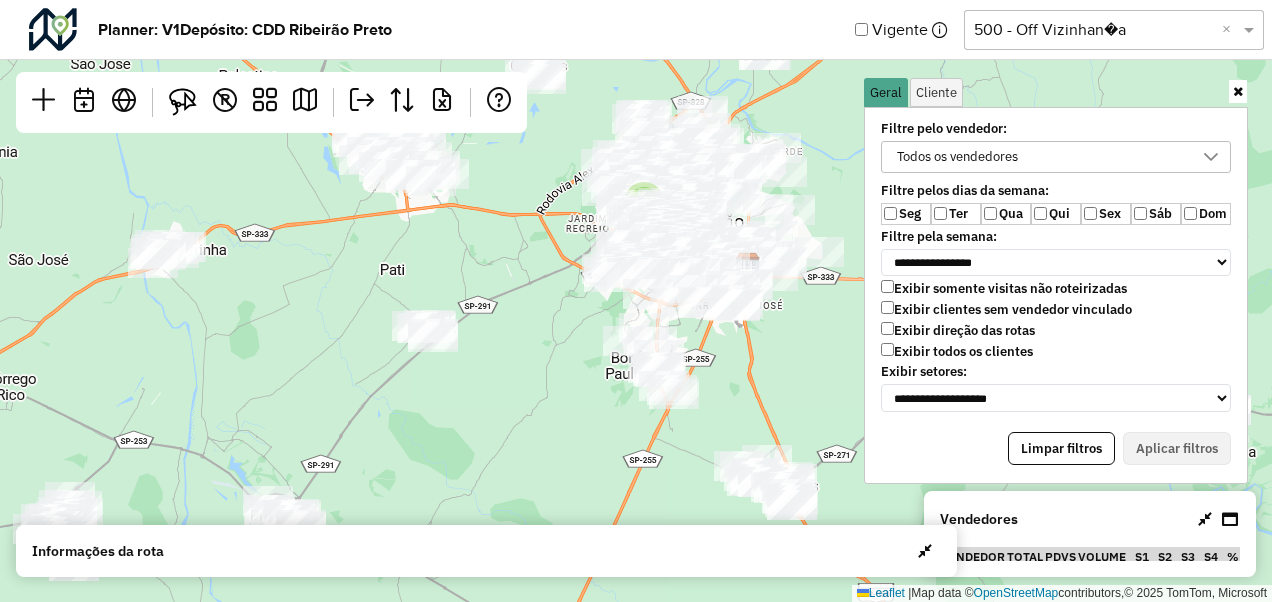 drag, startPoint x: 560, startPoint y: 332, endPoint x: 530, endPoint y: 337, distance: 30.413813 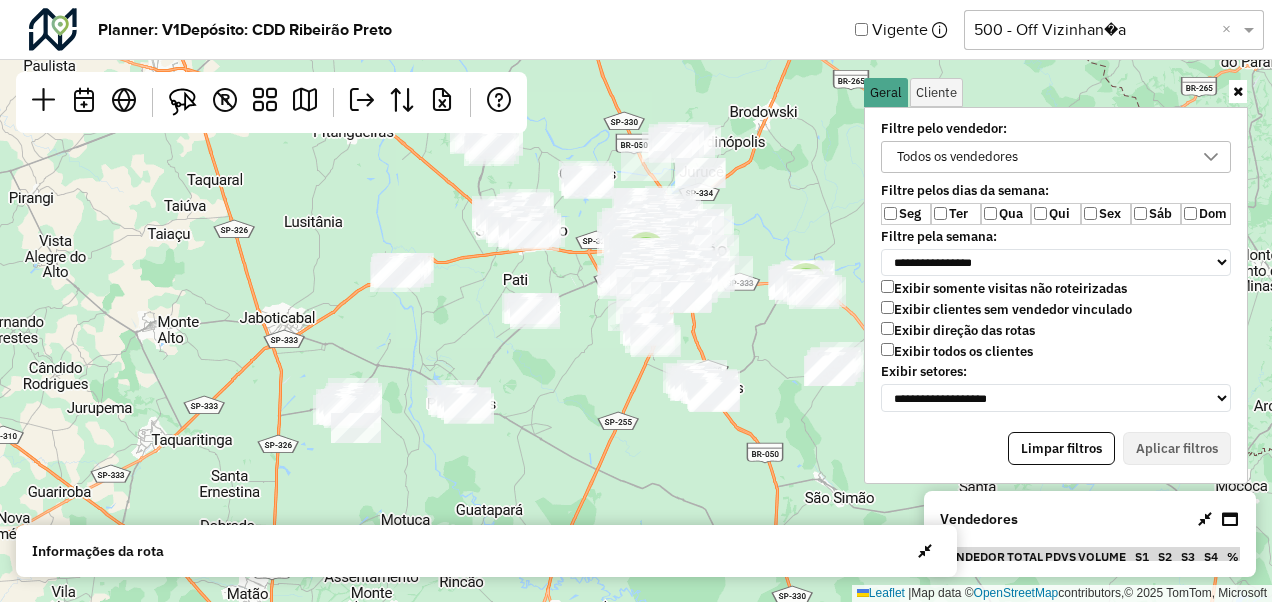 drag, startPoint x: 506, startPoint y: 422, endPoint x: 544, endPoint y: 374, distance: 61.220913 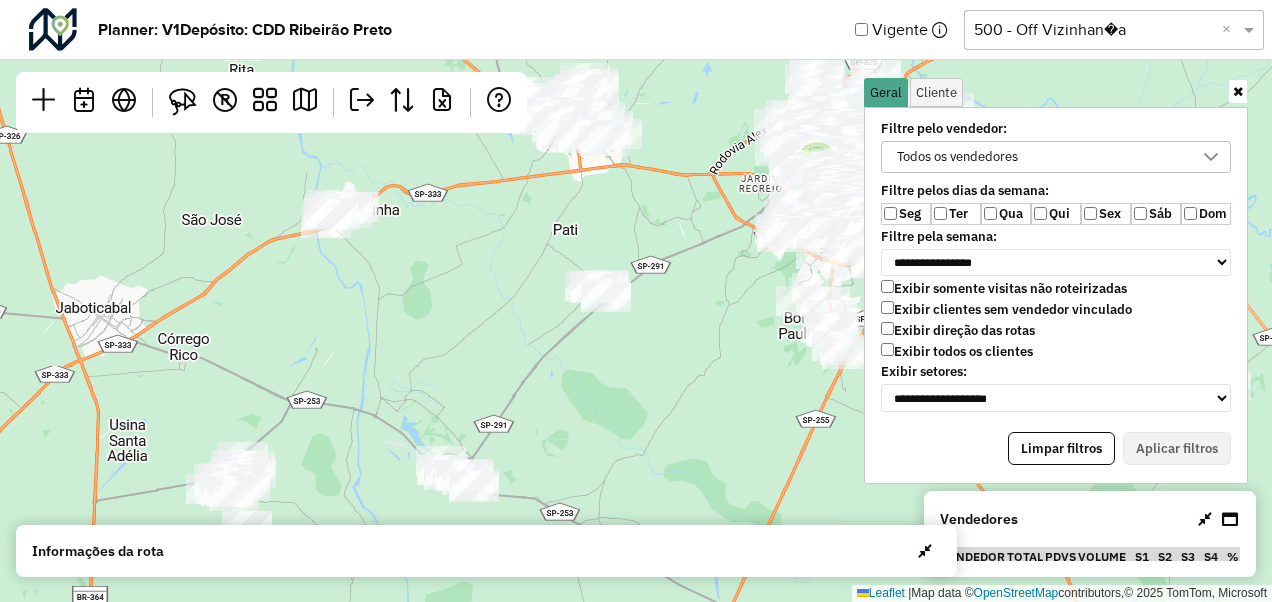drag, startPoint x: 520, startPoint y: 259, endPoint x: 390, endPoint y: 336, distance: 151.09268 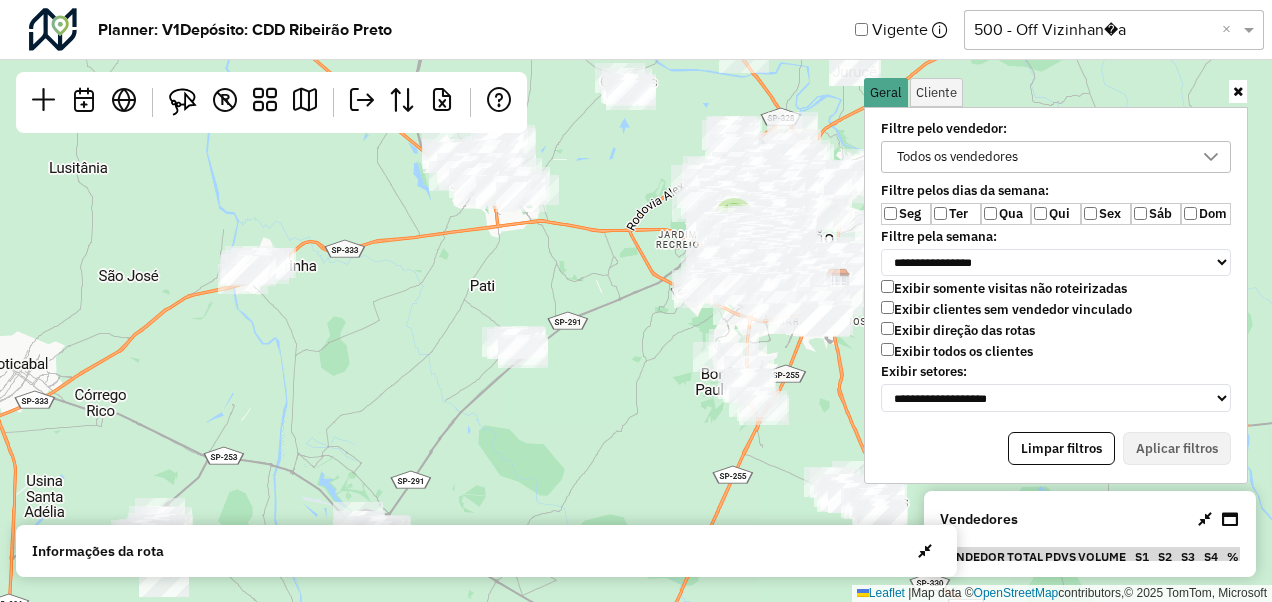 drag, startPoint x: 666, startPoint y: 328, endPoint x: 583, endPoint y: 384, distance: 100.12492 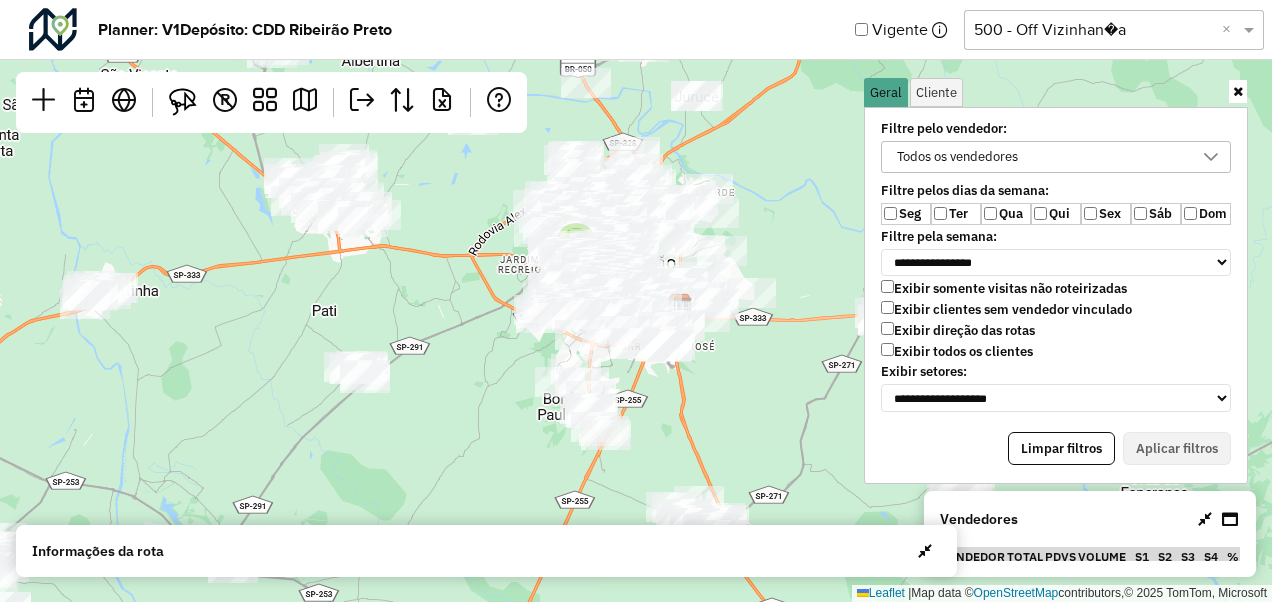 drag, startPoint x: 768, startPoint y: 389, endPoint x: 713, endPoint y: 386, distance: 55.081757 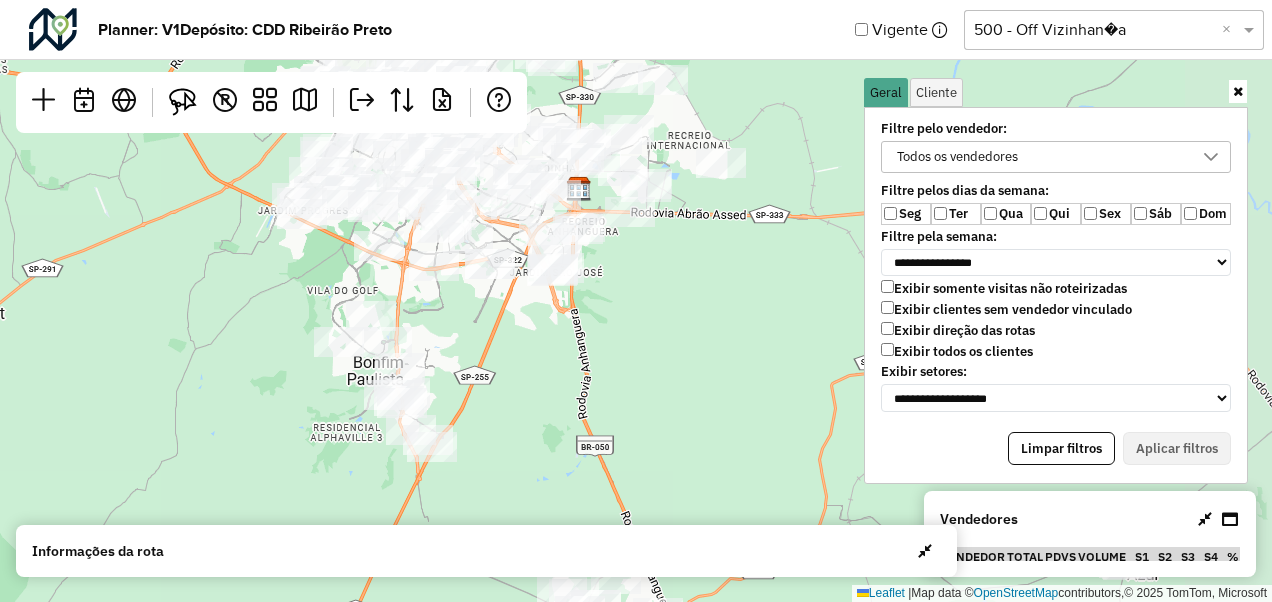 drag, startPoint x: 667, startPoint y: 361, endPoint x: 564, endPoint y: 347, distance: 103.947105 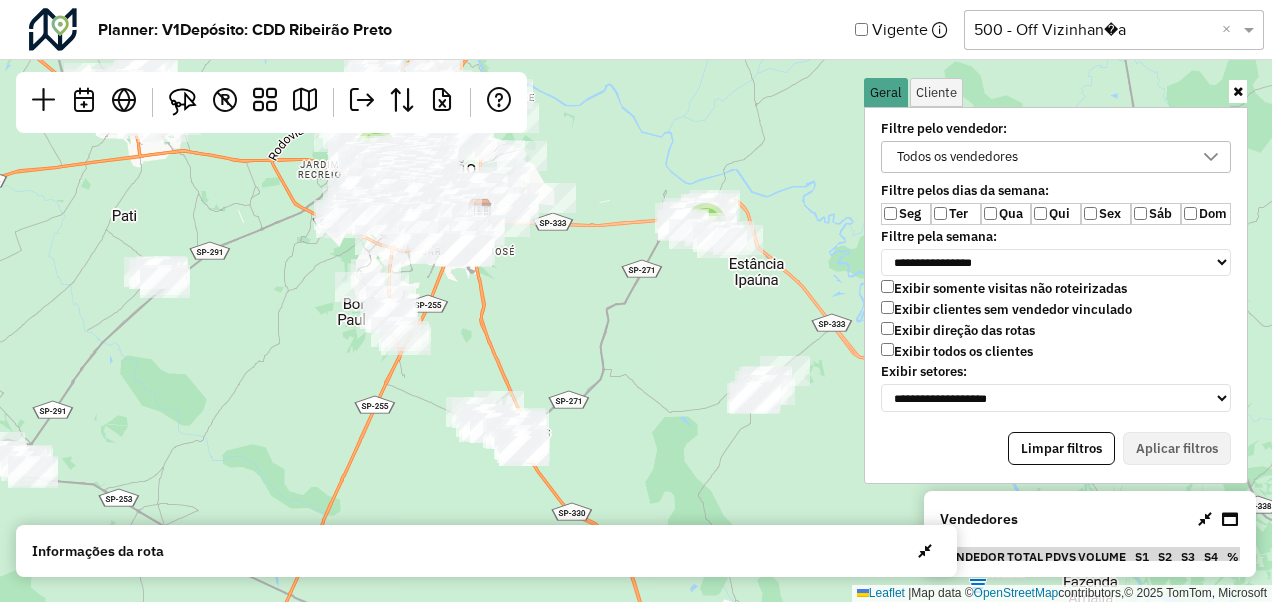 drag, startPoint x: 608, startPoint y: 418, endPoint x: 578, endPoint y: 297, distance: 124.66354 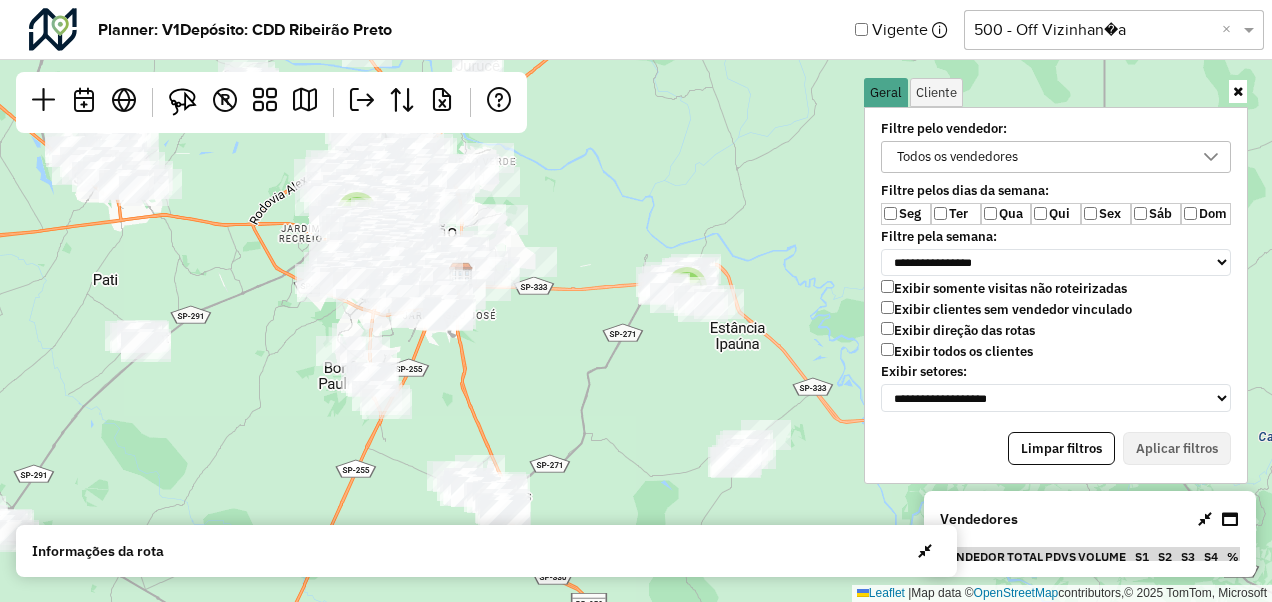 drag, startPoint x: 582, startPoint y: 266, endPoint x: 572, endPoint y: 361, distance: 95.524864 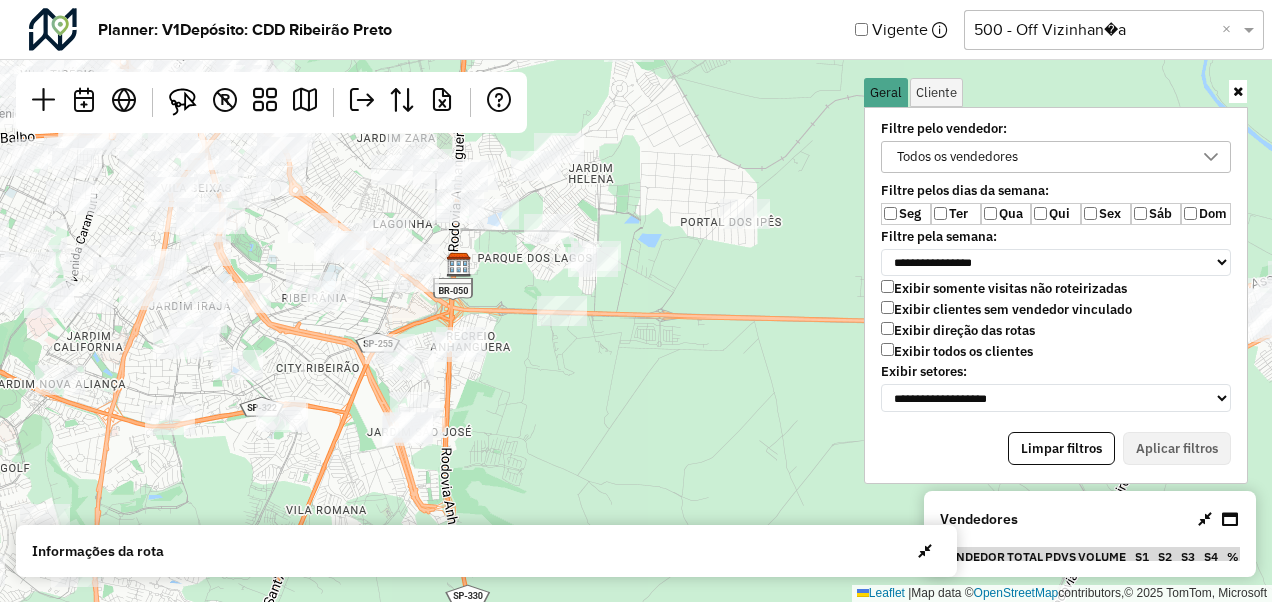 drag, startPoint x: 501, startPoint y: 448, endPoint x: 600, endPoint y: 466, distance: 100.62306 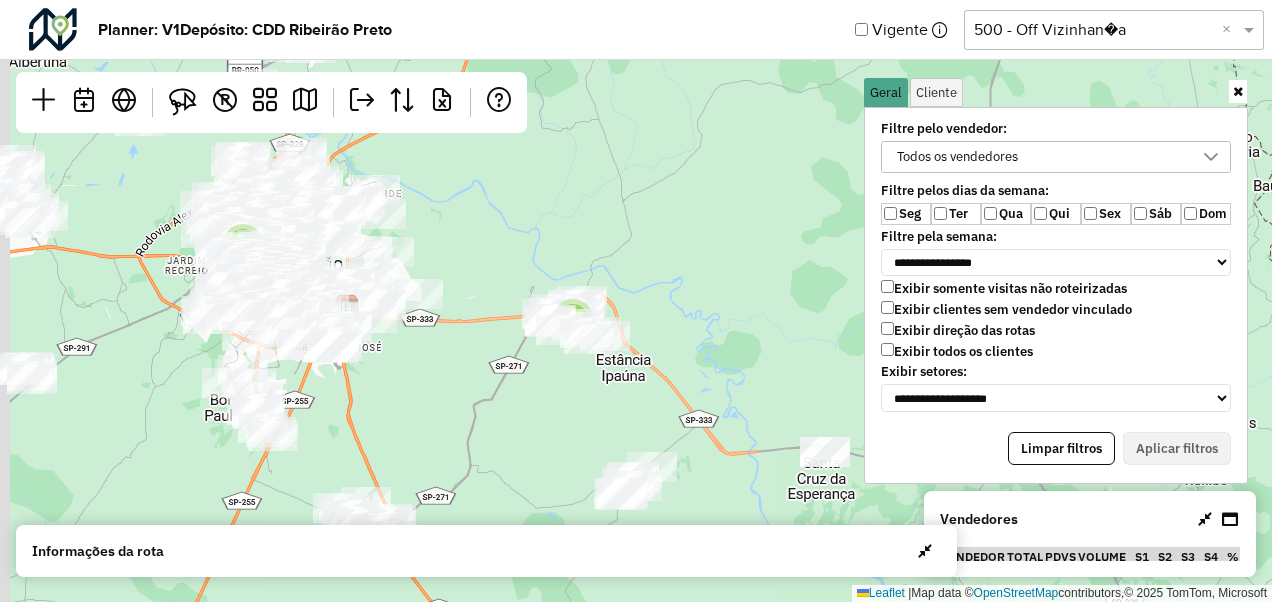 drag, startPoint x: 421, startPoint y: 410, endPoint x: 514, endPoint y: 292, distance: 150.24313 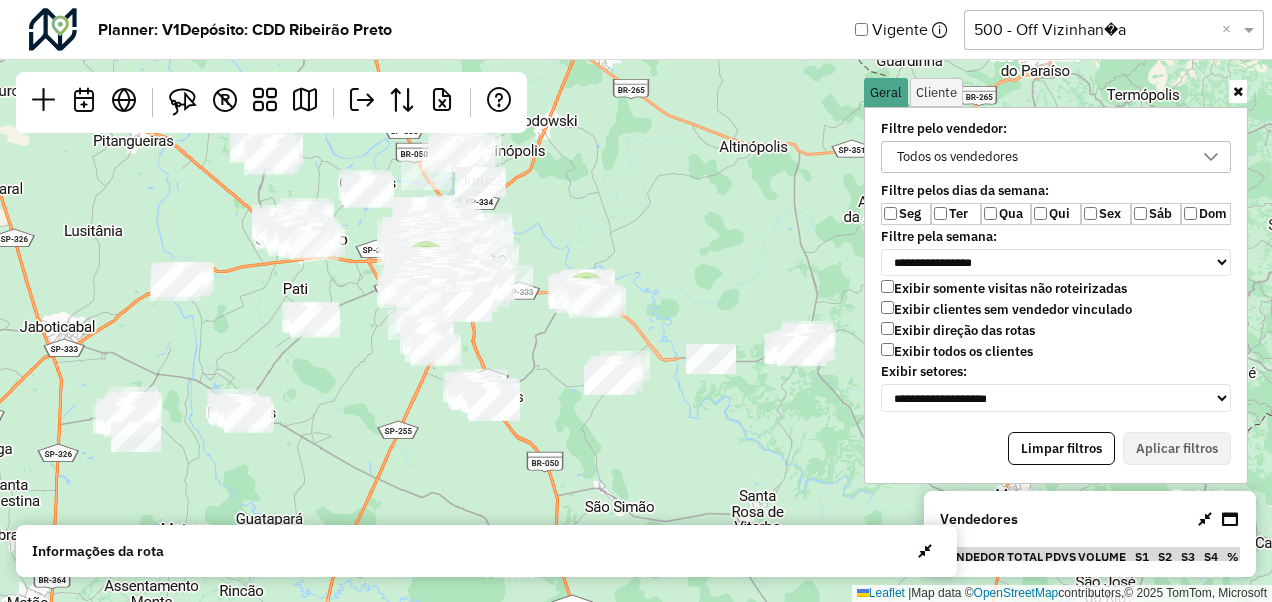drag, startPoint x: 380, startPoint y: 371, endPoint x: 409, endPoint y: 396, distance: 38.28838 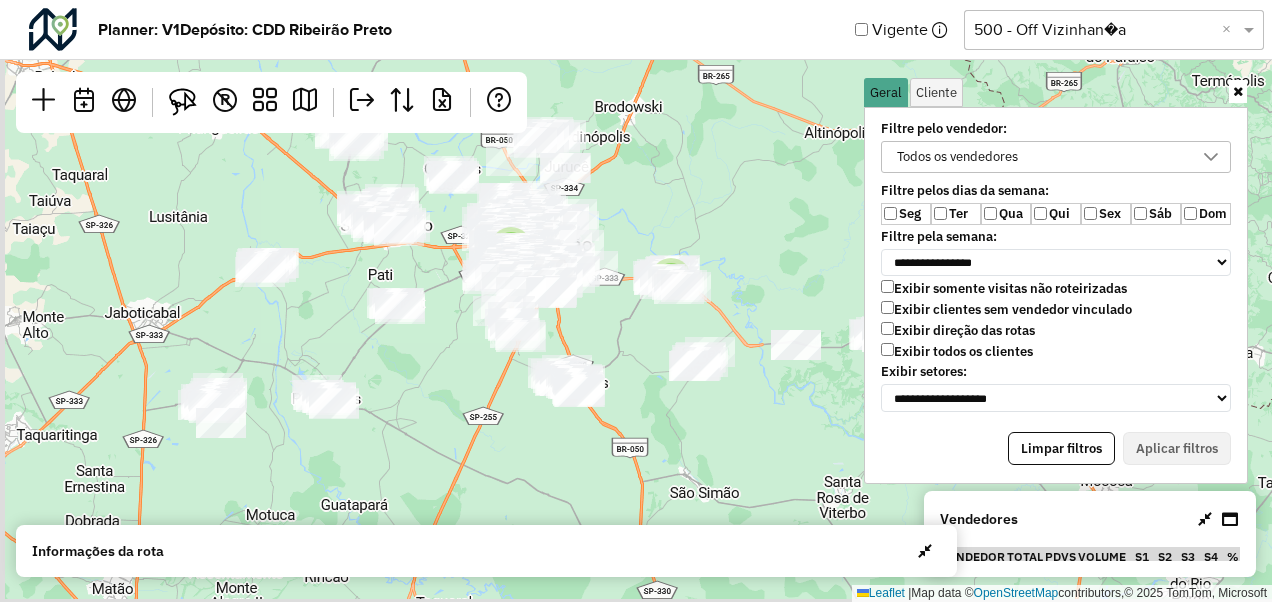 drag, startPoint x: 154, startPoint y: 424, endPoint x: 372, endPoint y: 300, distance: 250.79872 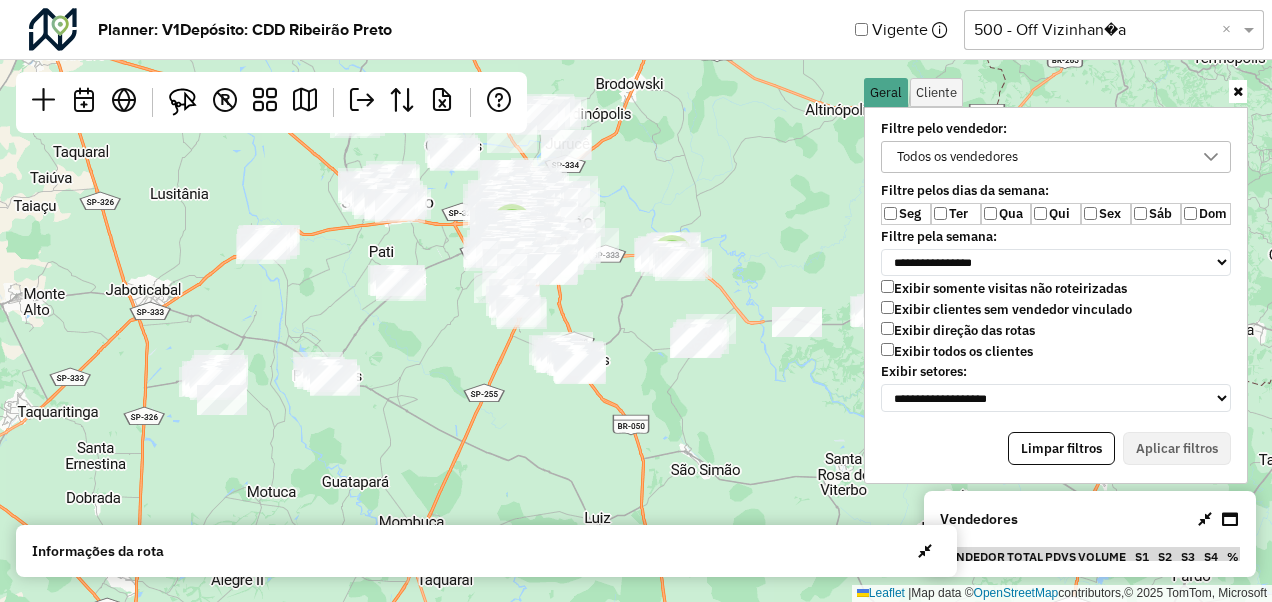 drag, startPoint x: 547, startPoint y: 348, endPoint x: 478, endPoint y: 375, distance: 74.094536 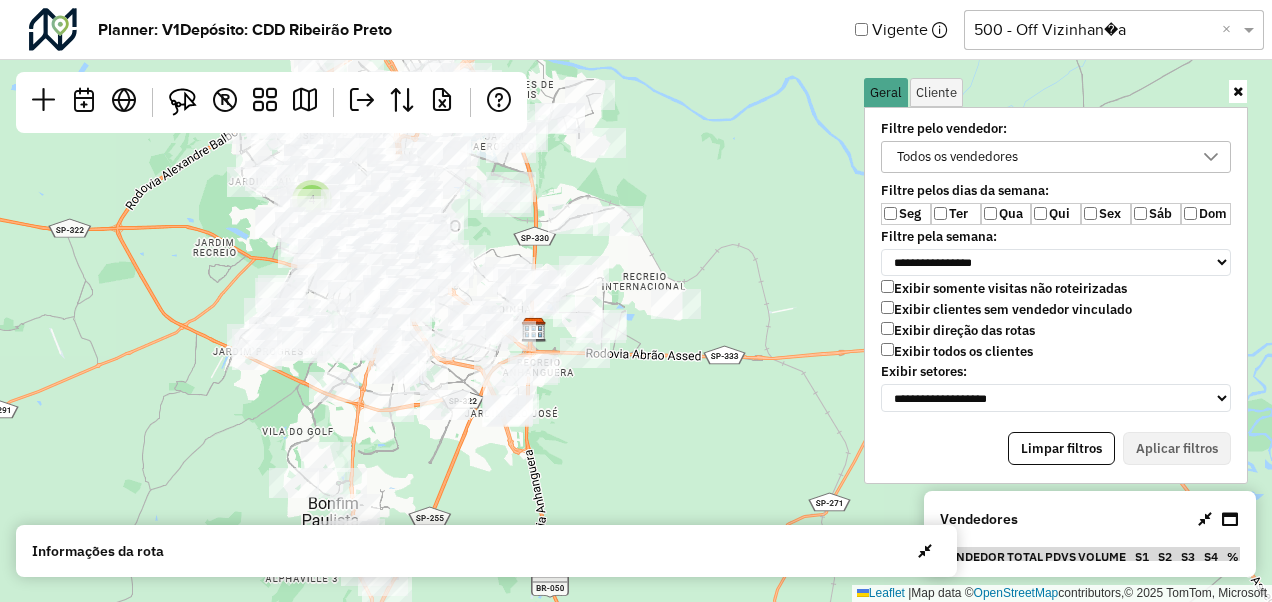 drag, startPoint x: 604, startPoint y: 391, endPoint x: 612, endPoint y: 407, distance: 17.888544 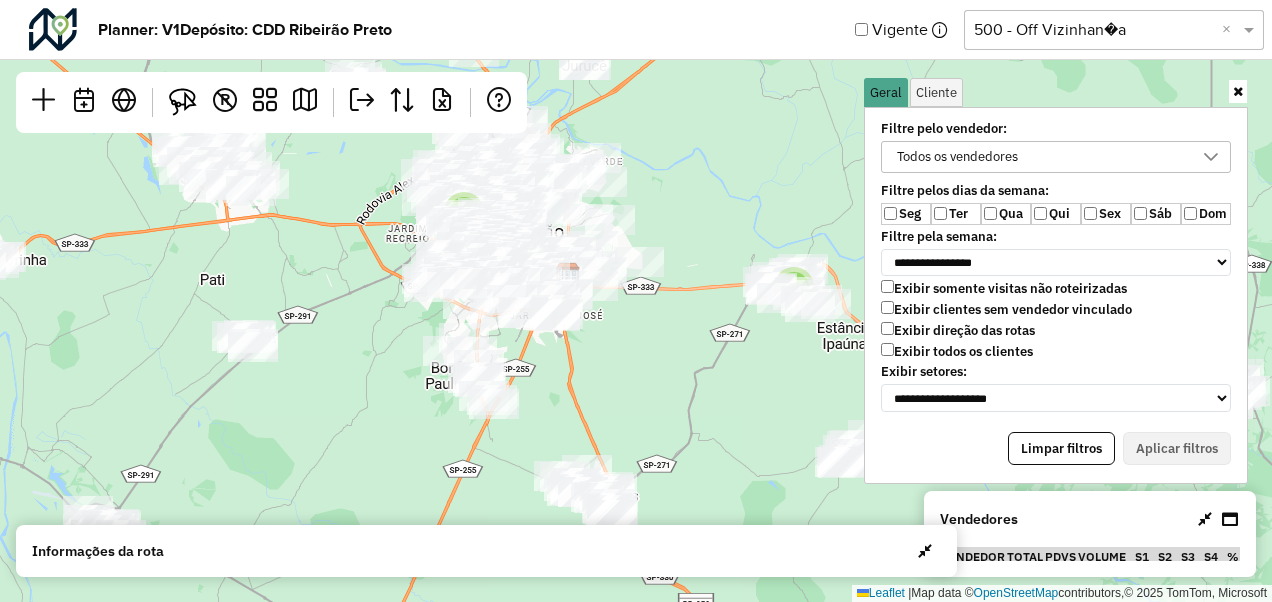 drag, startPoint x: 644, startPoint y: 420, endPoint x: 636, endPoint y: 329, distance: 91.350975 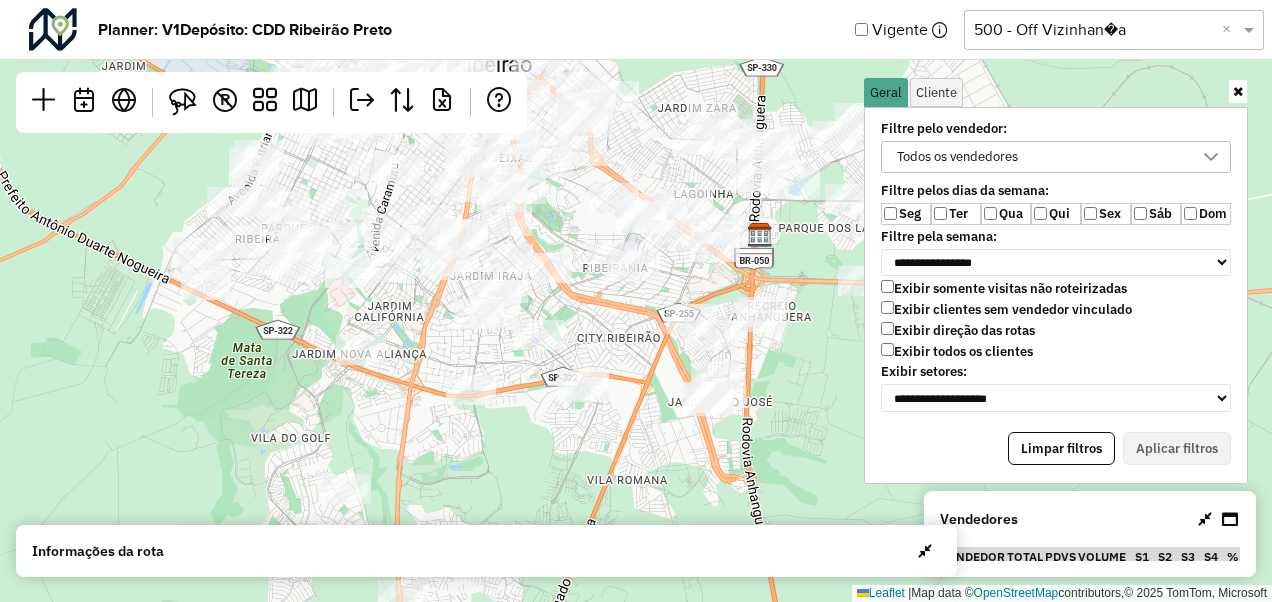 drag, startPoint x: 549, startPoint y: 344, endPoint x: 634, endPoint y: 582, distance: 252.72318 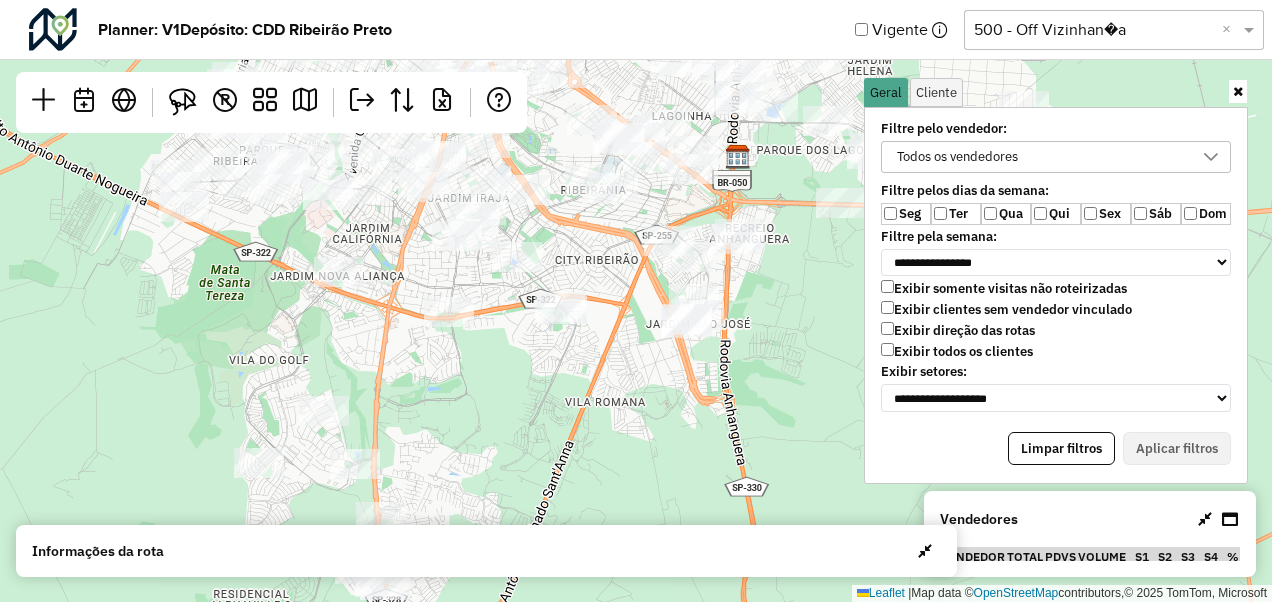 drag, startPoint x: 600, startPoint y: 438, endPoint x: 625, endPoint y: 316, distance: 124.53513 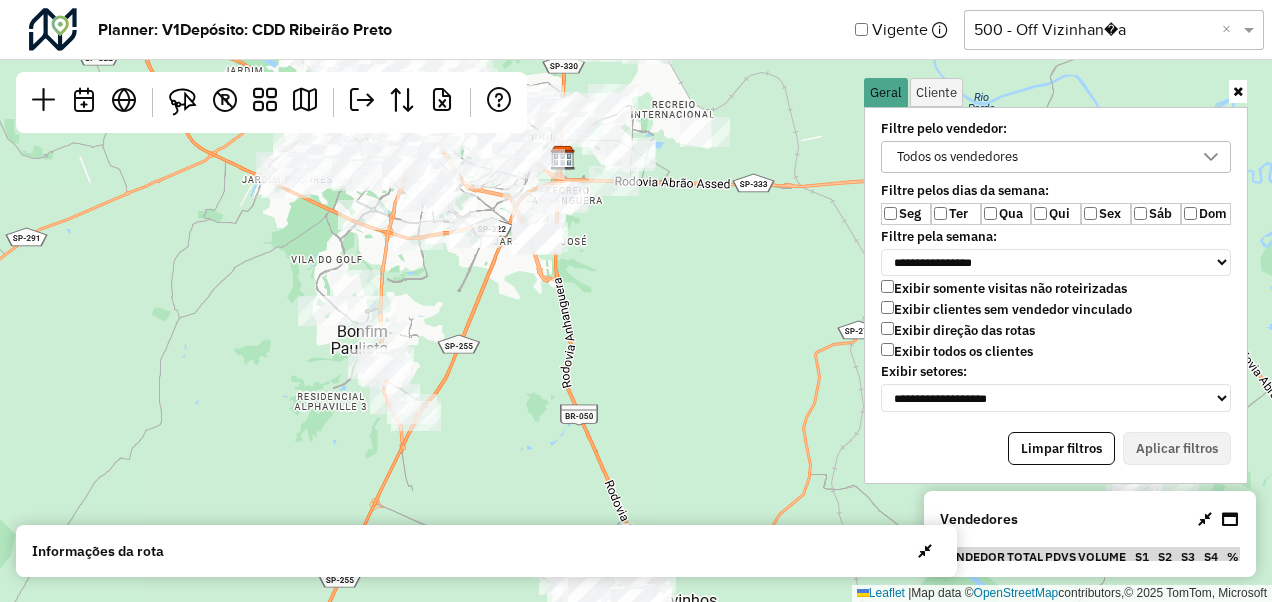 drag, startPoint x: 492, startPoint y: 470, endPoint x: 505, endPoint y: 351, distance: 119.70798 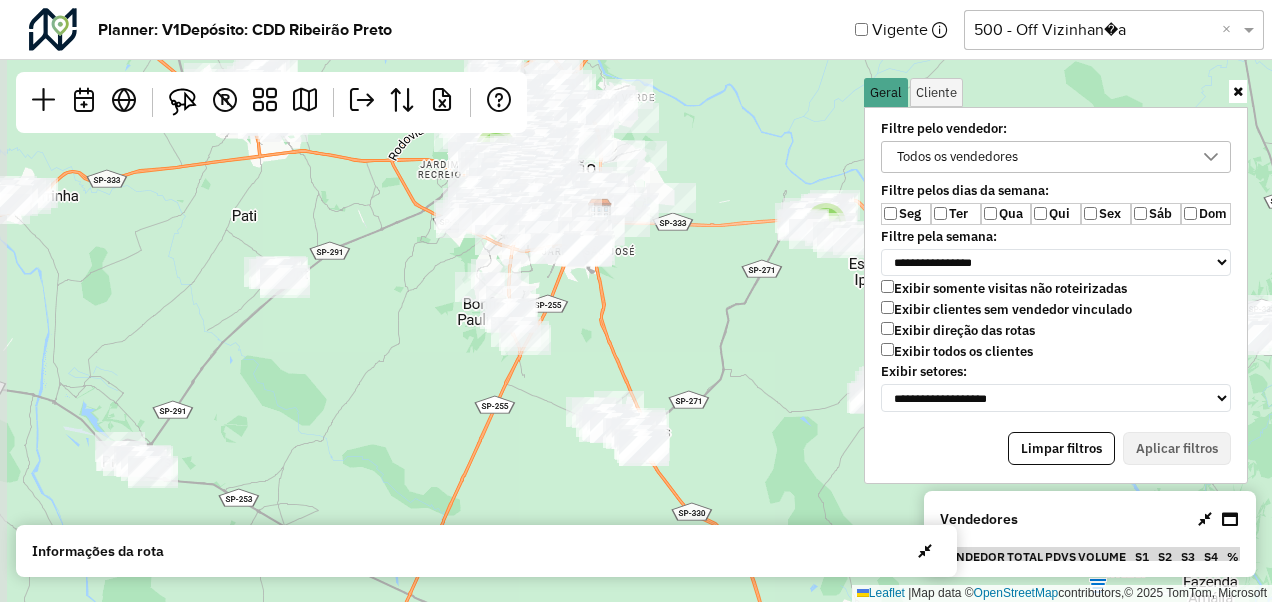 drag, startPoint x: 706, startPoint y: 424, endPoint x: 726, endPoint y: 255, distance: 170.17932 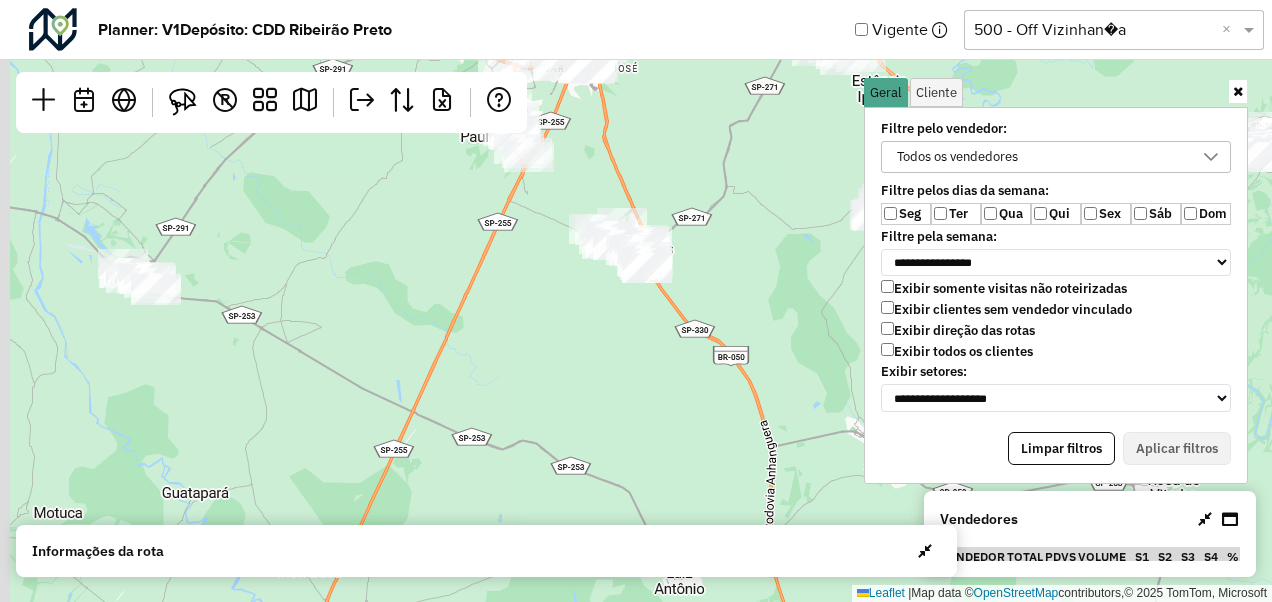 drag, startPoint x: 331, startPoint y: 411, endPoint x: 382, endPoint y: 233, distance: 185.1621 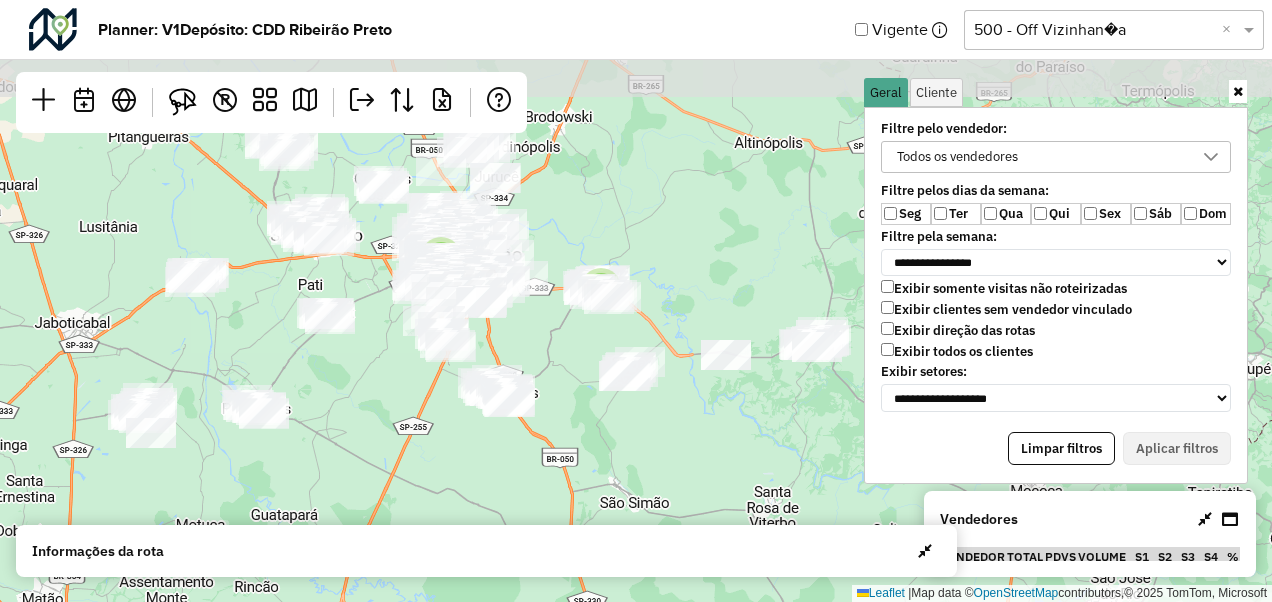 drag, startPoint x: 362, startPoint y: 302, endPoint x: 354, endPoint y: 452, distance: 150.21318 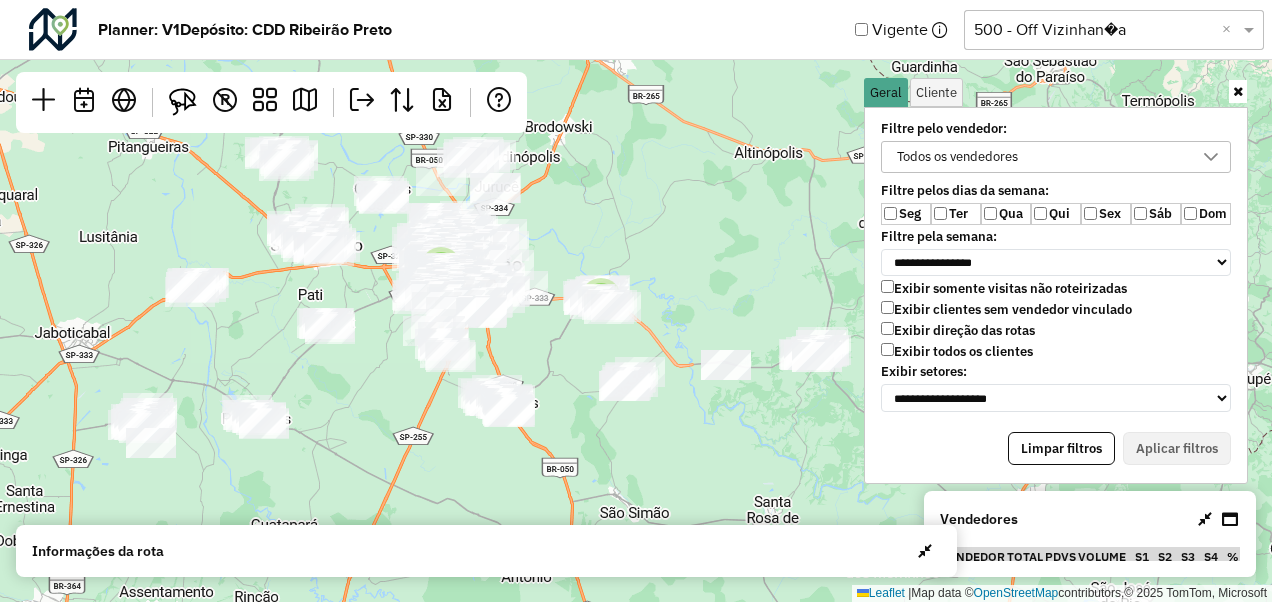 click at bounding box center [1238, 91] 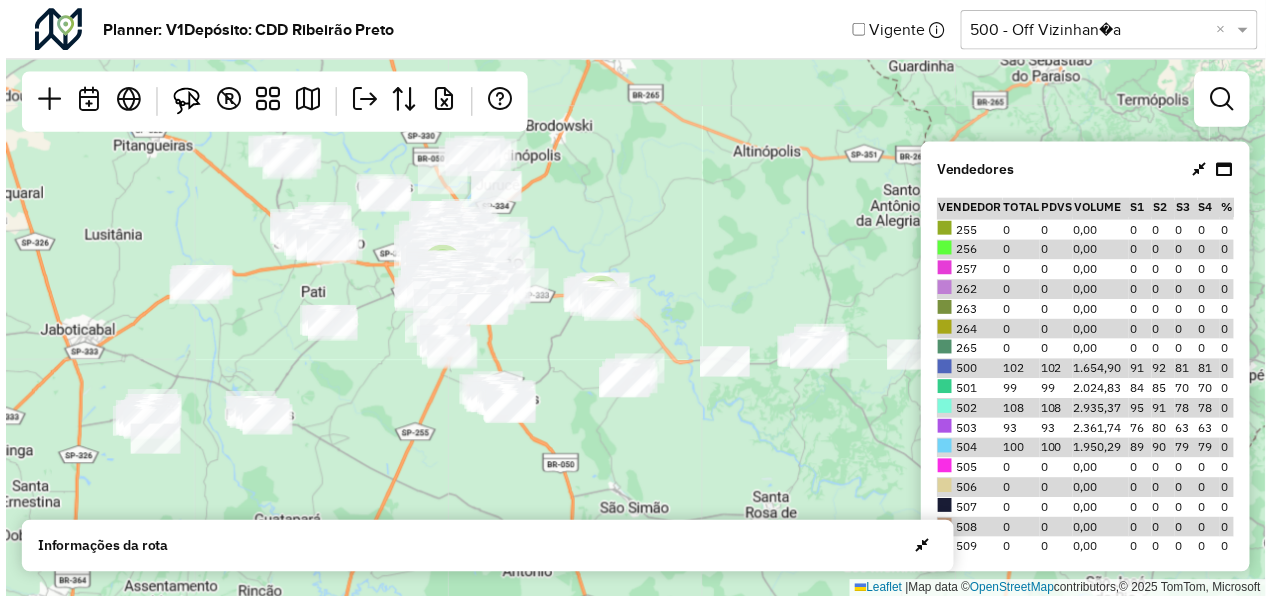 scroll, scrollTop: 600, scrollLeft: 0, axis: vertical 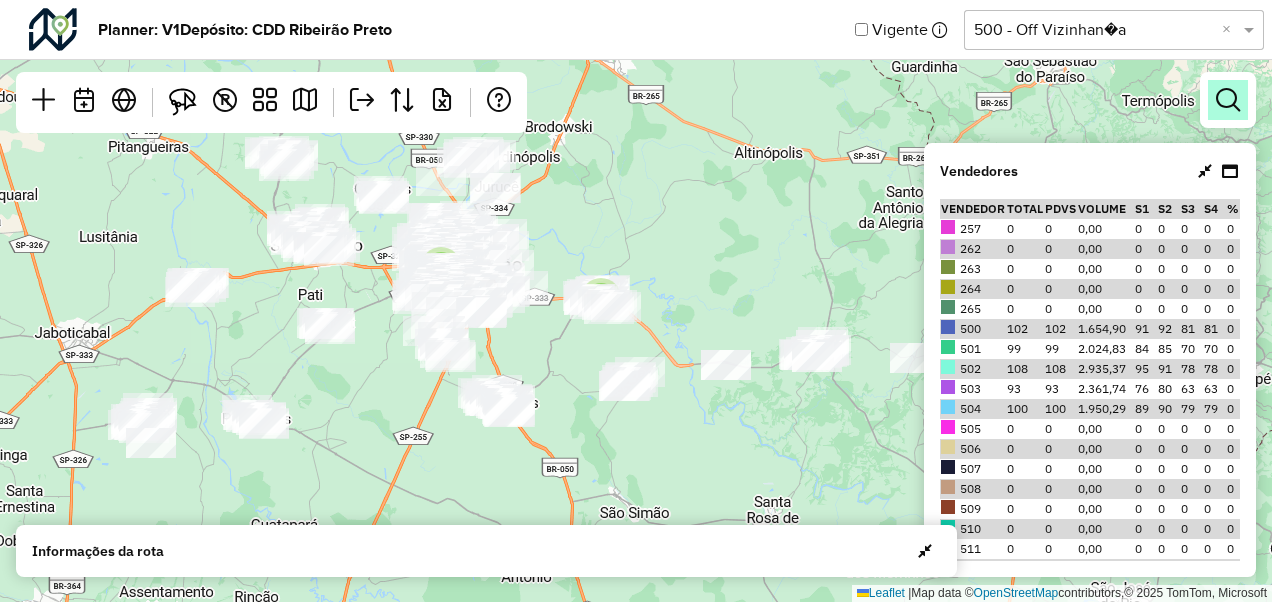 click at bounding box center (1228, 100) 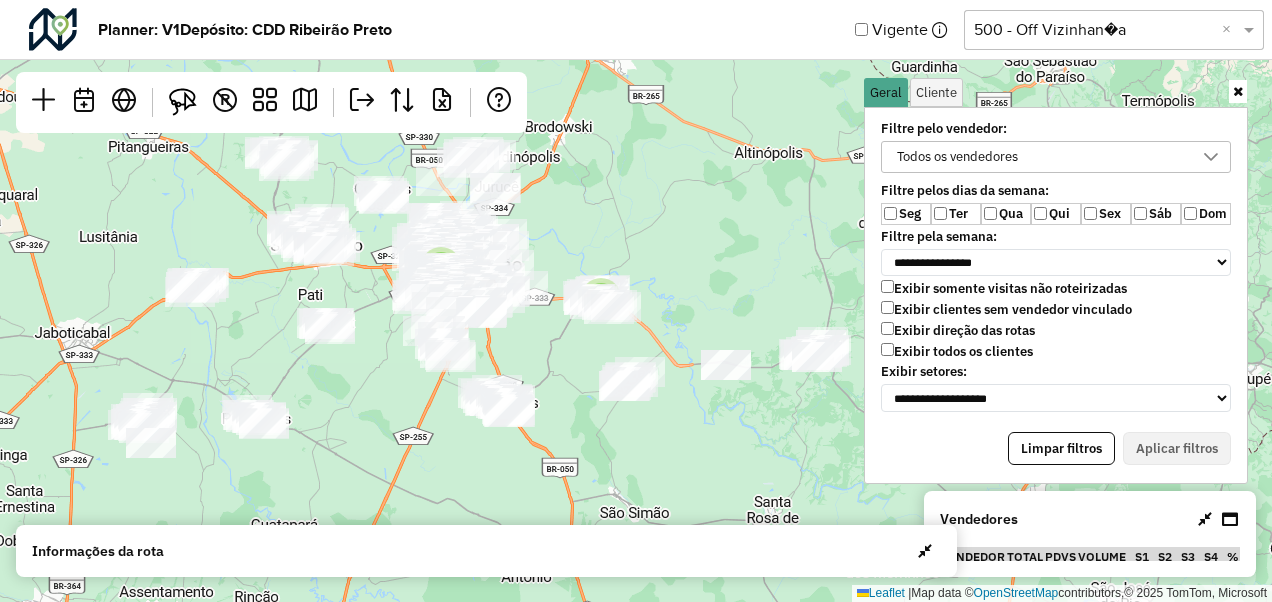 click at bounding box center (1211, 157) 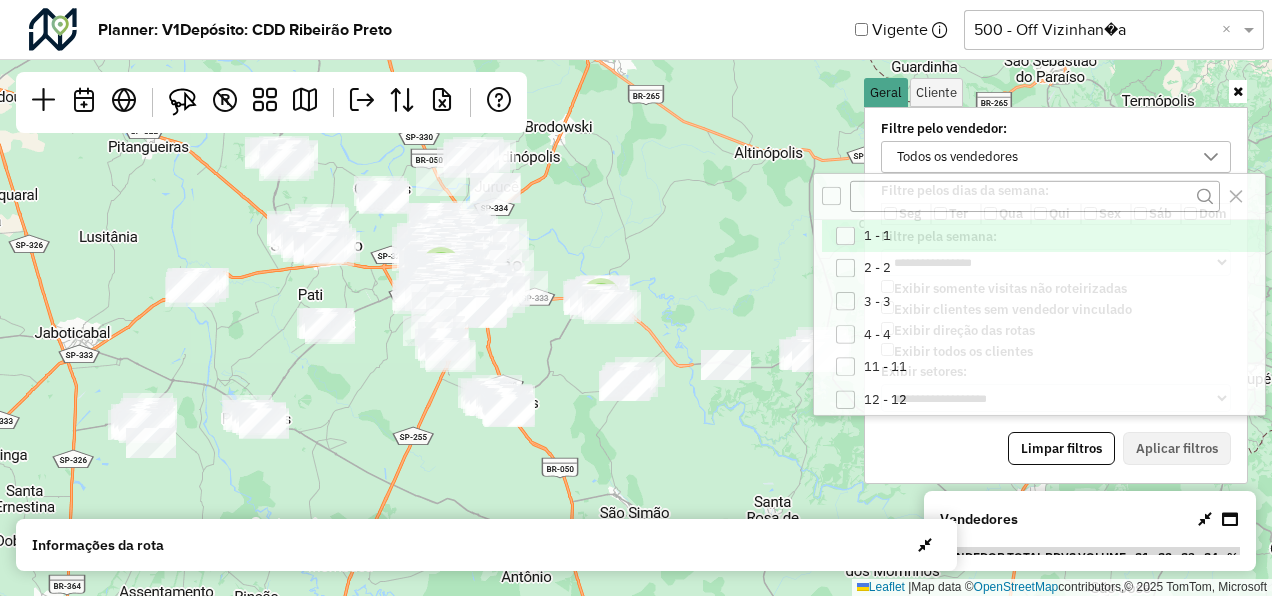 scroll, scrollTop: 10, scrollLeft: 74, axis: both 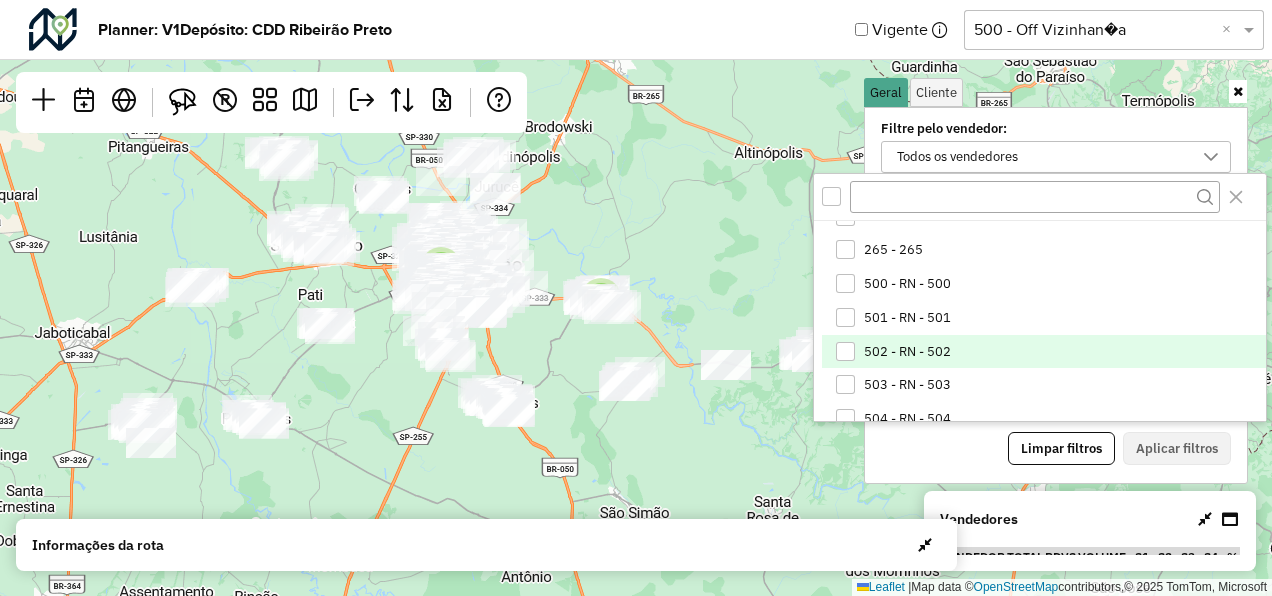 click on "502 - RN - 502" at bounding box center [907, 352] 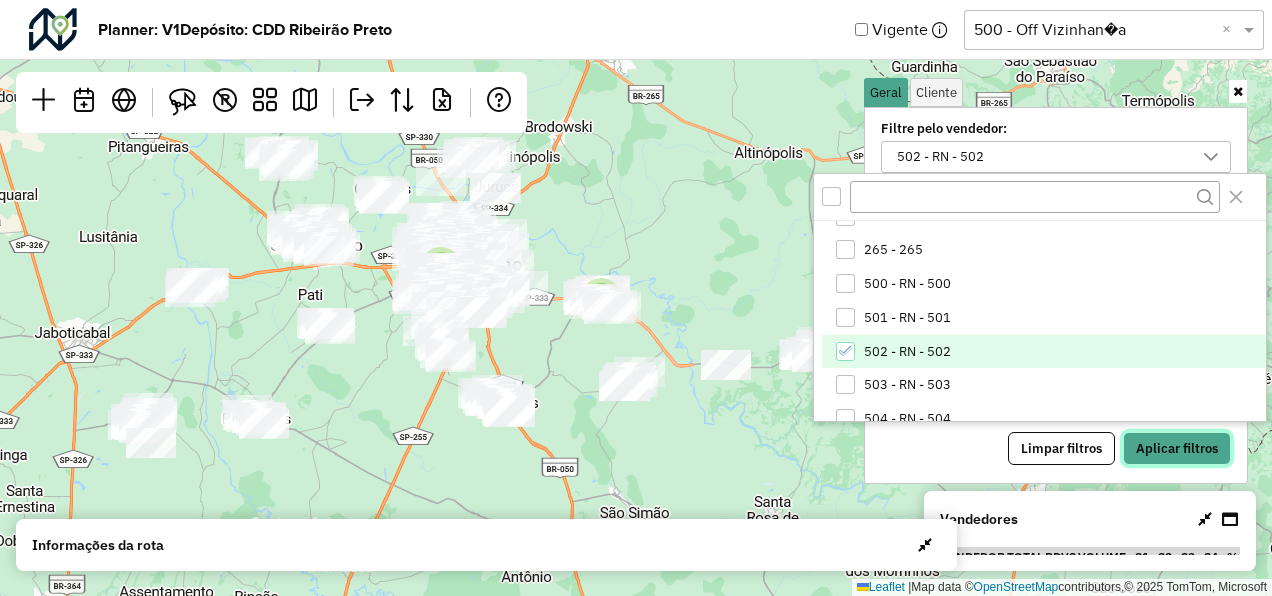click on "Aplicar filtros" at bounding box center (1177, 449) 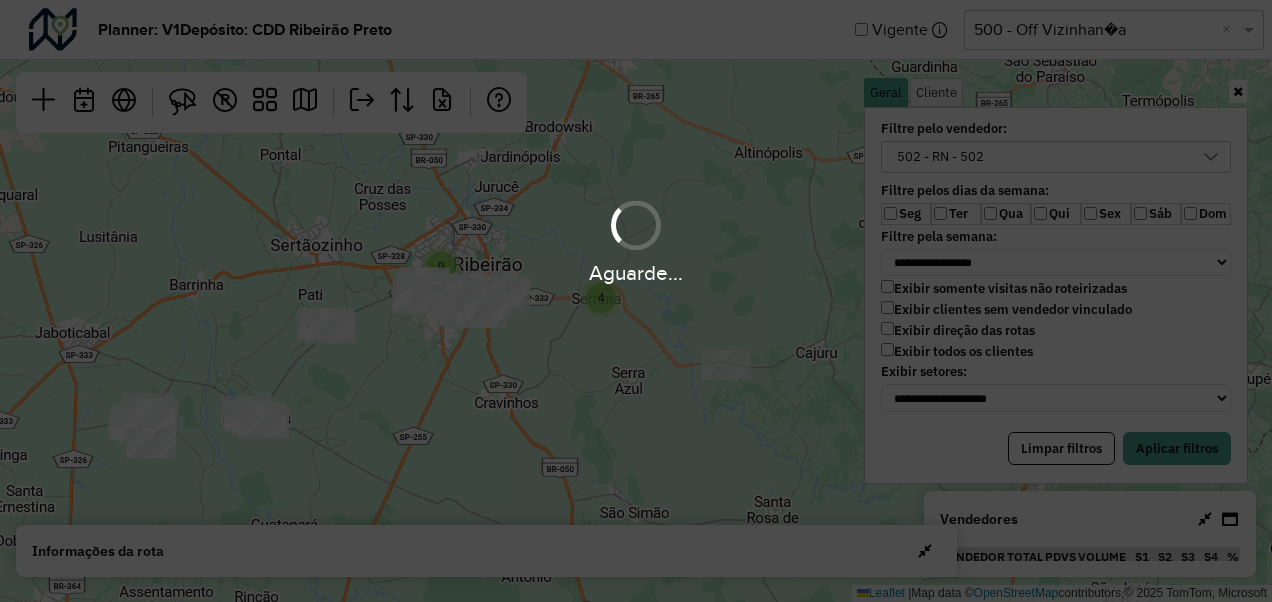 scroll, scrollTop: 206, scrollLeft: 0, axis: vertical 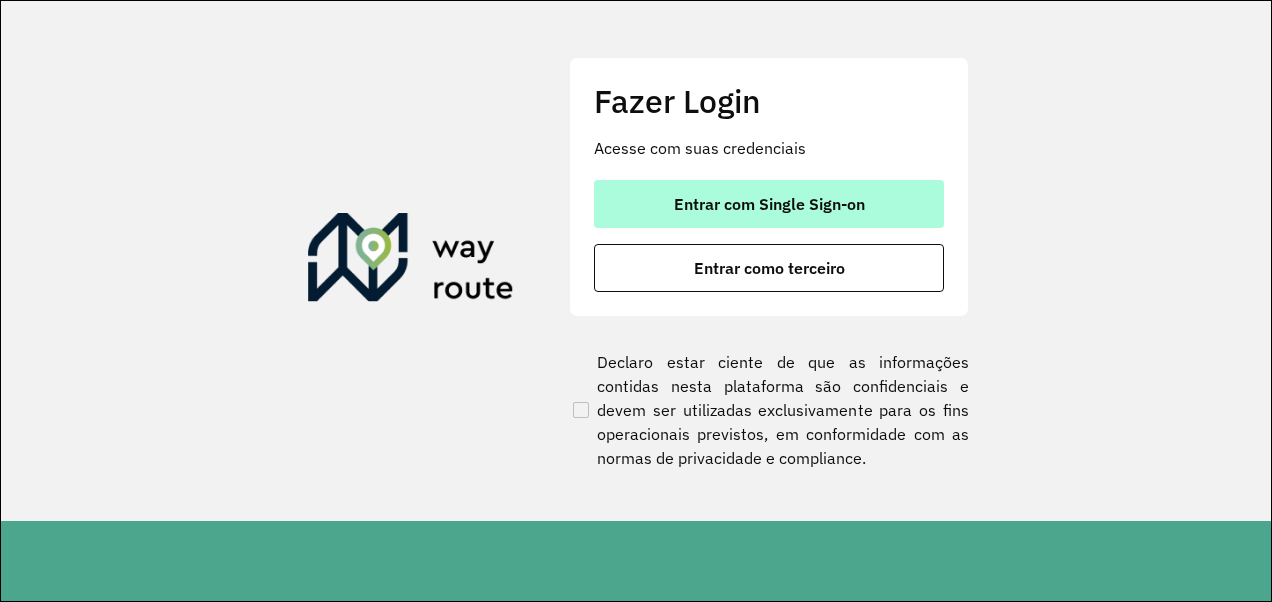 click on "Entrar com Single Sign-on" at bounding box center [769, 204] 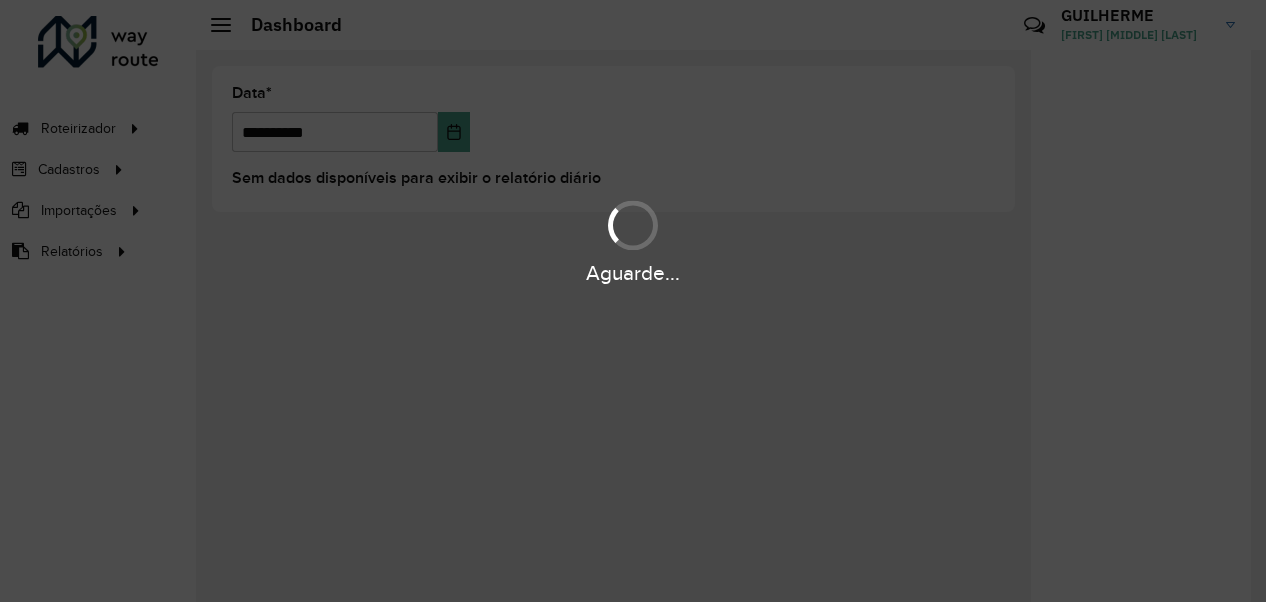scroll, scrollTop: 0, scrollLeft: 0, axis: both 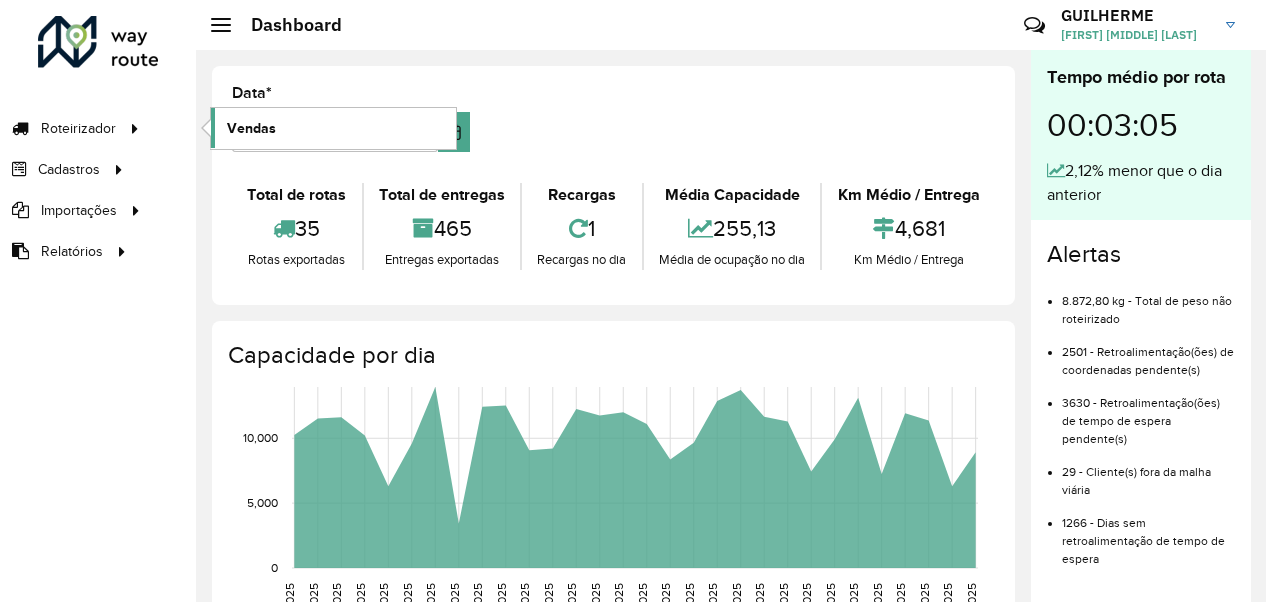 click on "Vendas" 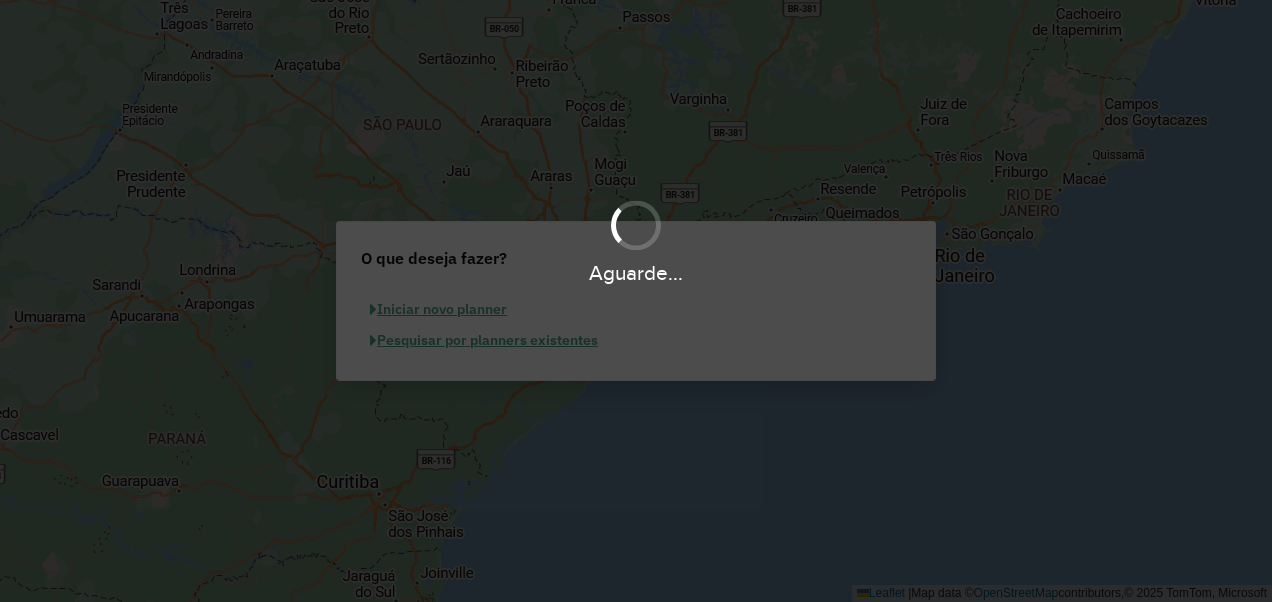 scroll, scrollTop: 0, scrollLeft: 0, axis: both 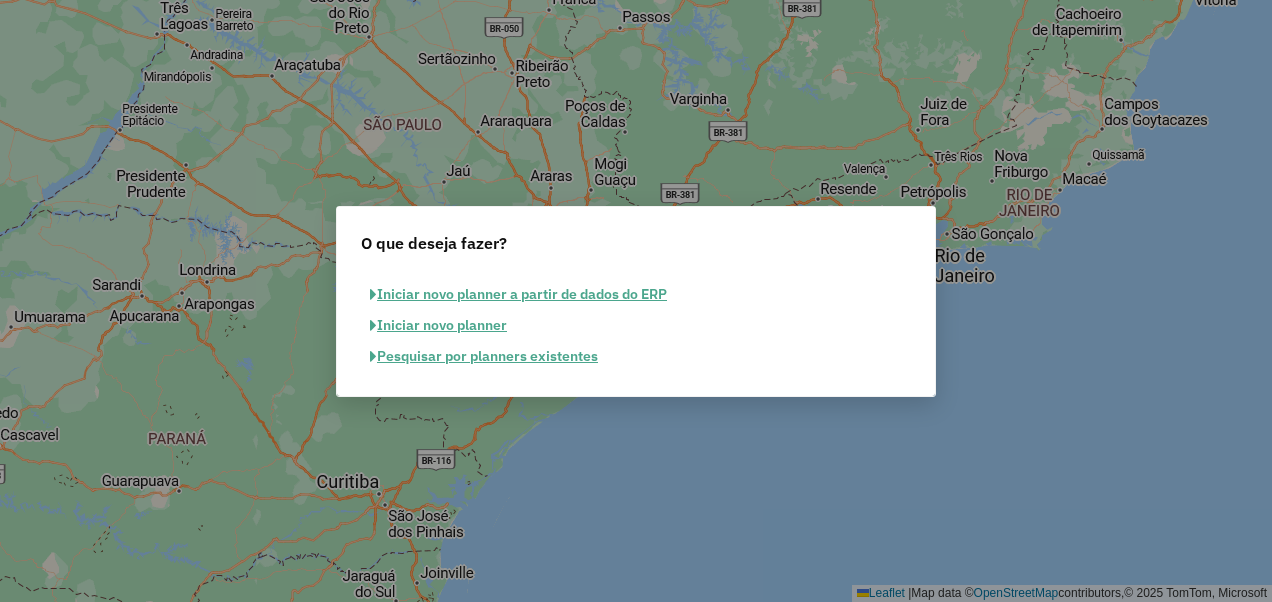 click on "Pesquisar por planners existentes" 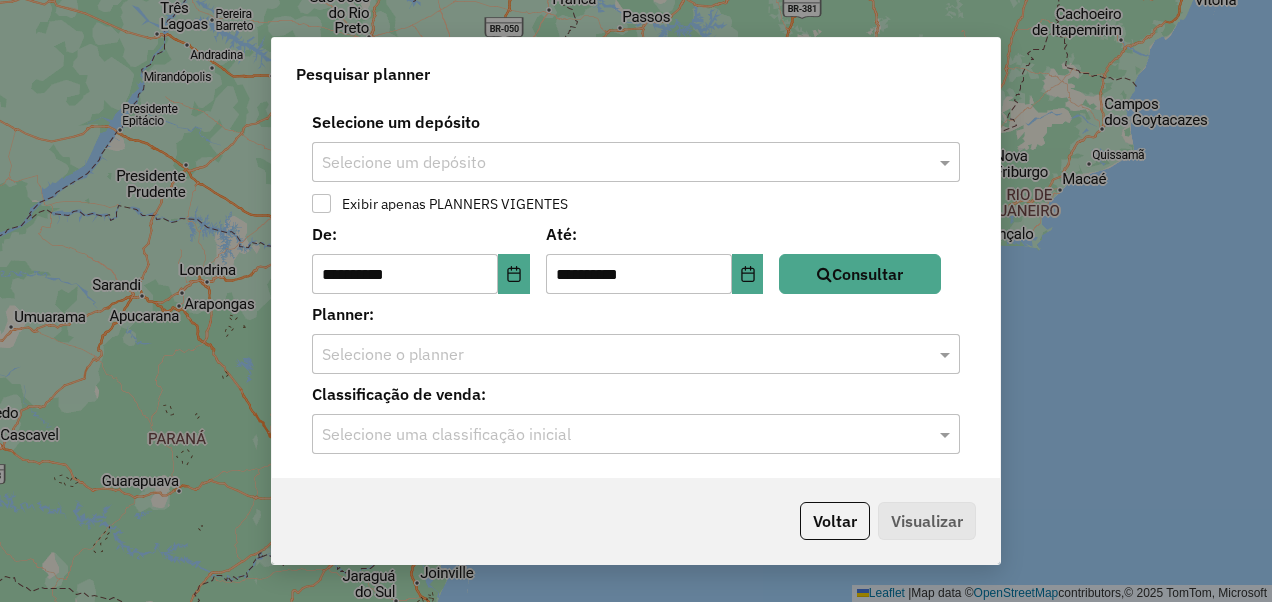 click on "Selecione um depósito" 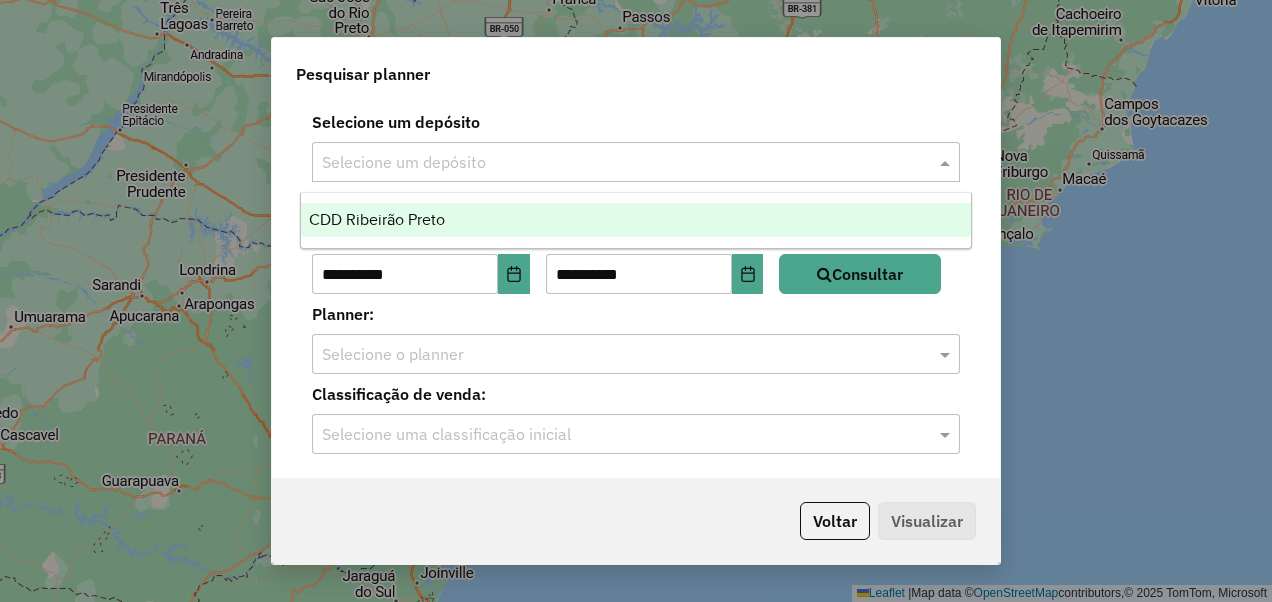 click on "CDD Ribeirão Preto" at bounding box center [635, 220] 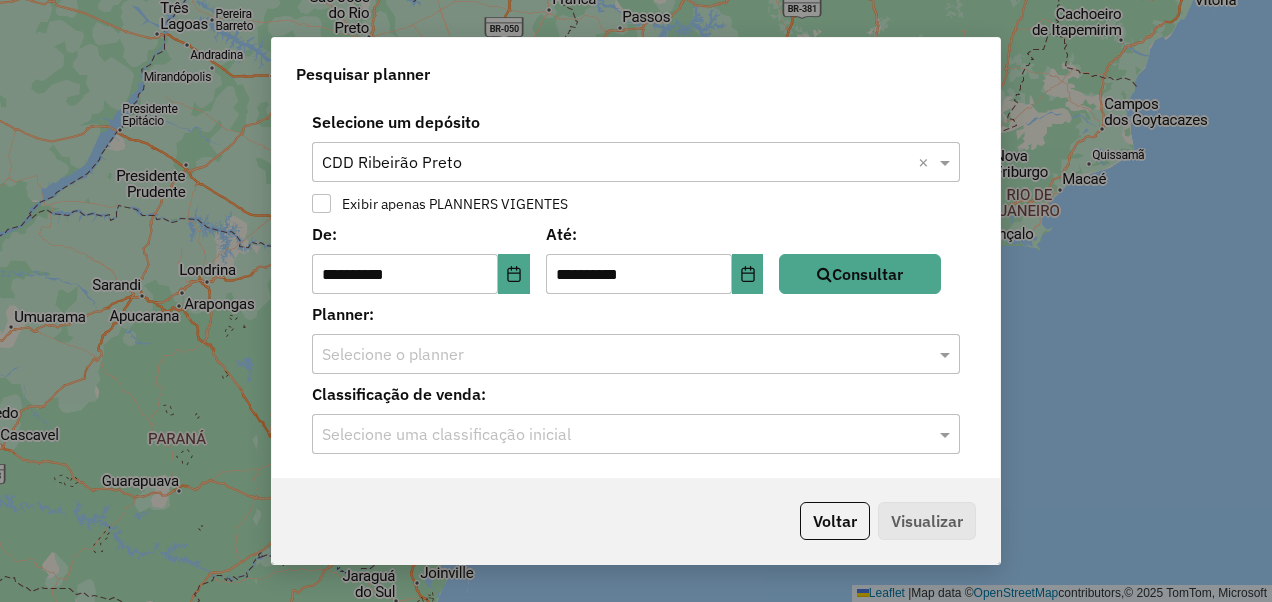 click on "**********" 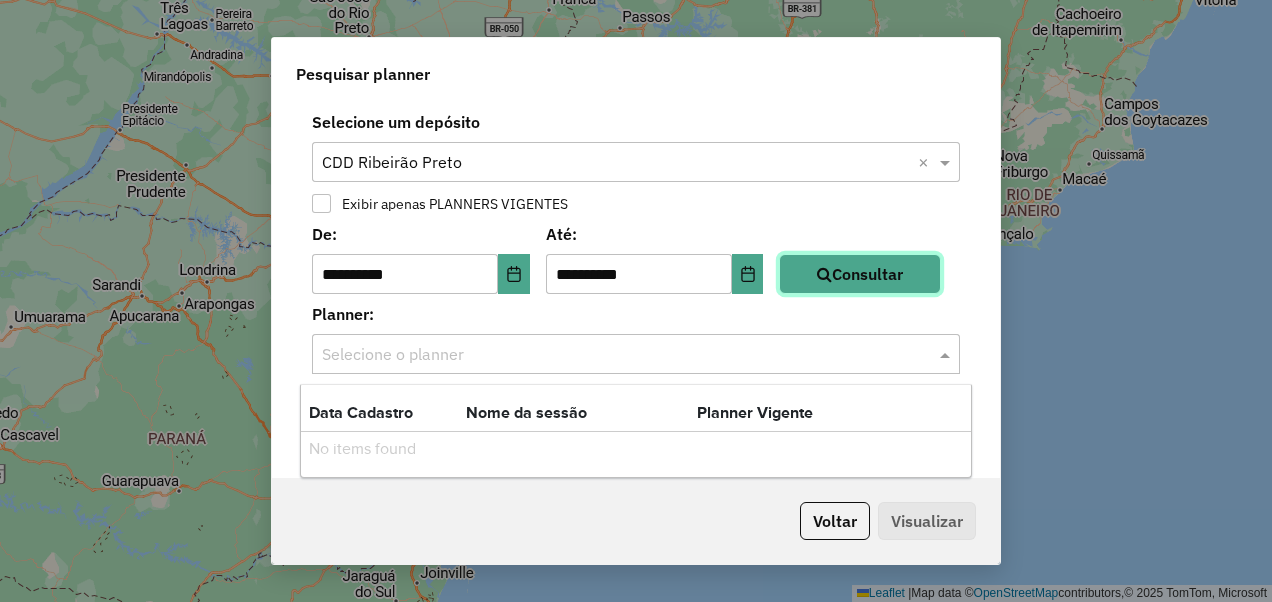 click on "Consultar" 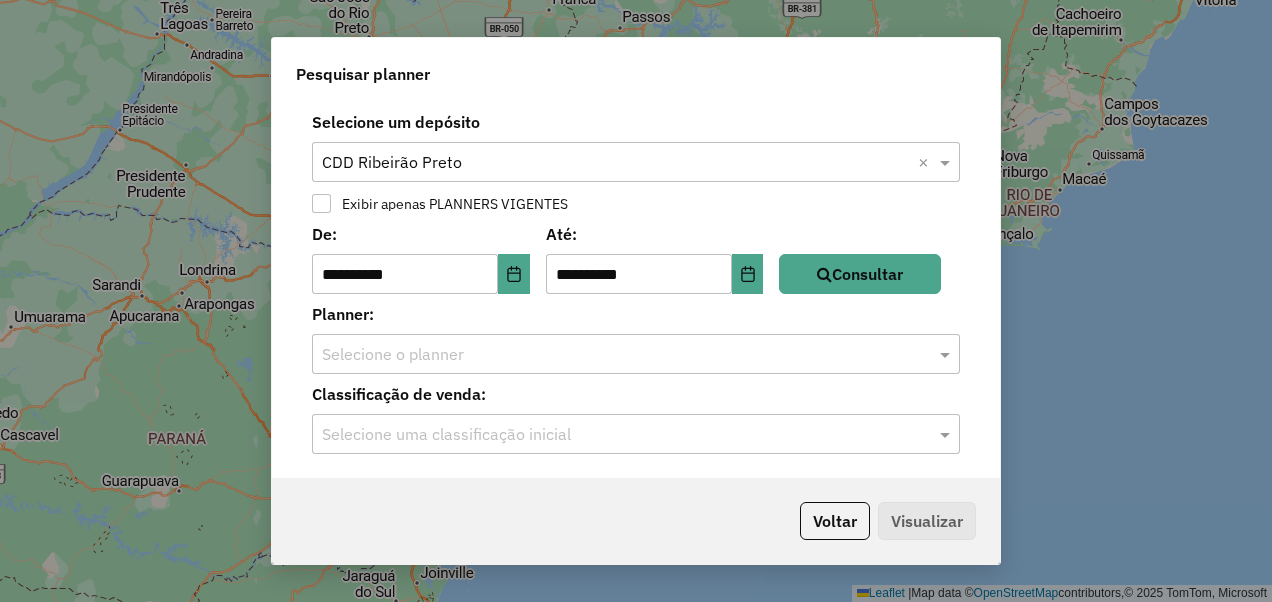 click on "Selecione o planner" 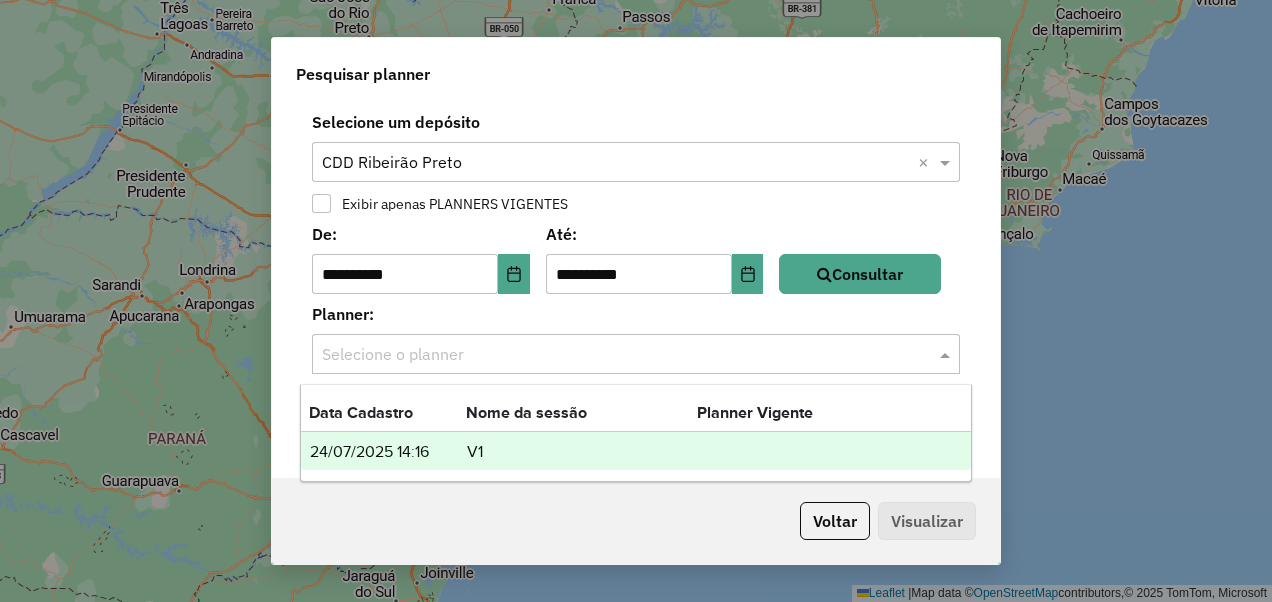 click on "V1" at bounding box center [581, 452] 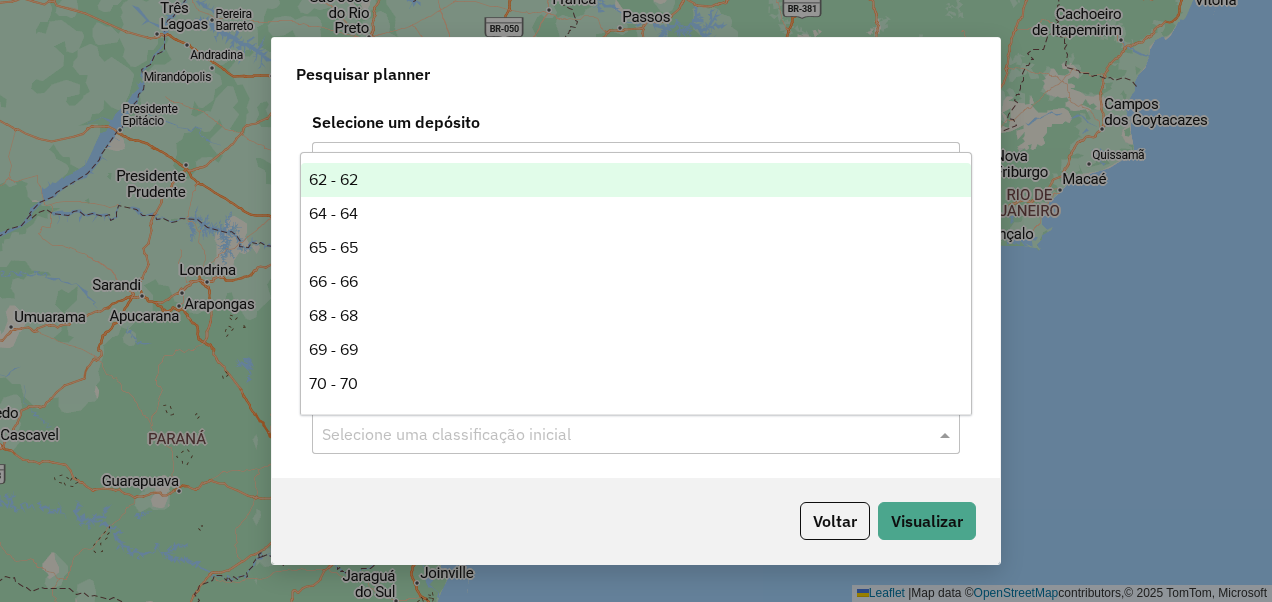 click on "Selecione uma classificação inicial" 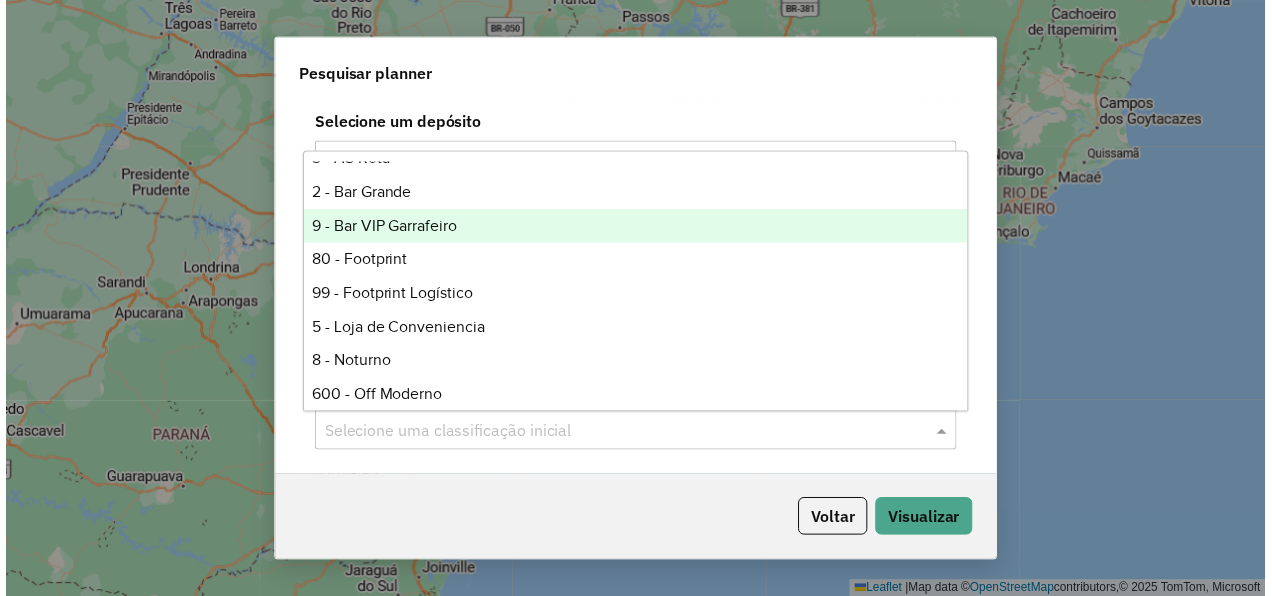 scroll, scrollTop: 500, scrollLeft: 0, axis: vertical 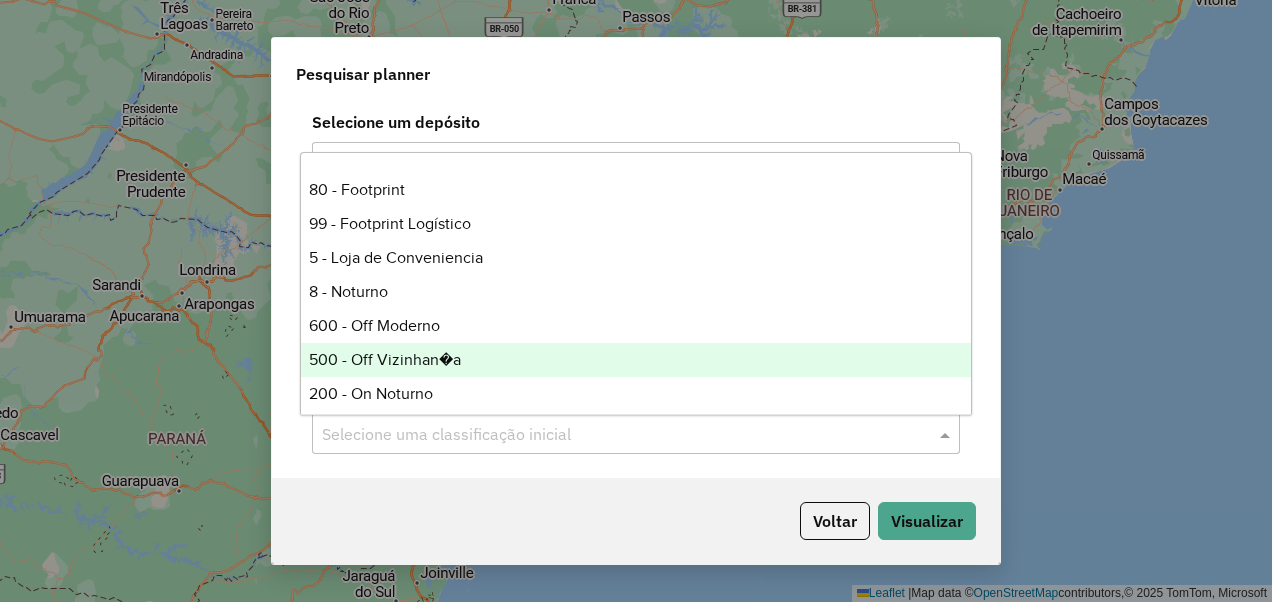 click on "500 - Off Vizinhan�a" at bounding box center [635, 360] 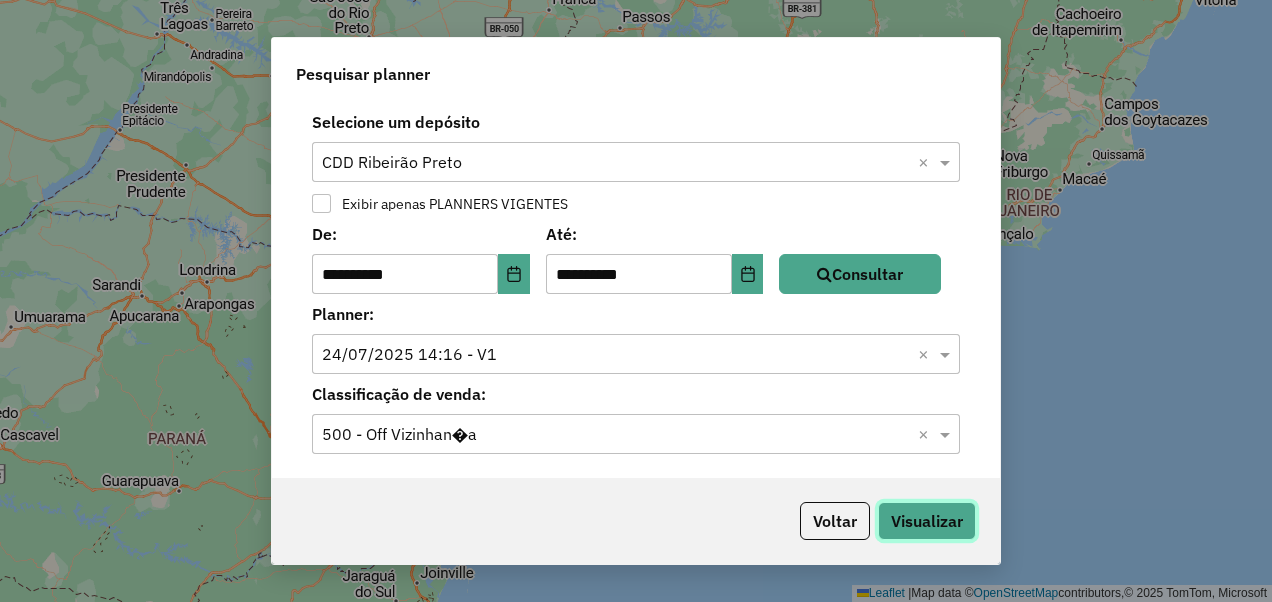 click on "Visualizar" 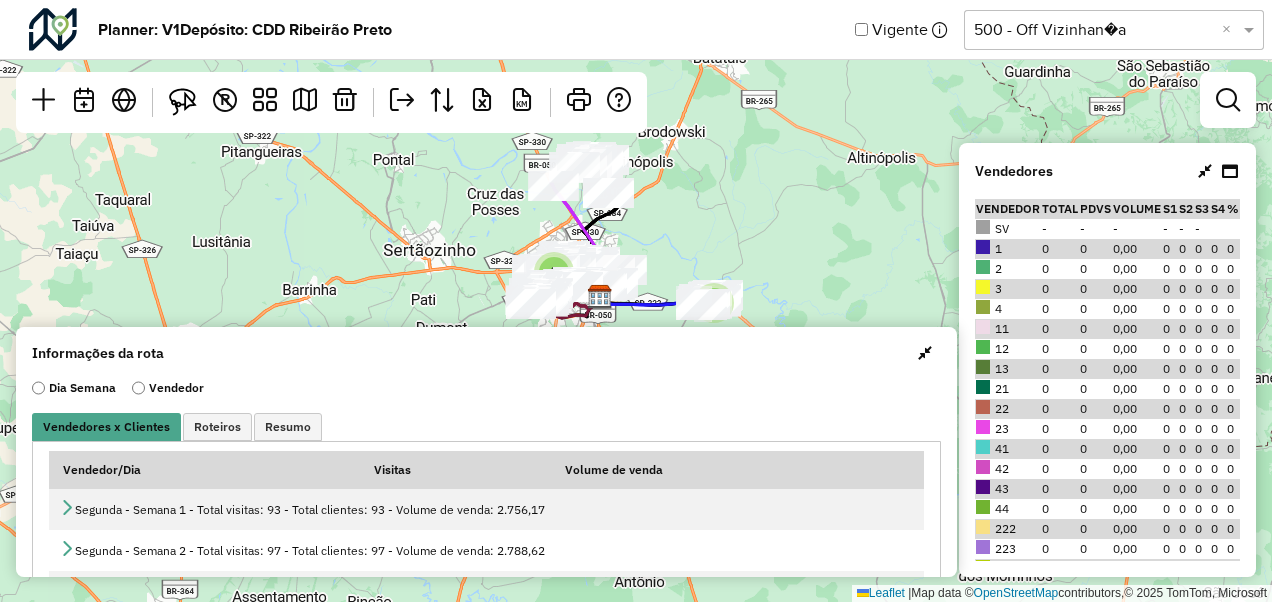 click at bounding box center [925, 353] 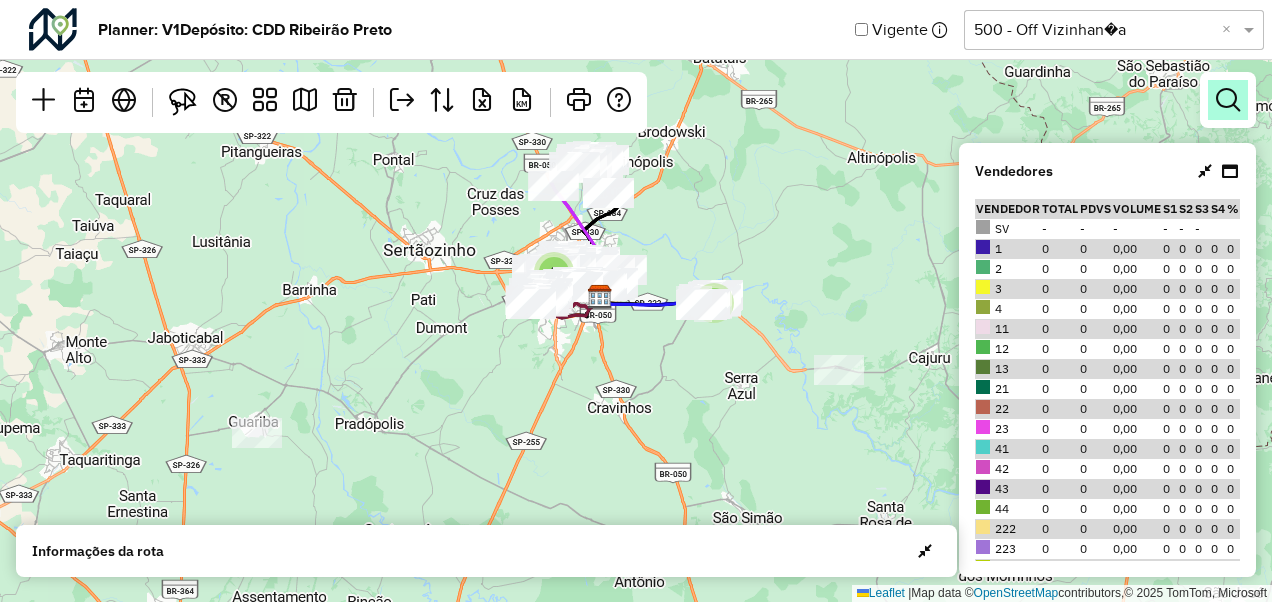 click at bounding box center [1228, 100] 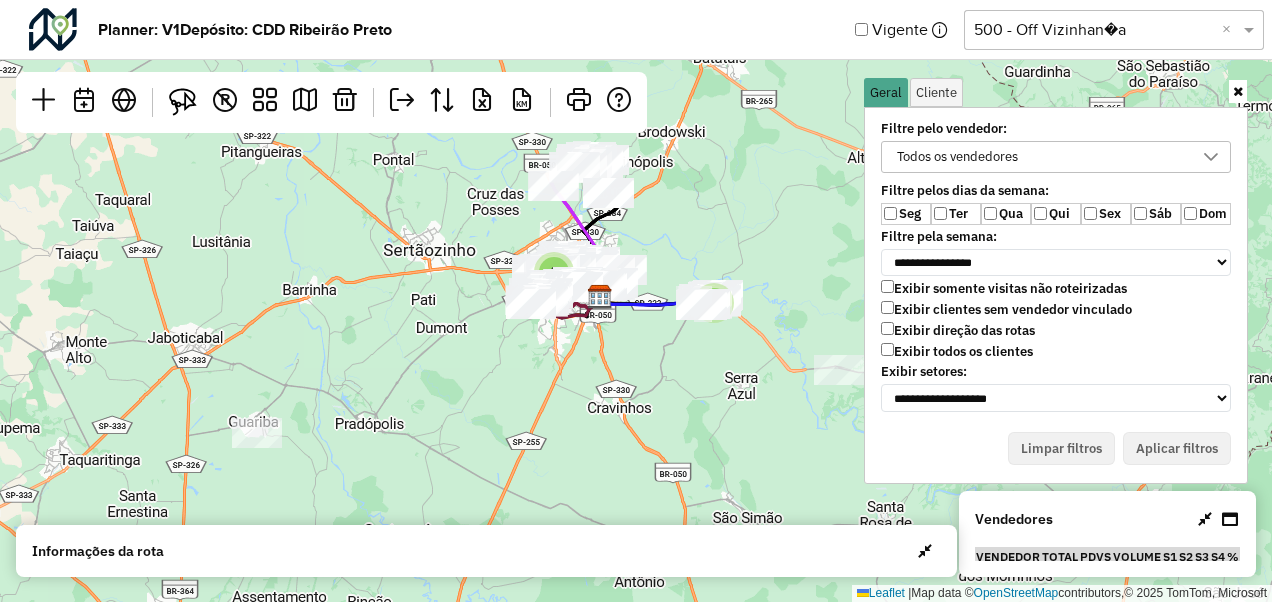 click on "Todos os vendedores" at bounding box center (957, 157) 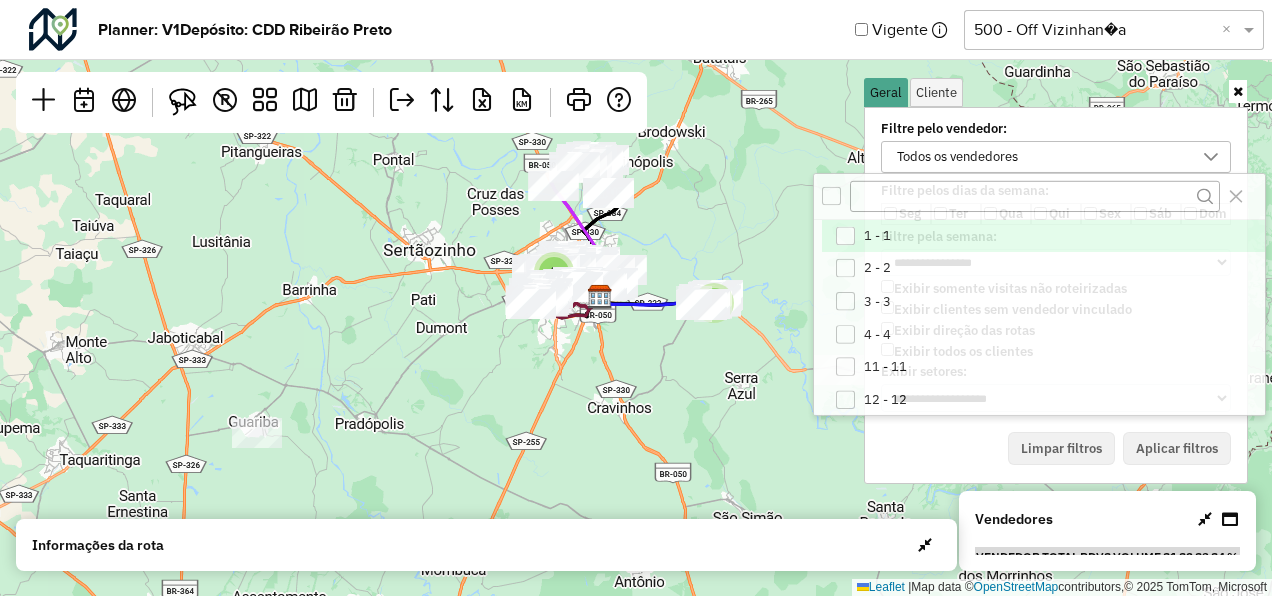scroll, scrollTop: 10, scrollLeft: 74, axis: both 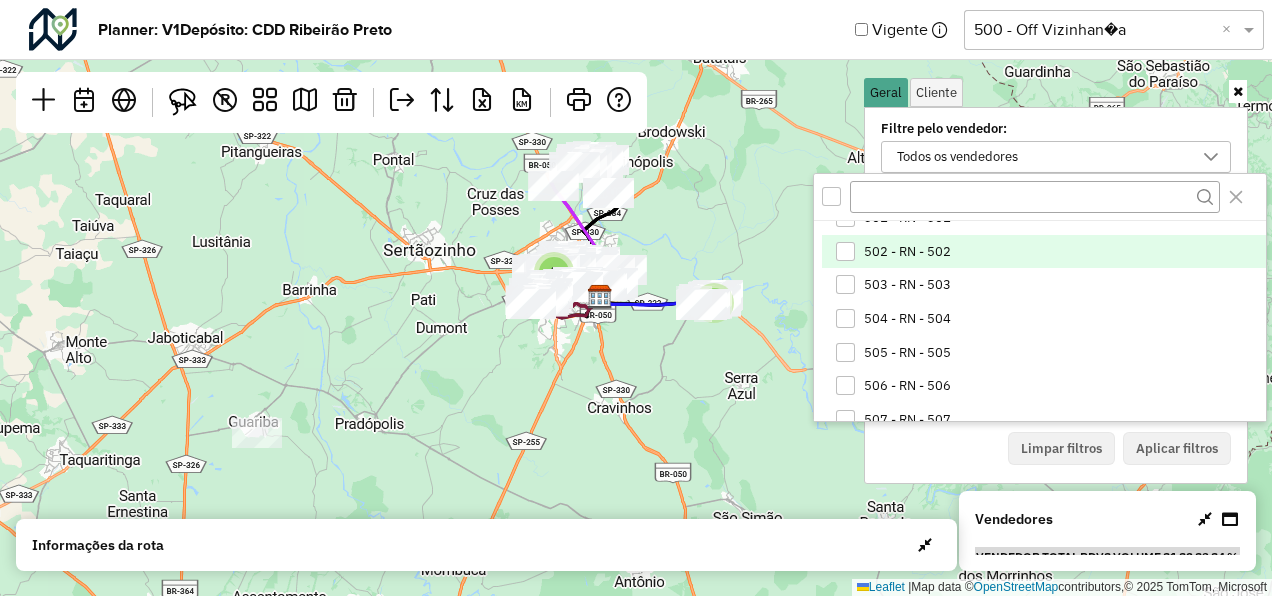 click on "502 - RN - 502" at bounding box center [907, 252] 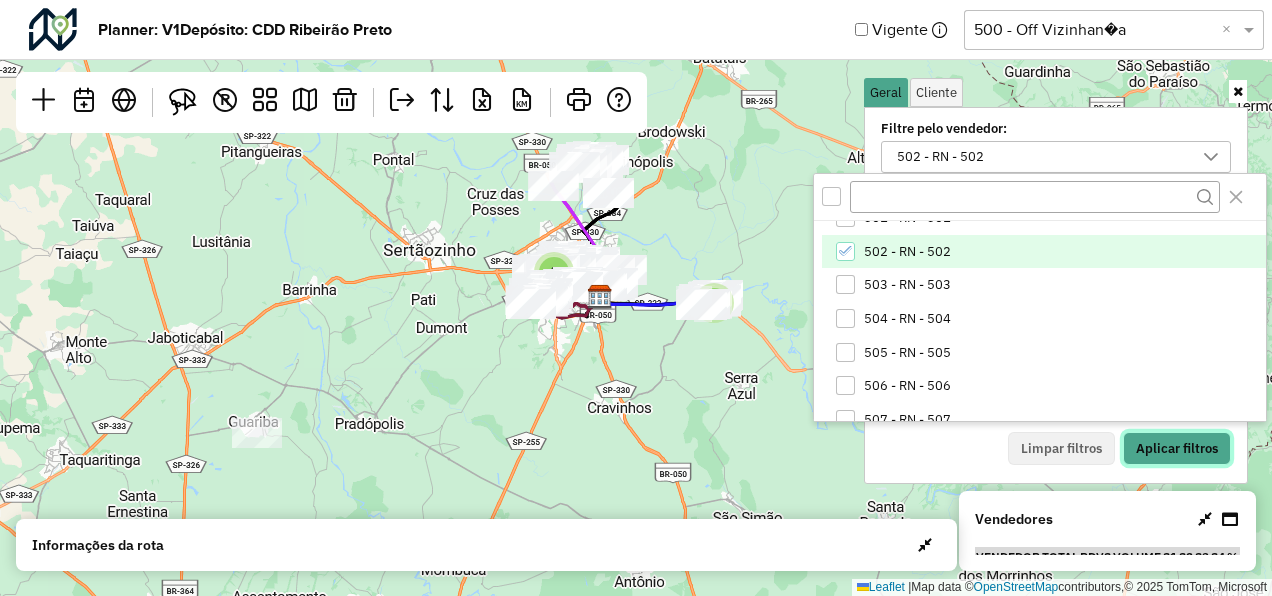 click on "Aplicar filtros" at bounding box center (1177, 449) 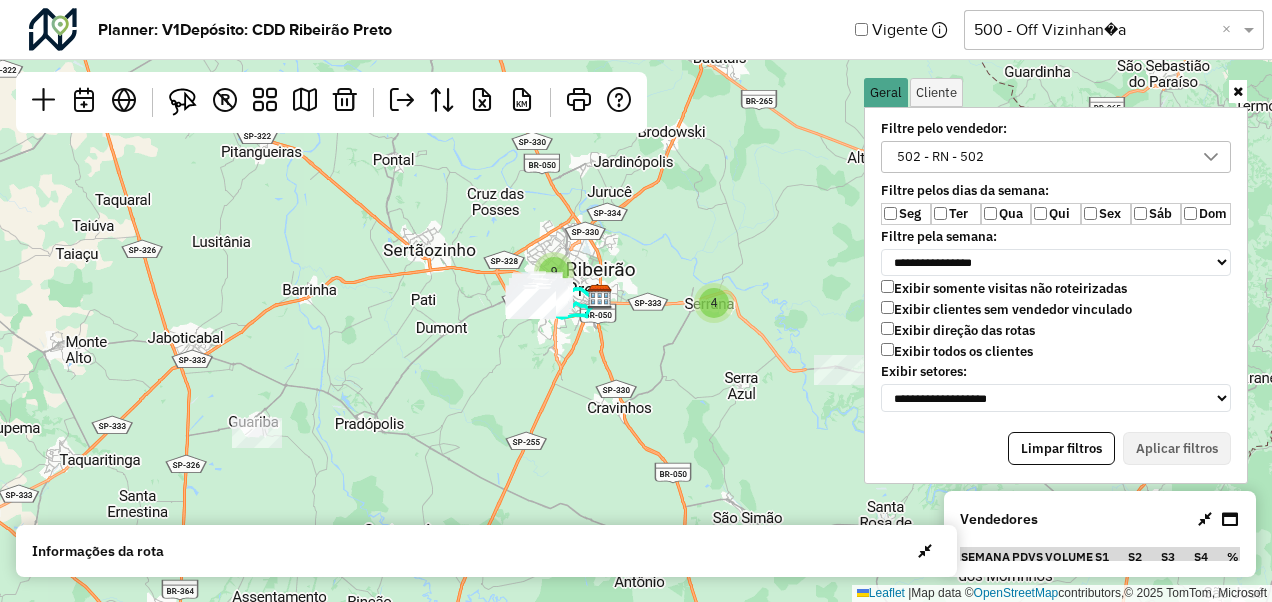 click on "Ter" at bounding box center [956, 214] 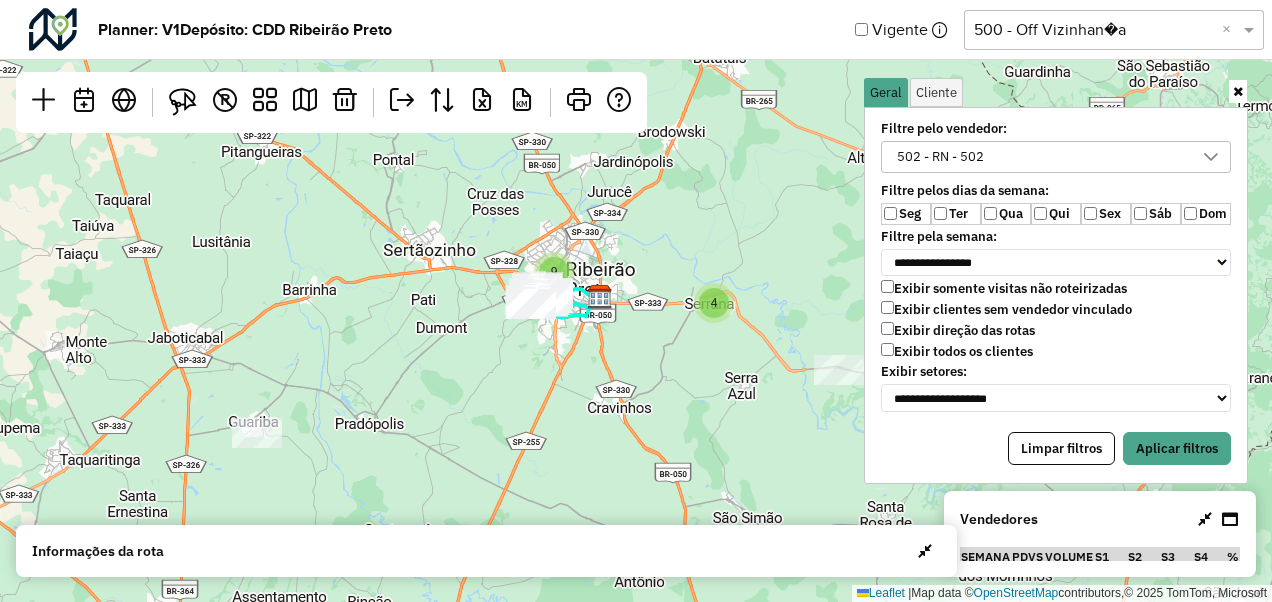 click on "Qua" at bounding box center [1006, 214] 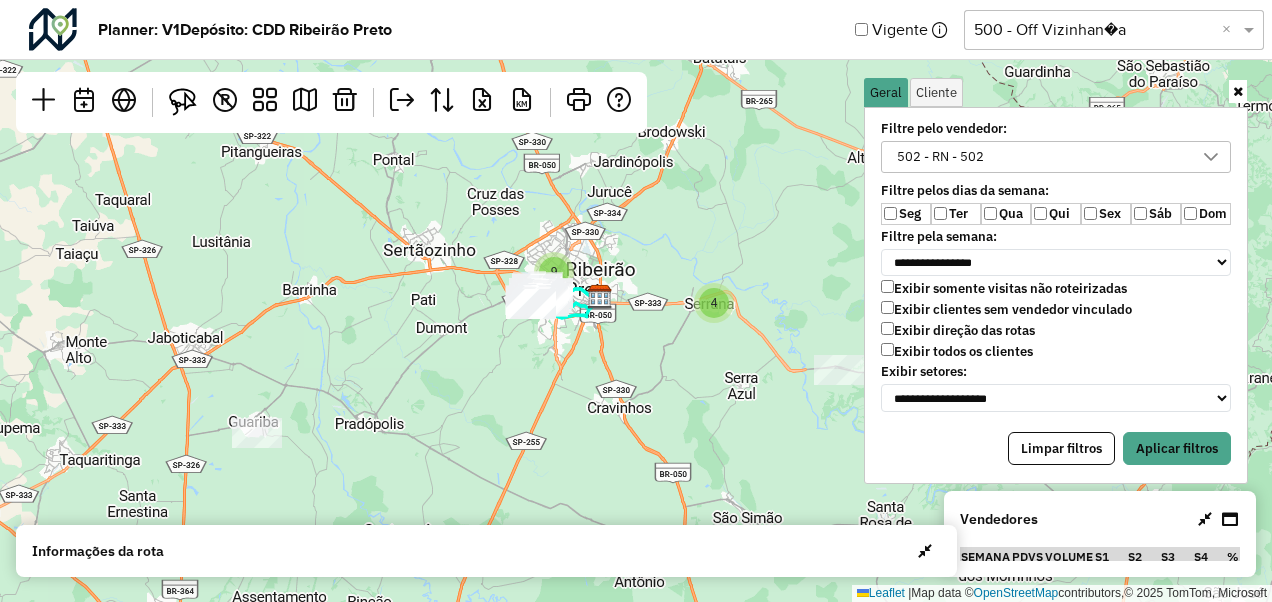 click on "Exibir todos os clientes" at bounding box center [957, 351] 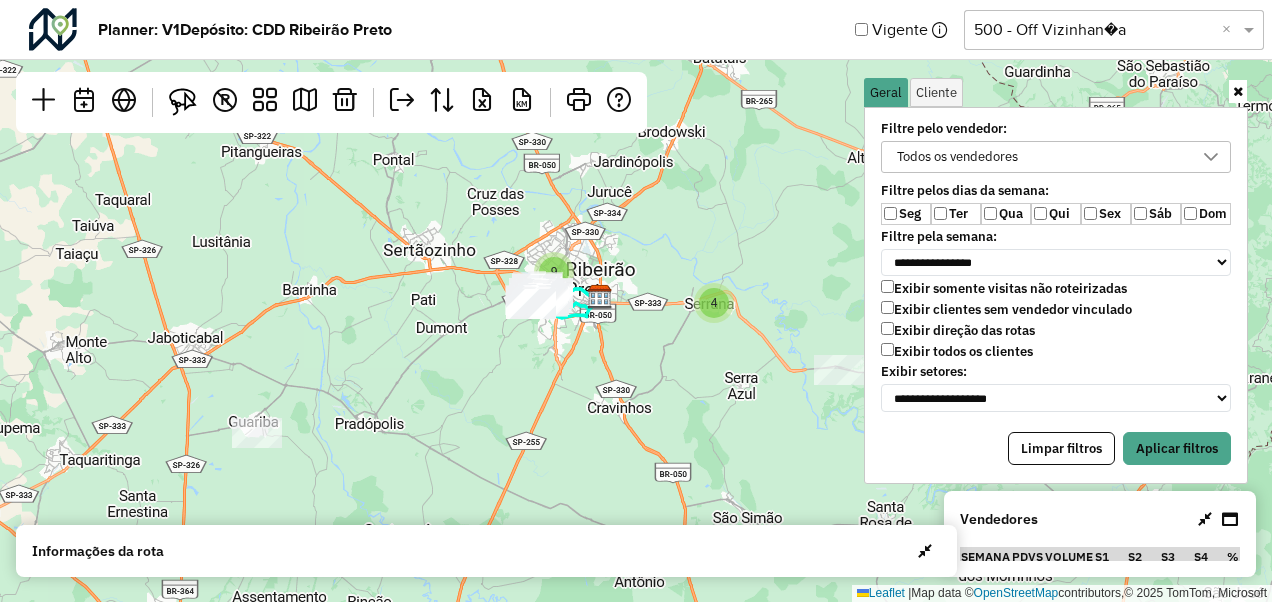 click on "Qua" at bounding box center [1006, 214] 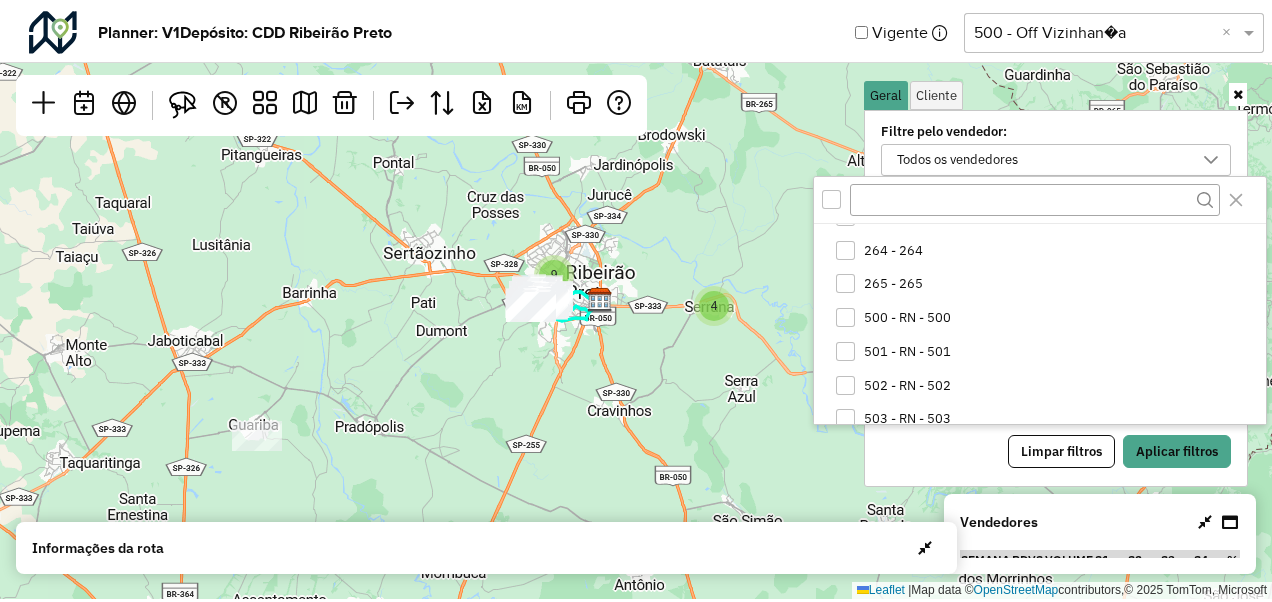 scroll, scrollTop: 1100, scrollLeft: 0, axis: vertical 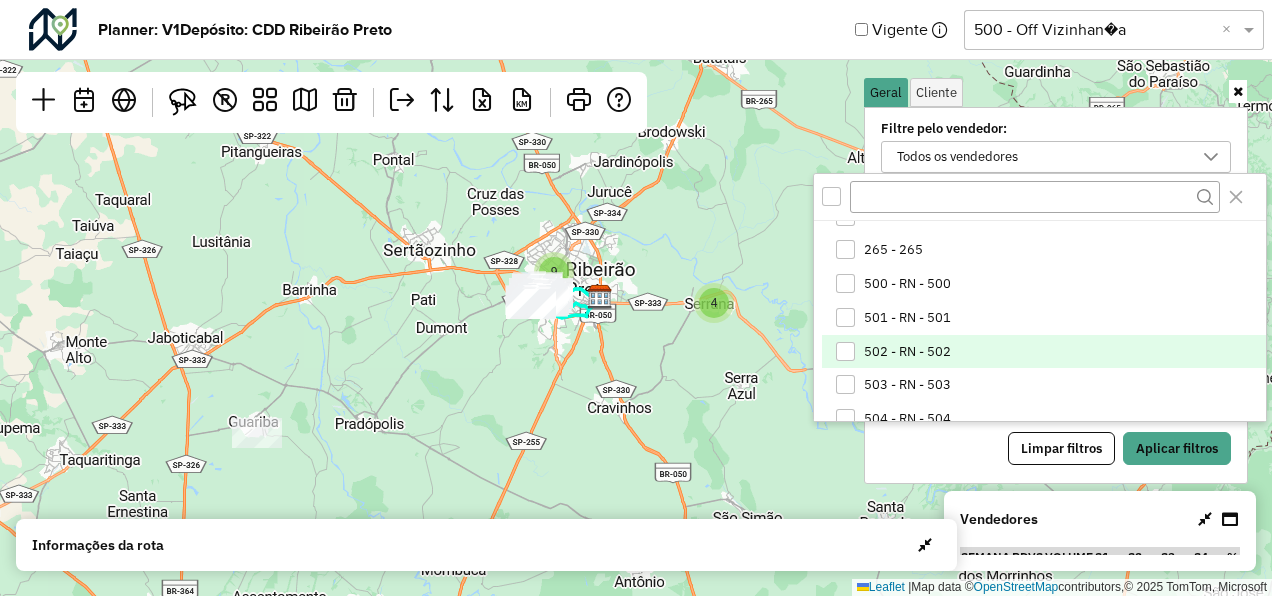 click on "502 - RN - 502" at bounding box center (1043, 352) 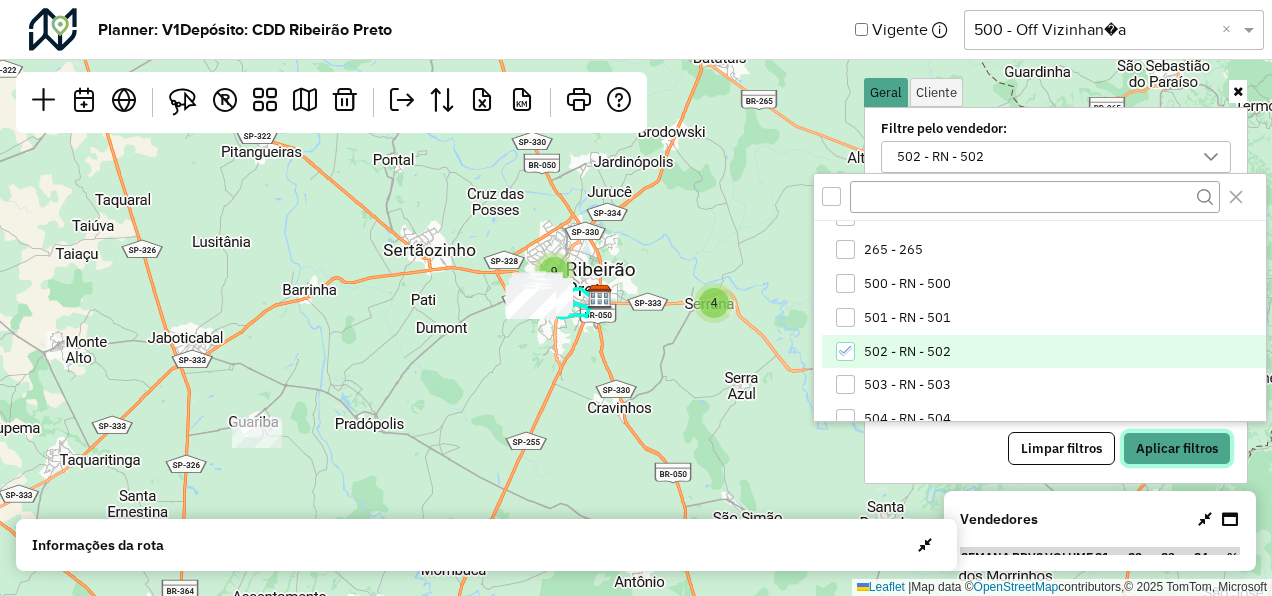 click on "Aplicar filtros" at bounding box center (1177, 449) 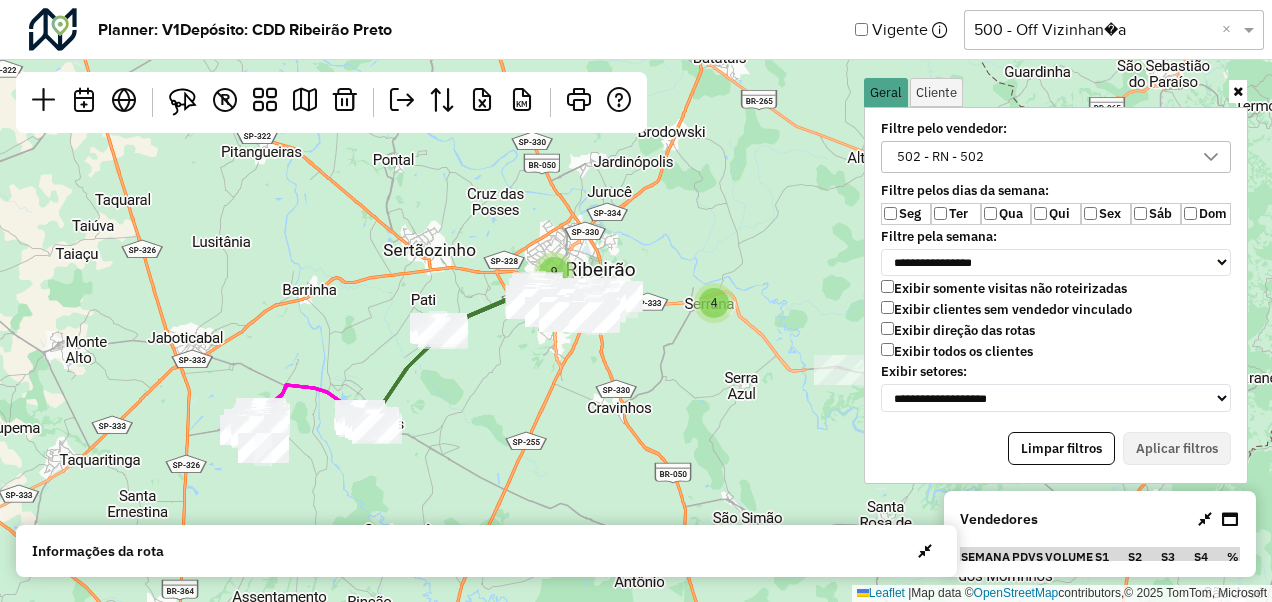 click on "4 9  Leaflet   |  Map data ©  OpenStreetMap  contributors,© 2025 TomTom, Microsoft" 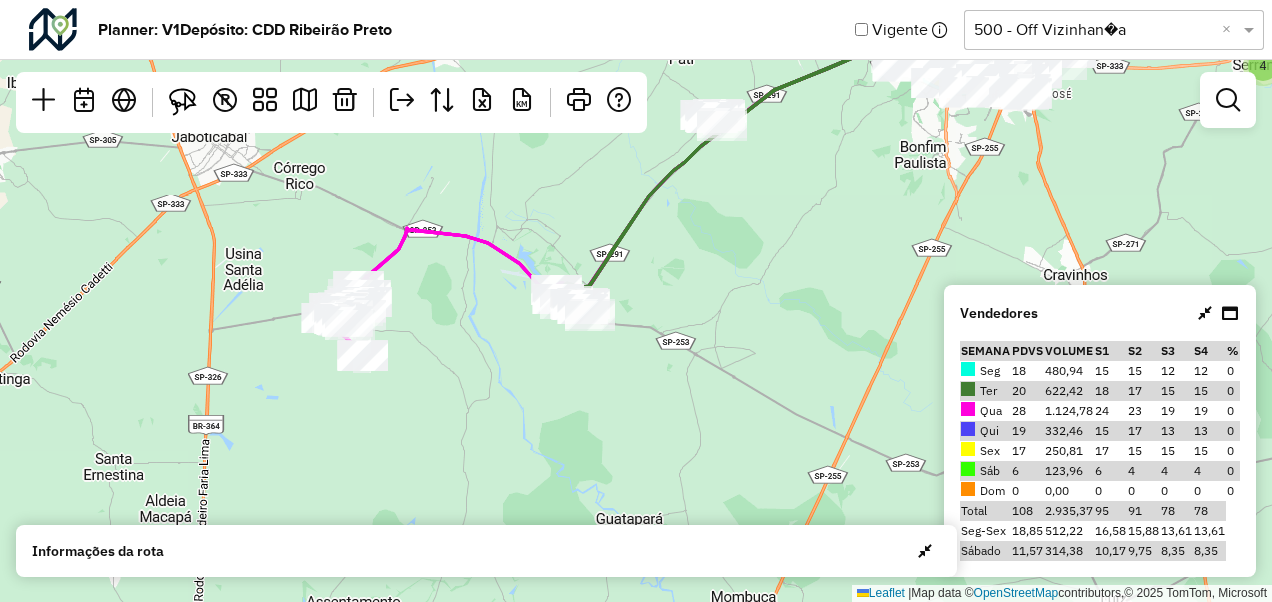 drag, startPoint x: 373, startPoint y: 434, endPoint x: 459, endPoint y: 321, distance: 142.00352 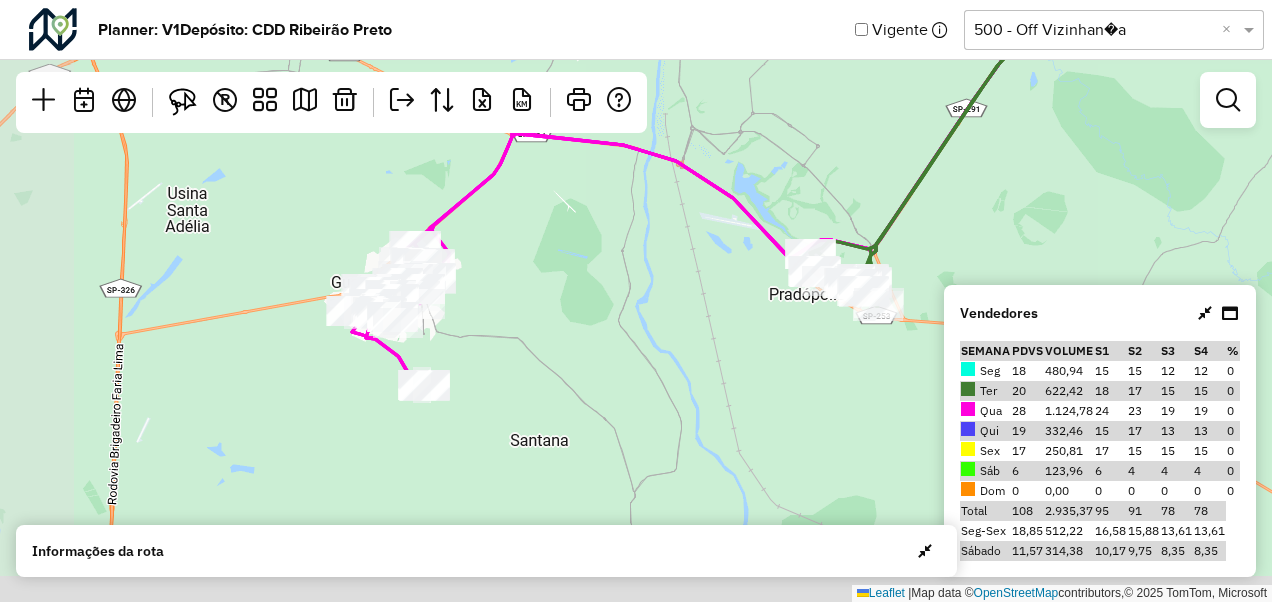 drag, startPoint x: 414, startPoint y: 362, endPoint x: 548, endPoint y: 306, distance: 145.23085 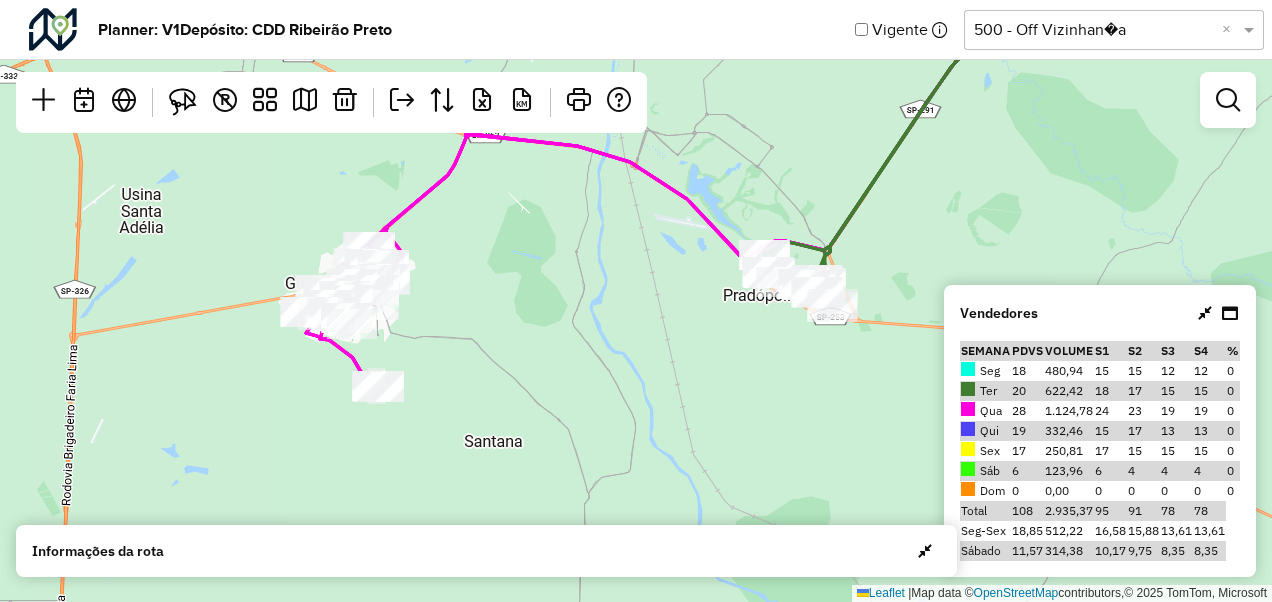 drag, startPoint x: 680, startPoint y: 365, endPoint x: 562, endPoint y: 388, distance: 120.22063 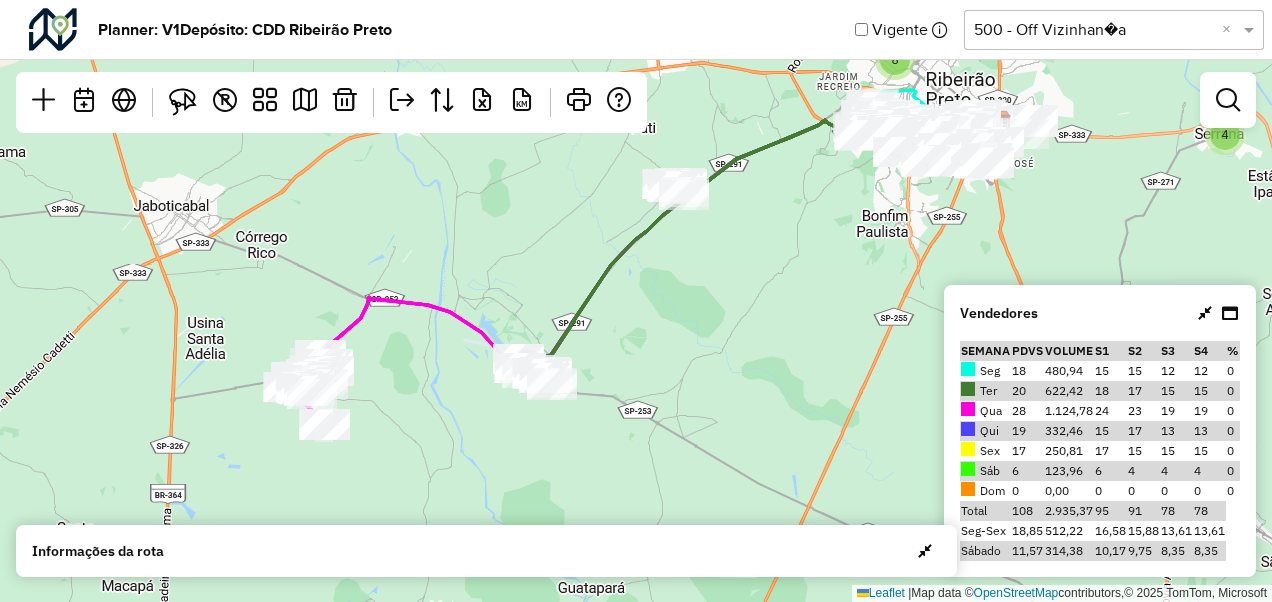 drag, startPoint x: 786, startPoint y: 308, endPoint x: 670, endPoint y: 342, distance: 120.880104 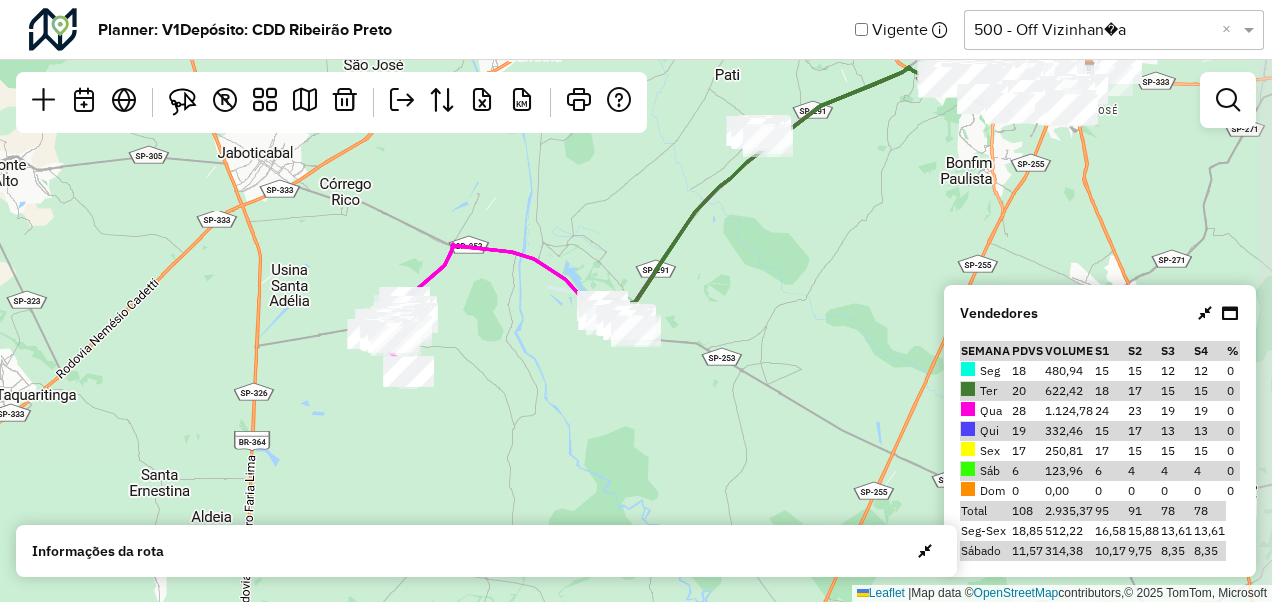drag, startPoint x: 623, startPoint y: 404, endPoint x: 506, endPoint y: 336, distance: 135.32553 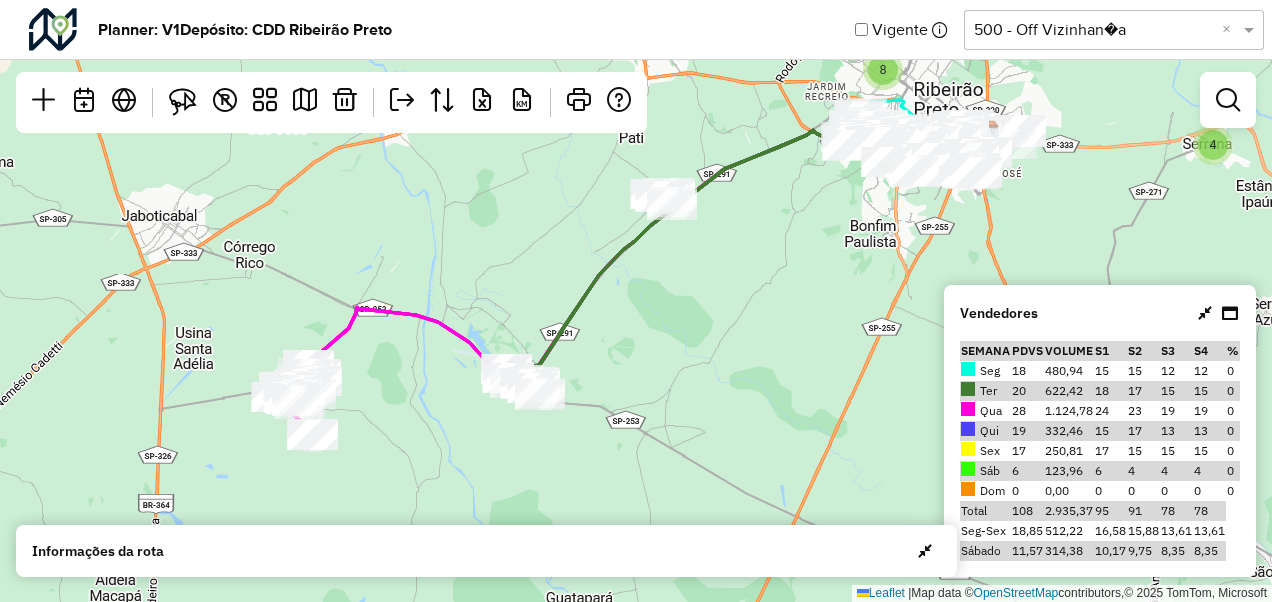 drag, startPoint x: 623, startPoint y: 385, endPoint x: 608, endPoint y: 375, distance: 18.027756 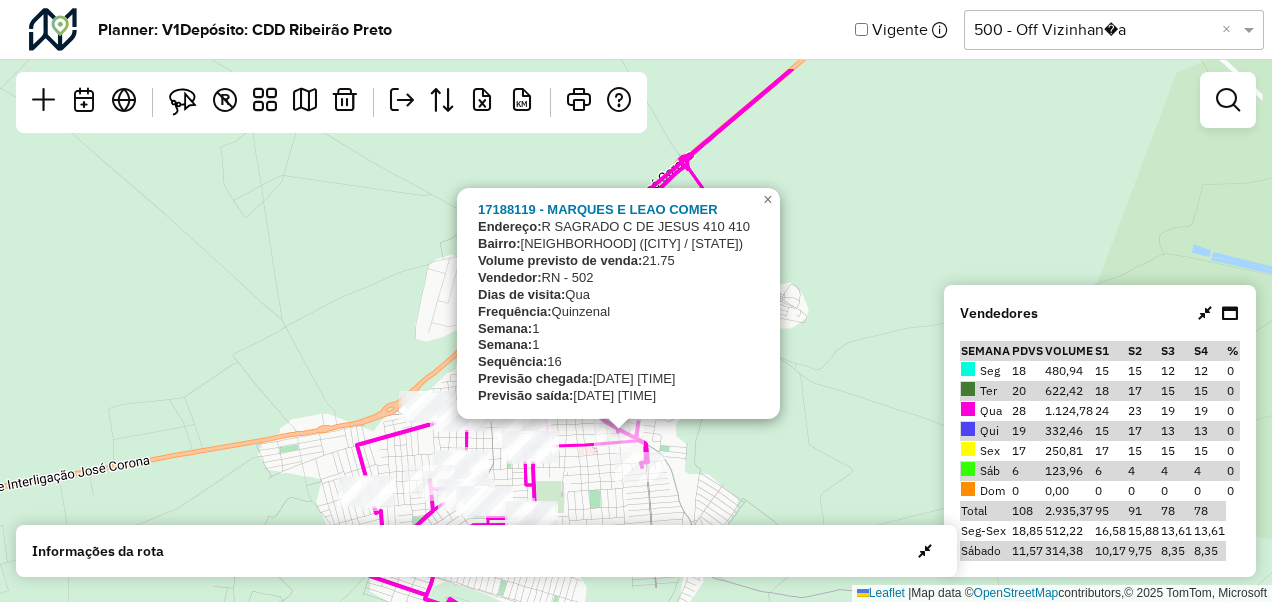 drag, startPoint x: 1064, startPoint y: 143, endPoint x: 1018, endPoint y: 272, distance: 136.95619 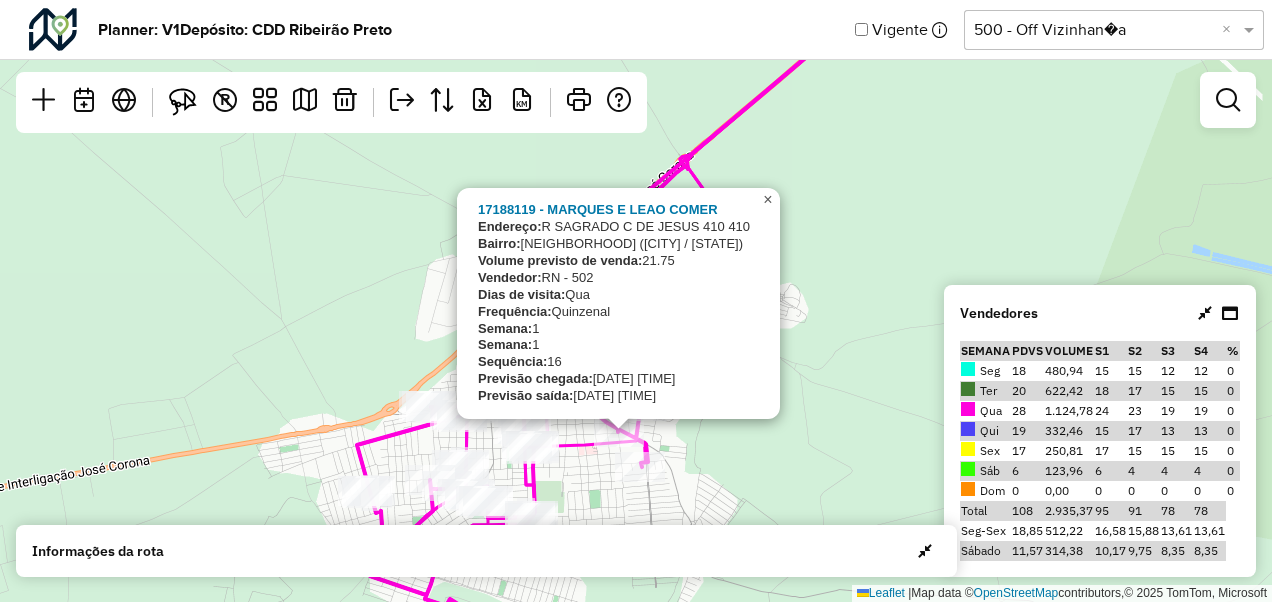 click on "×" 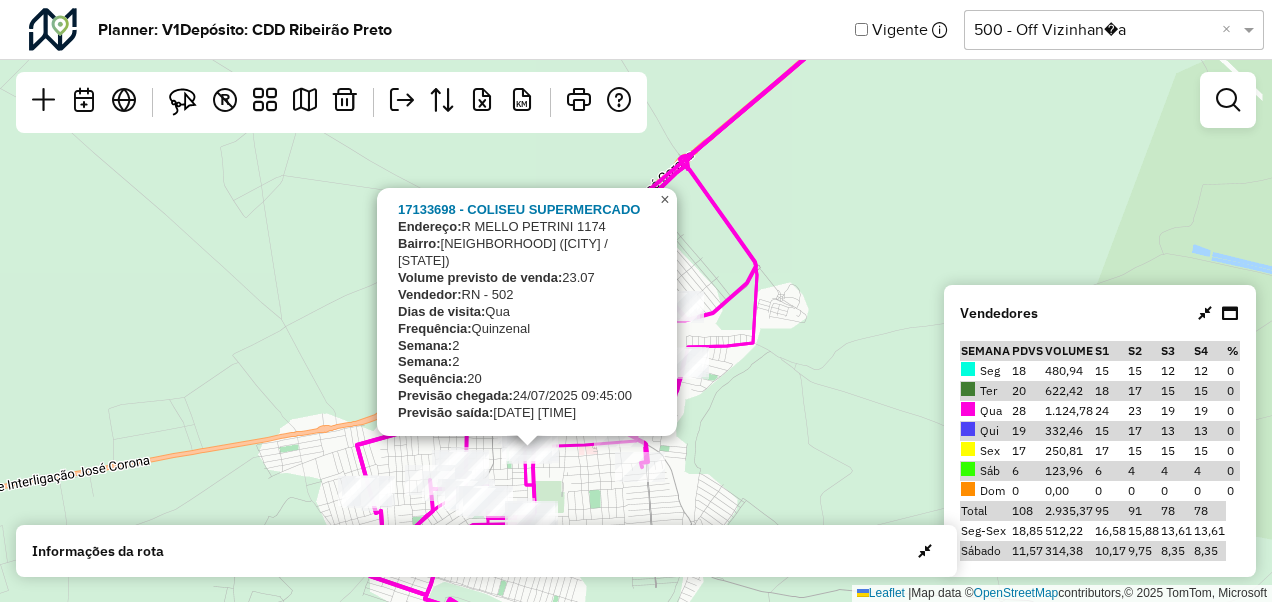 click on "×" 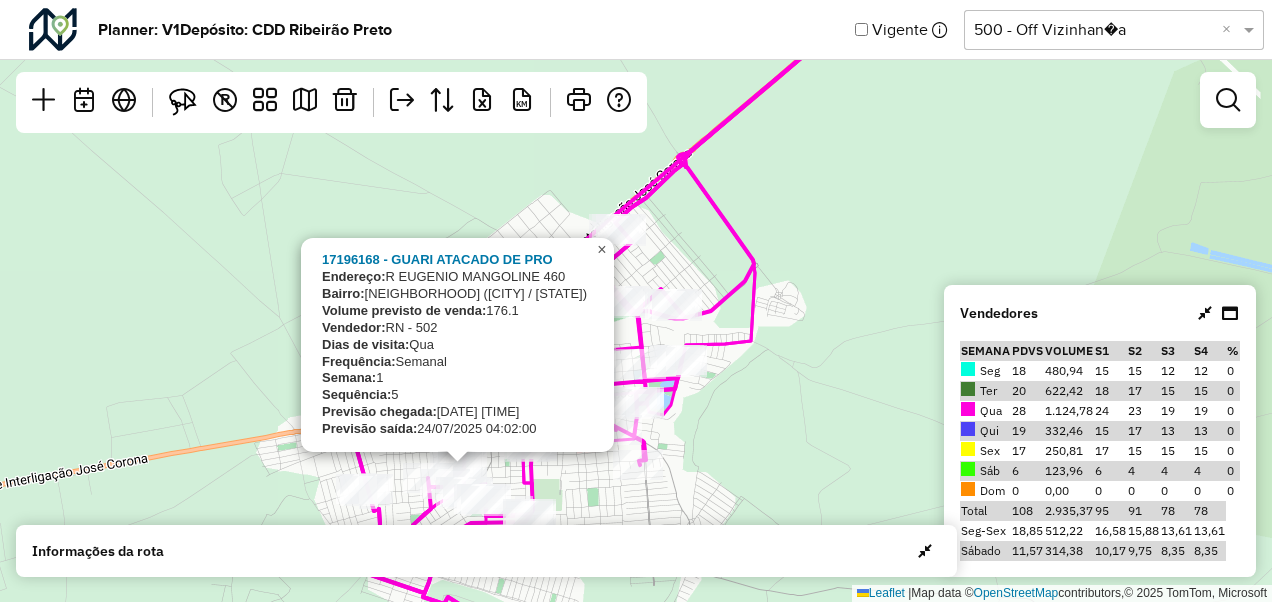 click on "×" 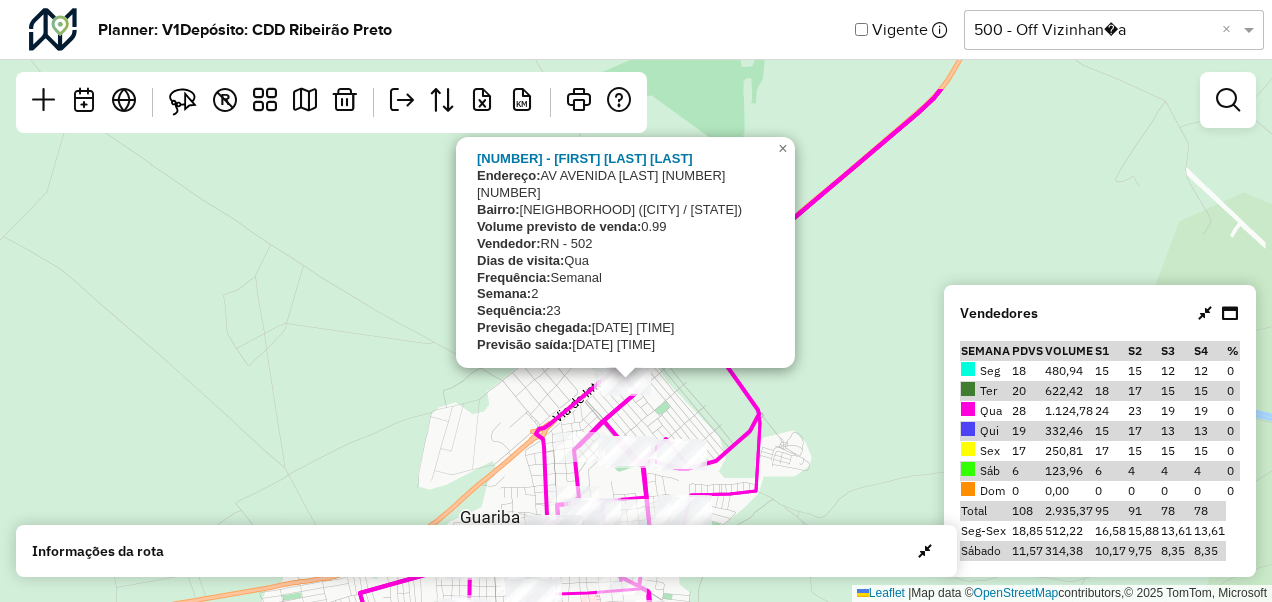 drag, startPoint x: 856, startPoint y: 268, endPoint x: 862, endPoint y: 406, distance: 138.13037 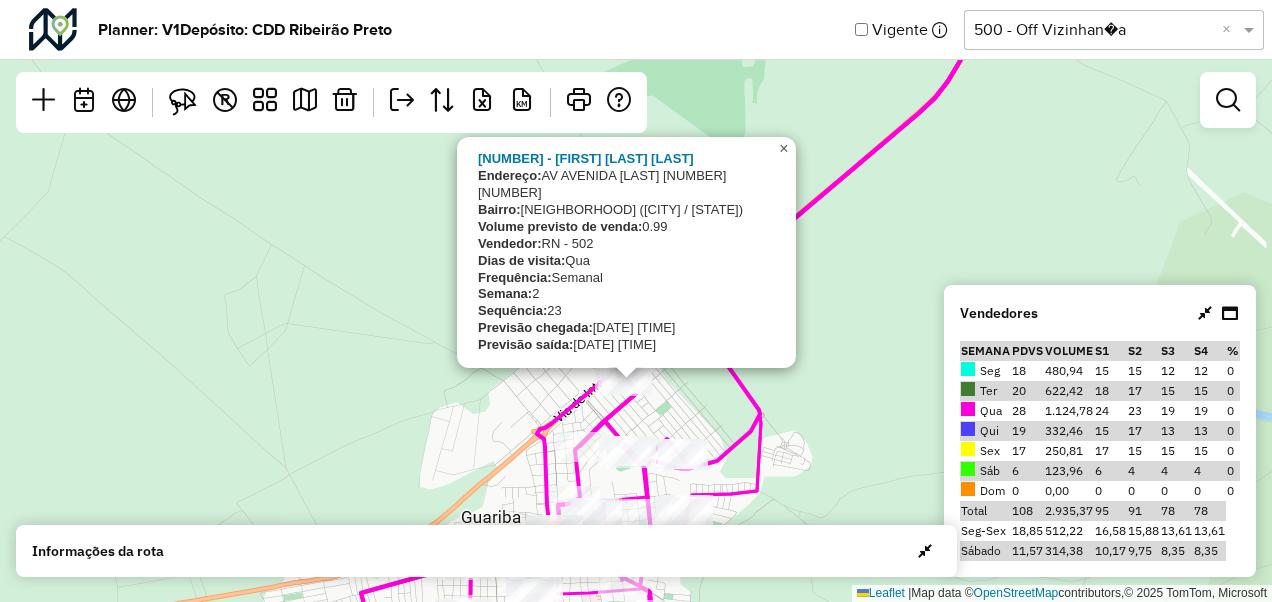 click on "×" 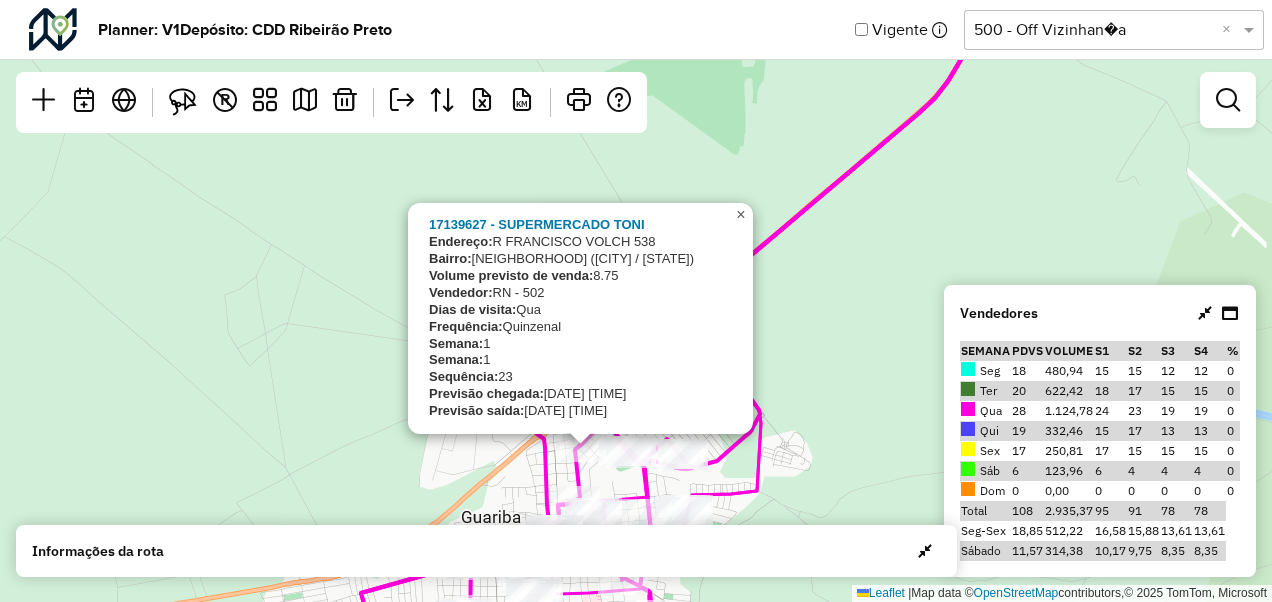 click on "×" 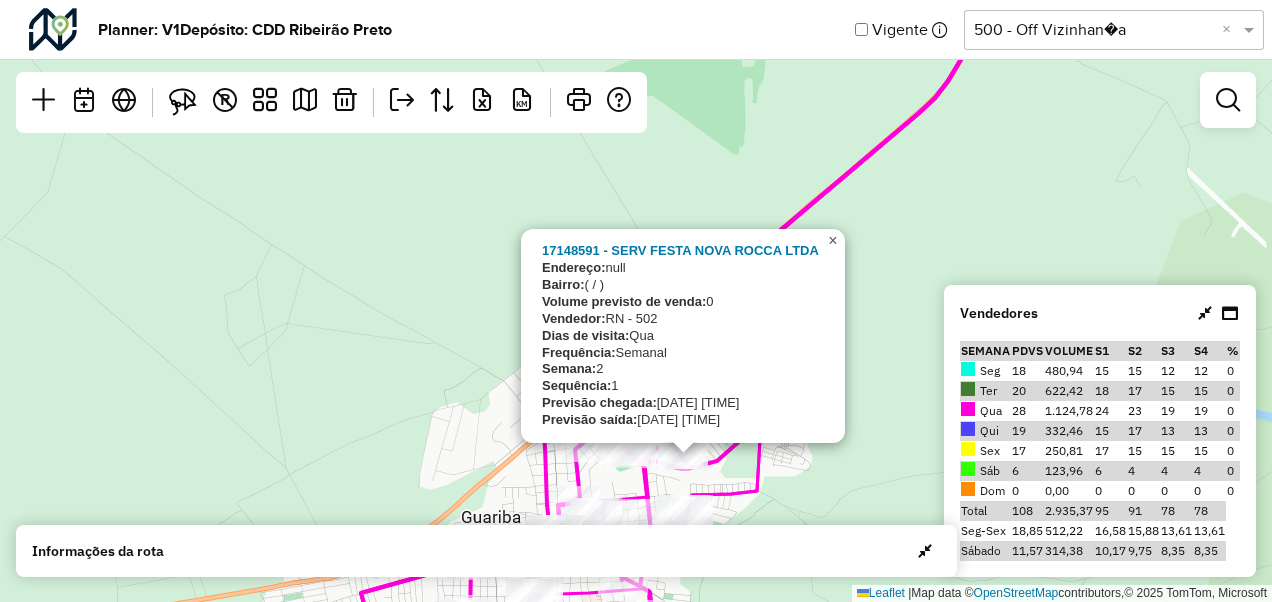 click on "×" 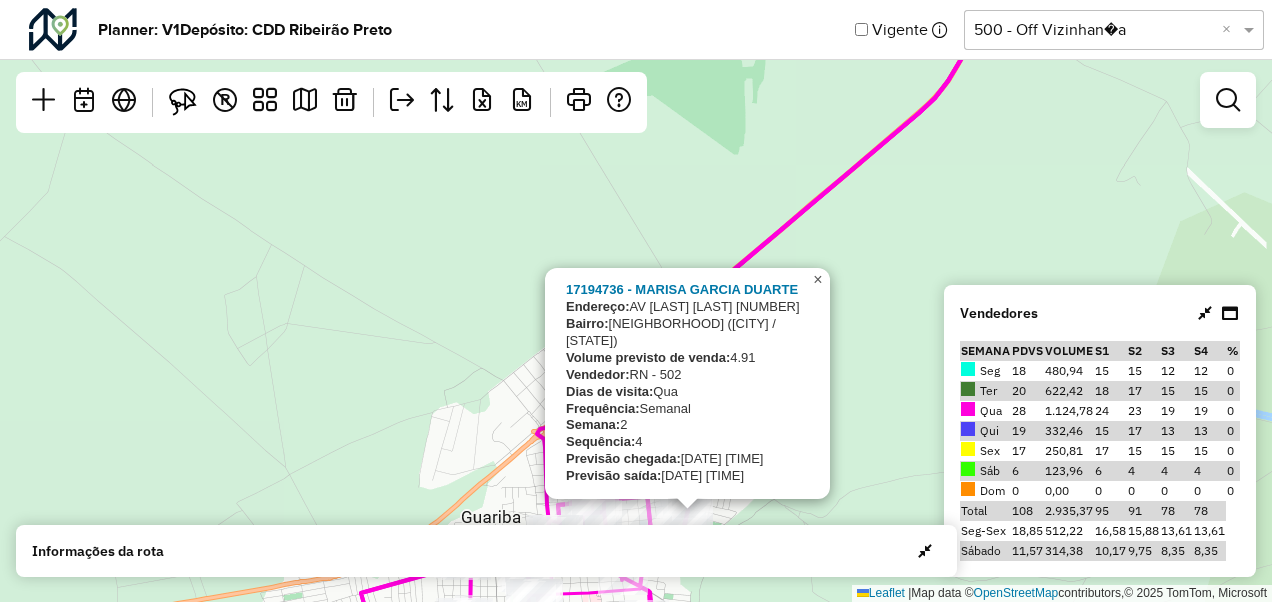 click on "×" 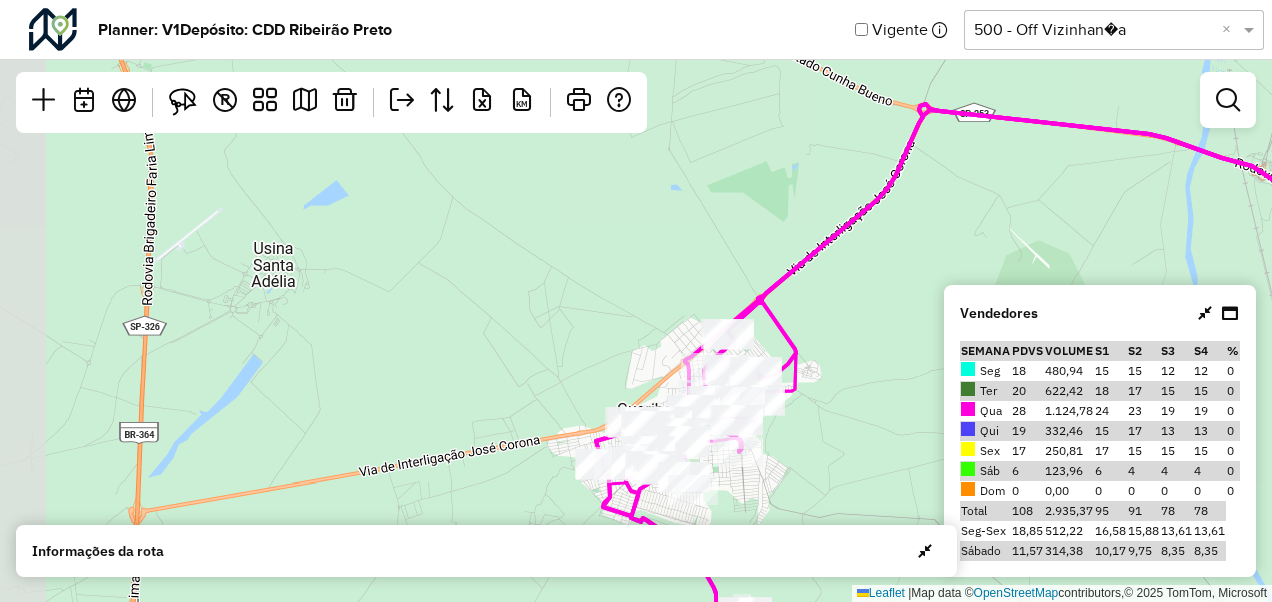 drag, startPoint x: 828, startPoint y: 336, endPoint x: 842, endPoint y: 229, distance: 107.912 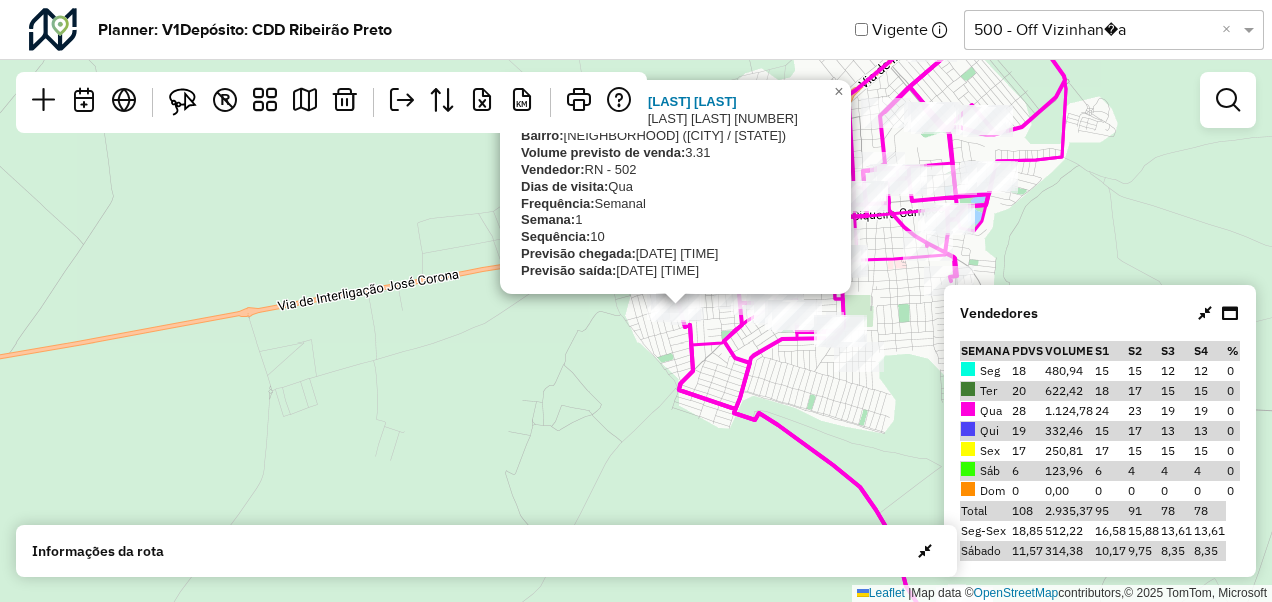 drag, startPoint x: 603, startPoint y: 438, endPoint x: 509, endPoint y: 494, distance: 109.41663 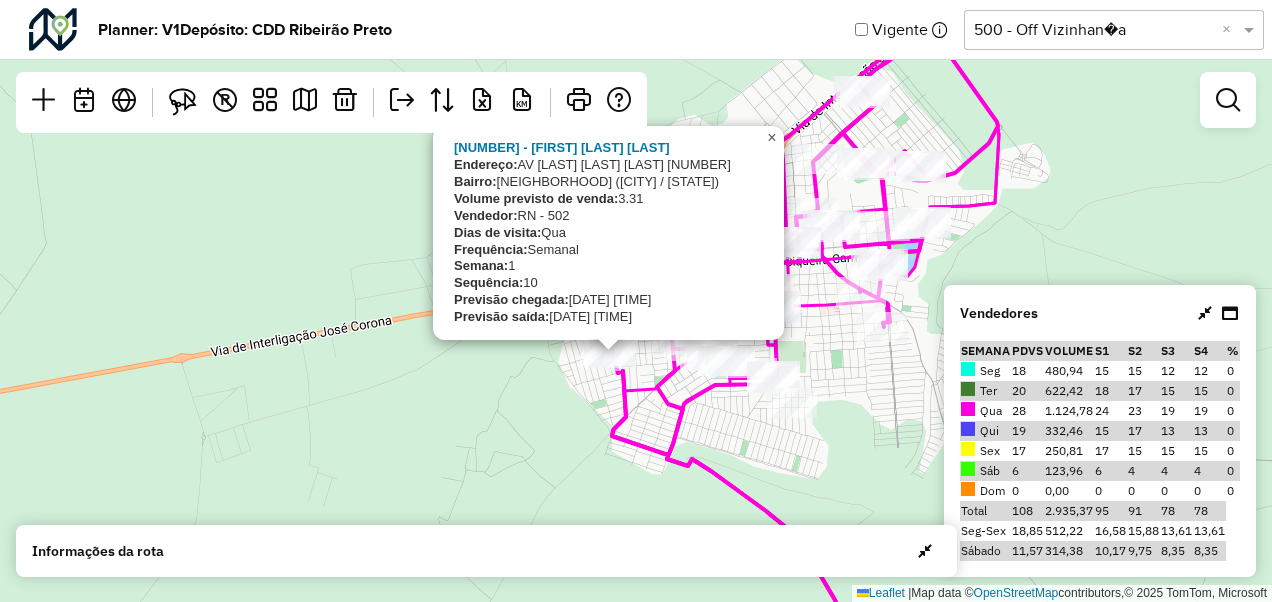 click on "×" 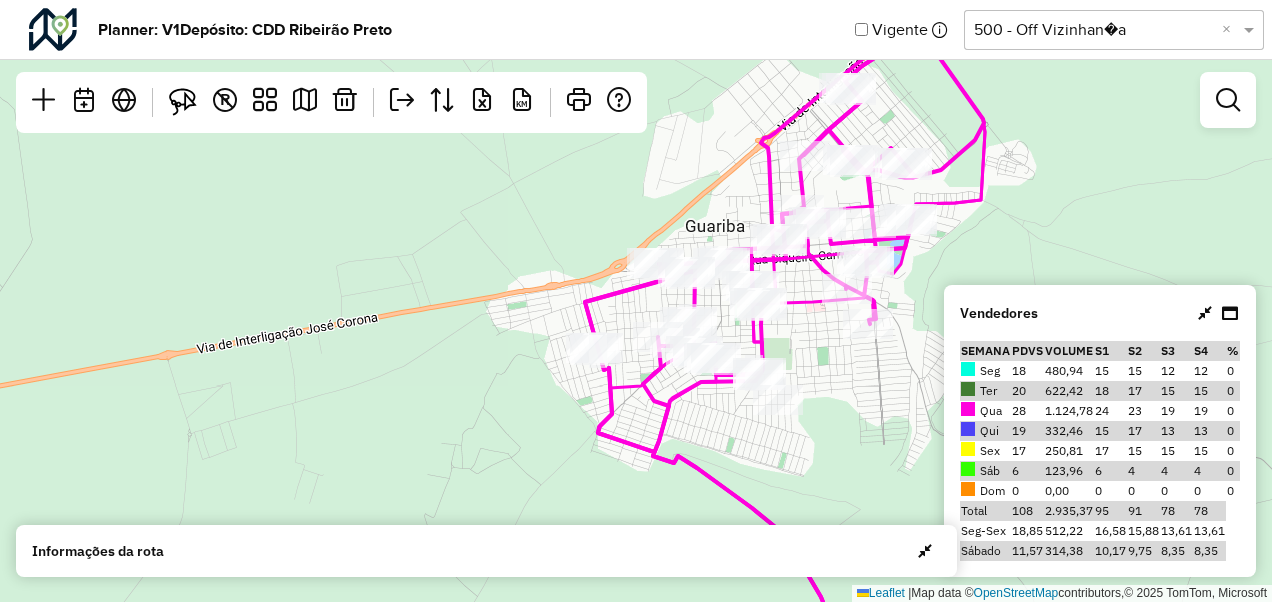drag, startPoint x: 731, startPoint y: 423, endPoint x: 658, endPoint y: 396, distance: 77.83315 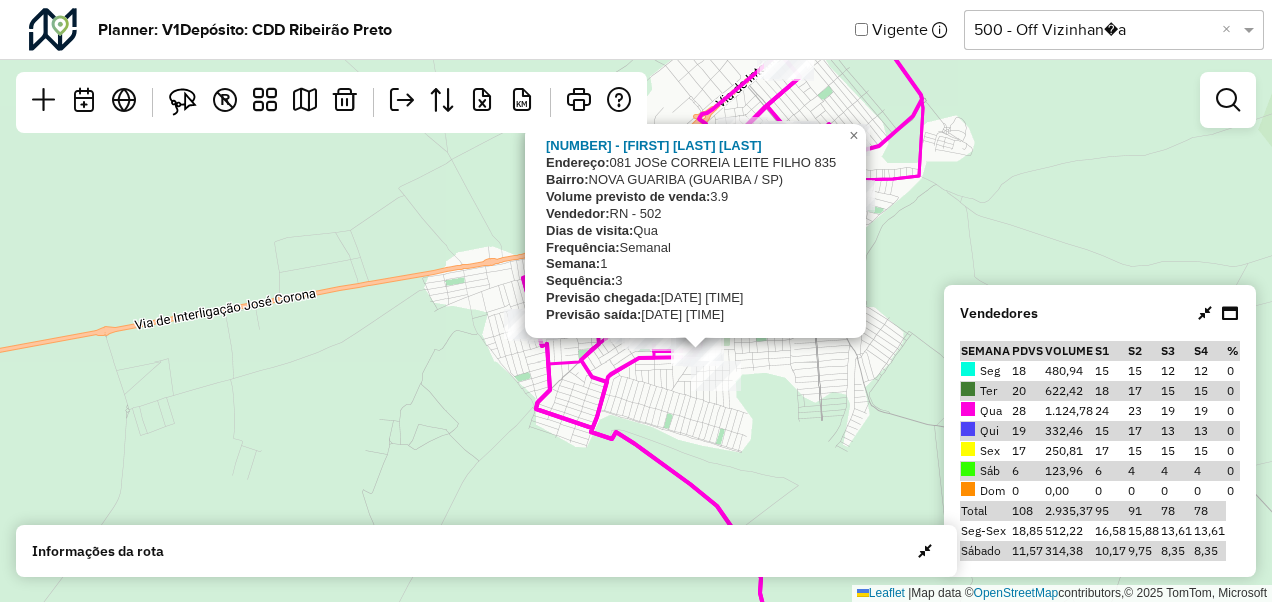 click on "[NUMBER] - [FIRST] [LAST] [LAST]
Endereço: [NUMBER] [LAST] [LAST] [LAST] [NUMBER]
Bairro: [NEIGHBORHOOD] ([CITY] / [STATE])
Volume previsto de venda: [NUMBER]
Vendedor: RN - [NUMBER]
Dias de visita: [DAY]
Frequência: [FREQUENCY]
Semana: [NUMBER]
Sequência: [NUMBER]
Previsão chegada: [DATE] [TIME]
Previsão saída: [DATE] [TIME]
× Leaflet | Map data © OpenStreetMap contributors,© [YEAR] TomTom, Microsoft" 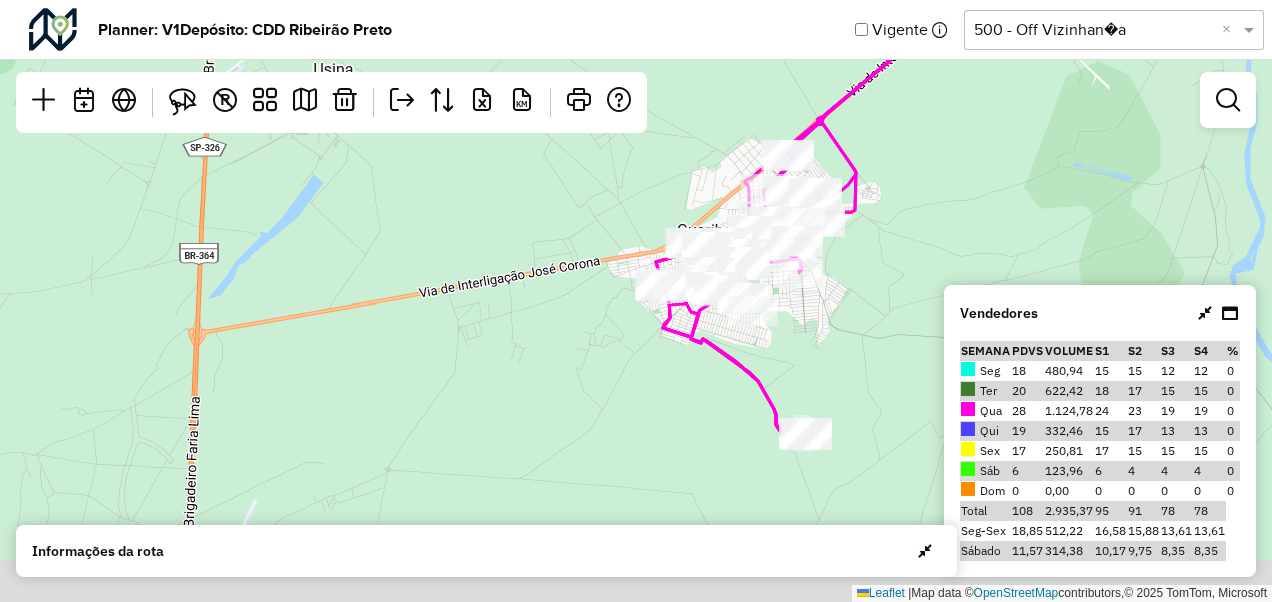 drag, startPoint x: 823, startPoint y: 450, endPoint x: 788, endPoint y: 328, distance: 126.921234 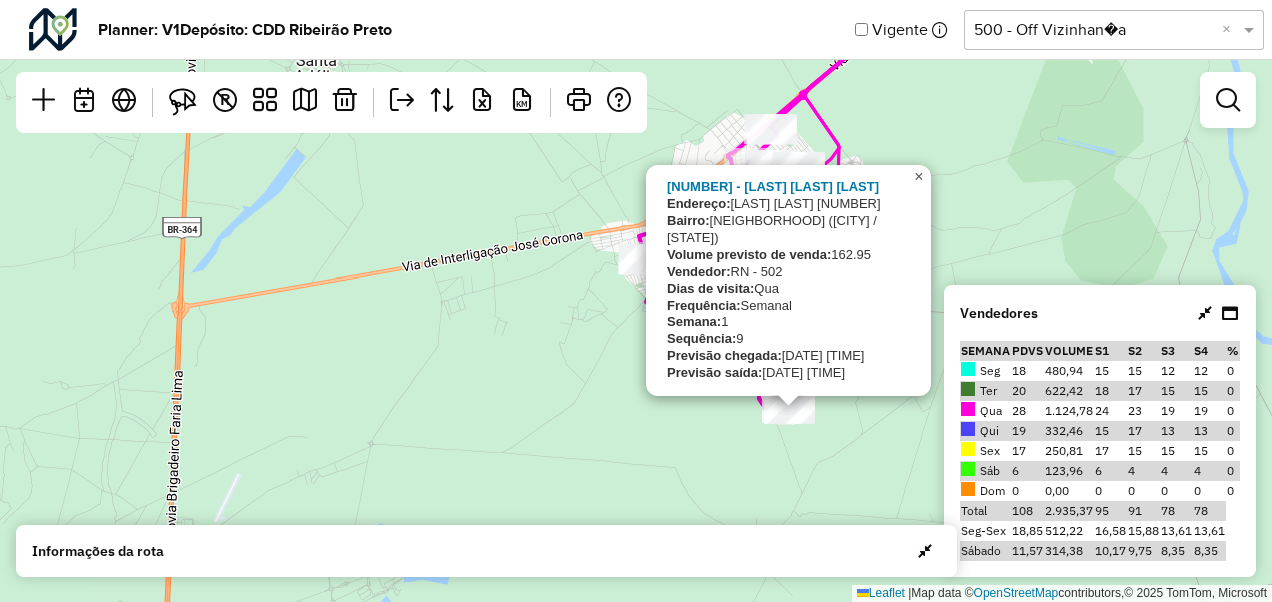 click on "×" 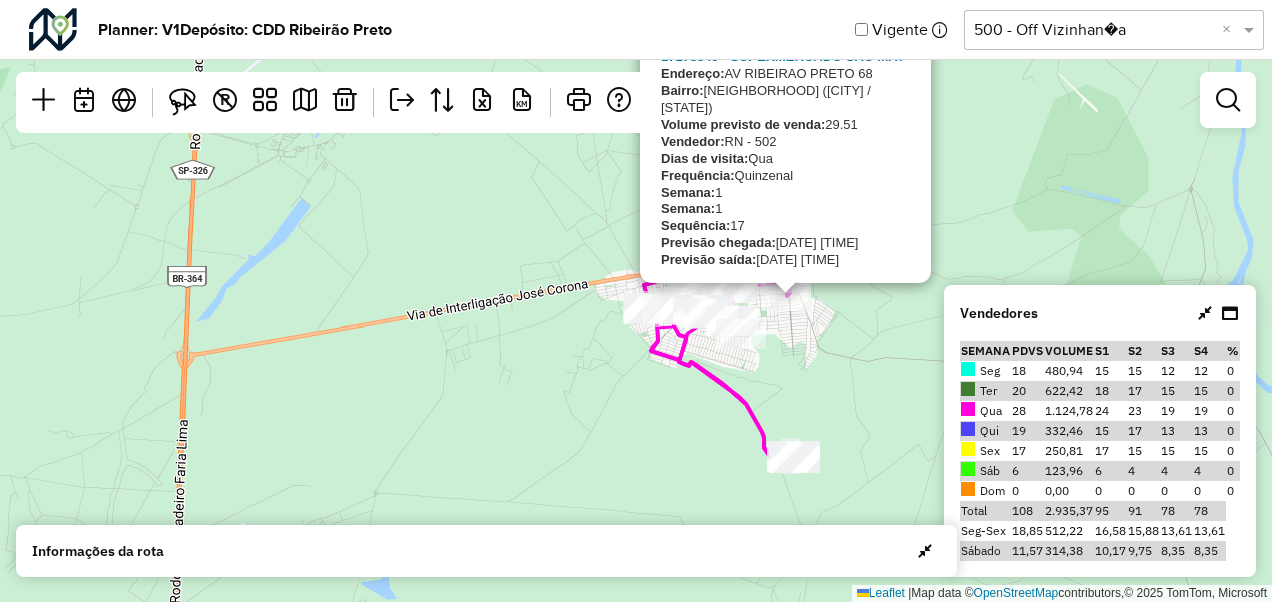 drag, startPoint x: 813, startPoint y: 341, endPoint x: 828, endPoint y: 424, distance: 84.34453 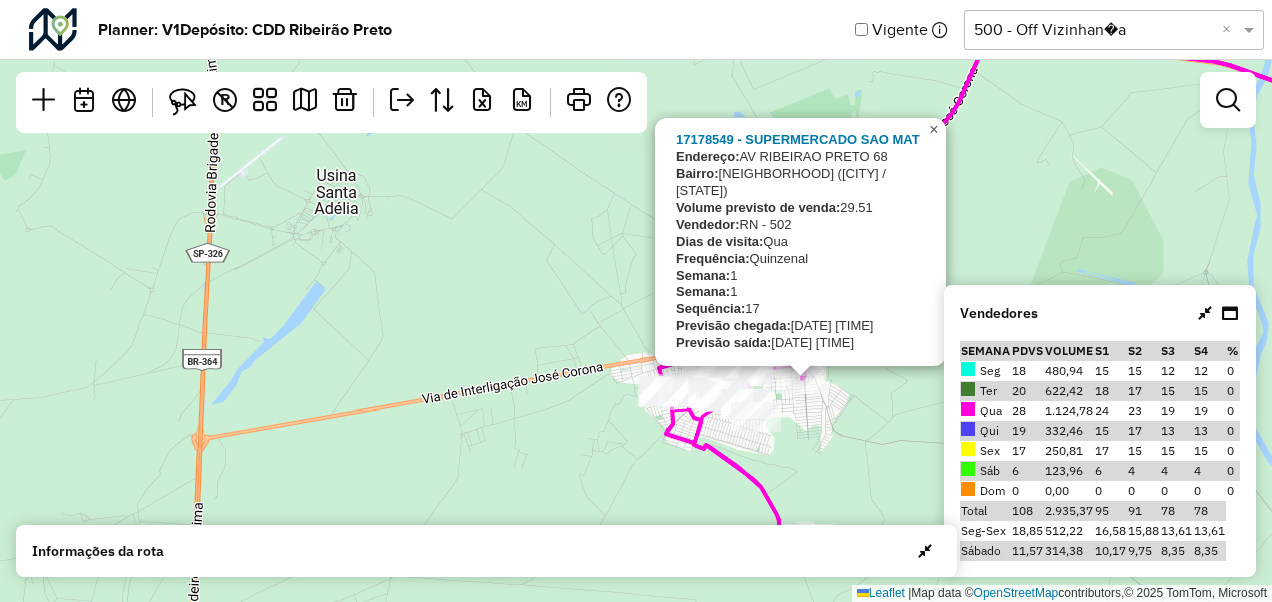 click on "×" 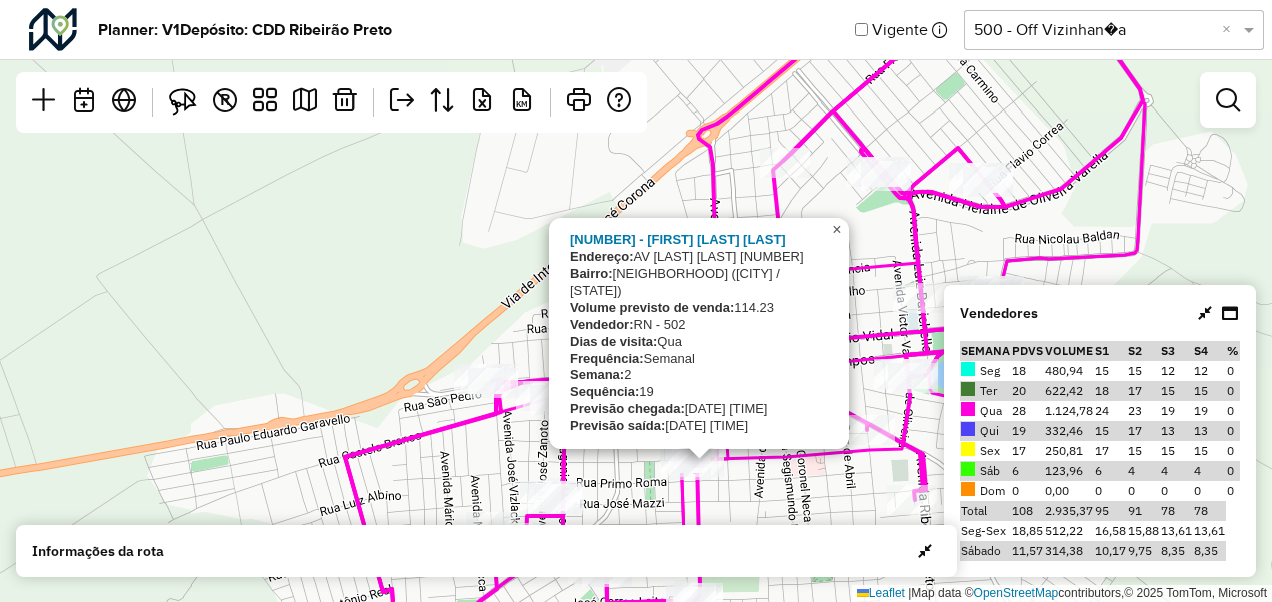 click on "×" 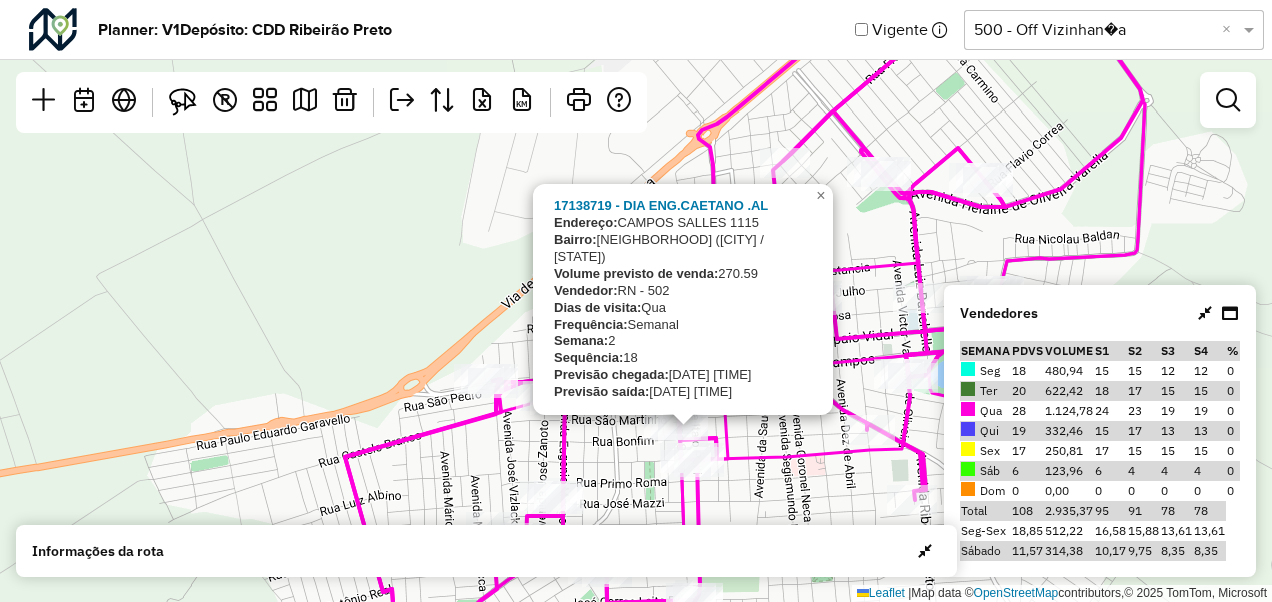 click on "[NUMBER] - [LAST] [LAST] . [LAST]
Endereço: [STREET] [NUMBER]
Bairro: [NEIGHBORHOOD] ([CITY] / [STATE])
Volume previsto de venda: [NUMBER]
Vendedor: RN - [NUMBER]
Dias de visita: [DAY]
Frequência: [FREQUENCY]
Semana: [NUMBER]
Sequência: [NUMBER]
Previsão chegada: [DATE] [TIME]
Previsão saída: [DATE] [TIME]" 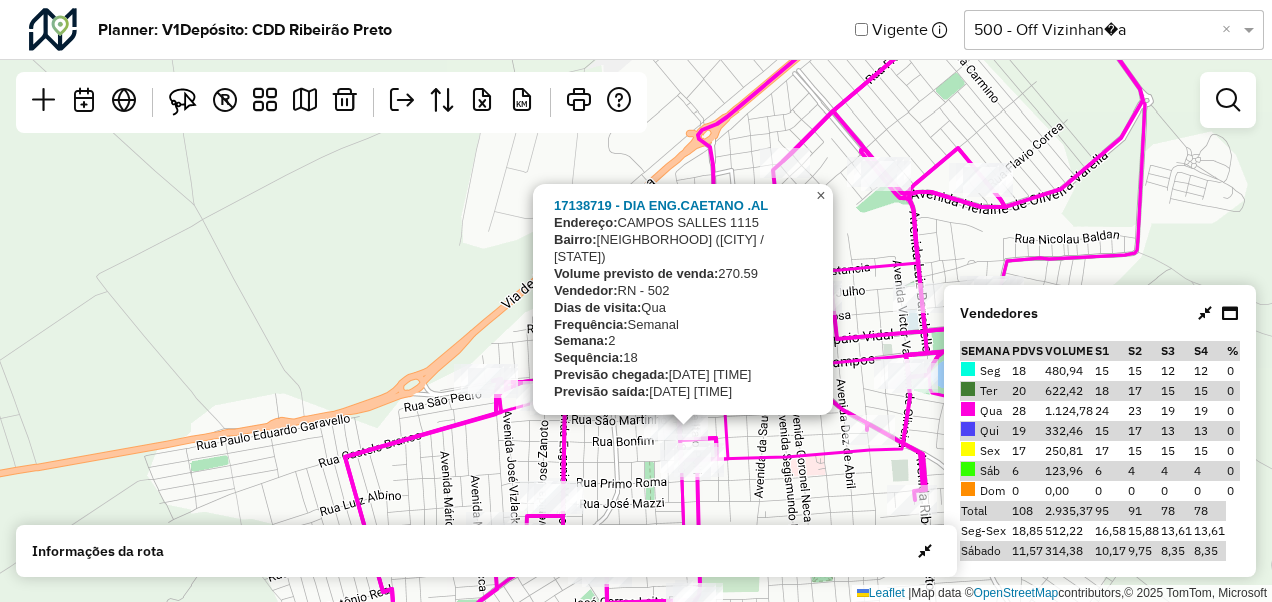 click on "×" 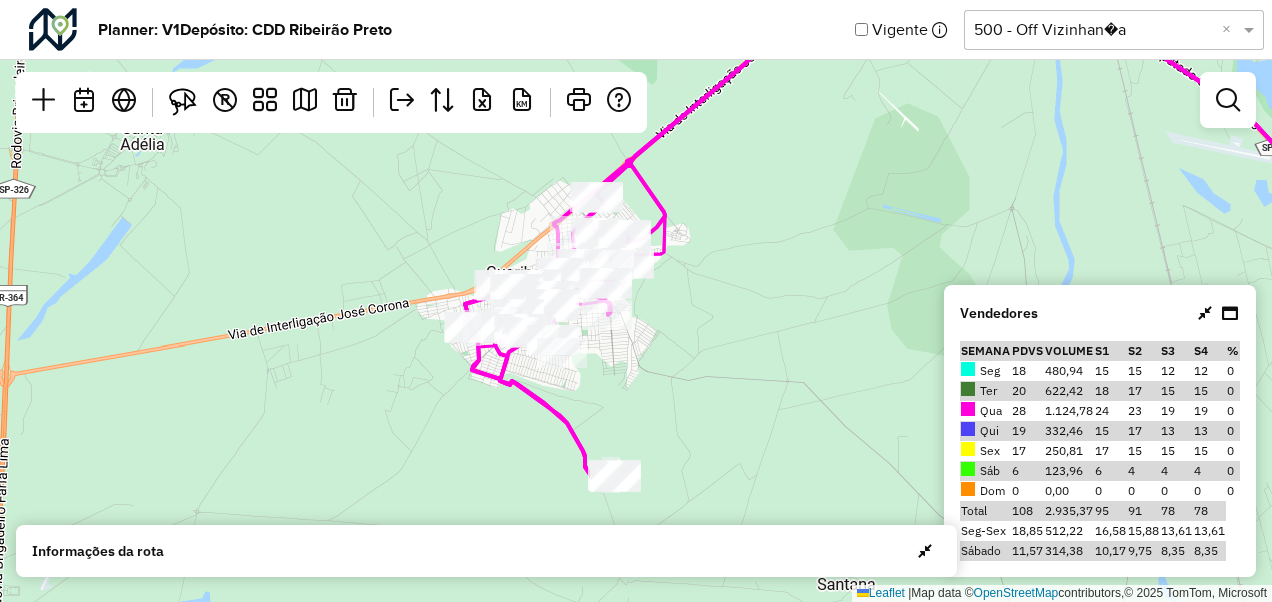 drag, startPoint x: 366, startPoint y: 228, endPoint x: 338, endPoint y: 222, distance: 28.635643 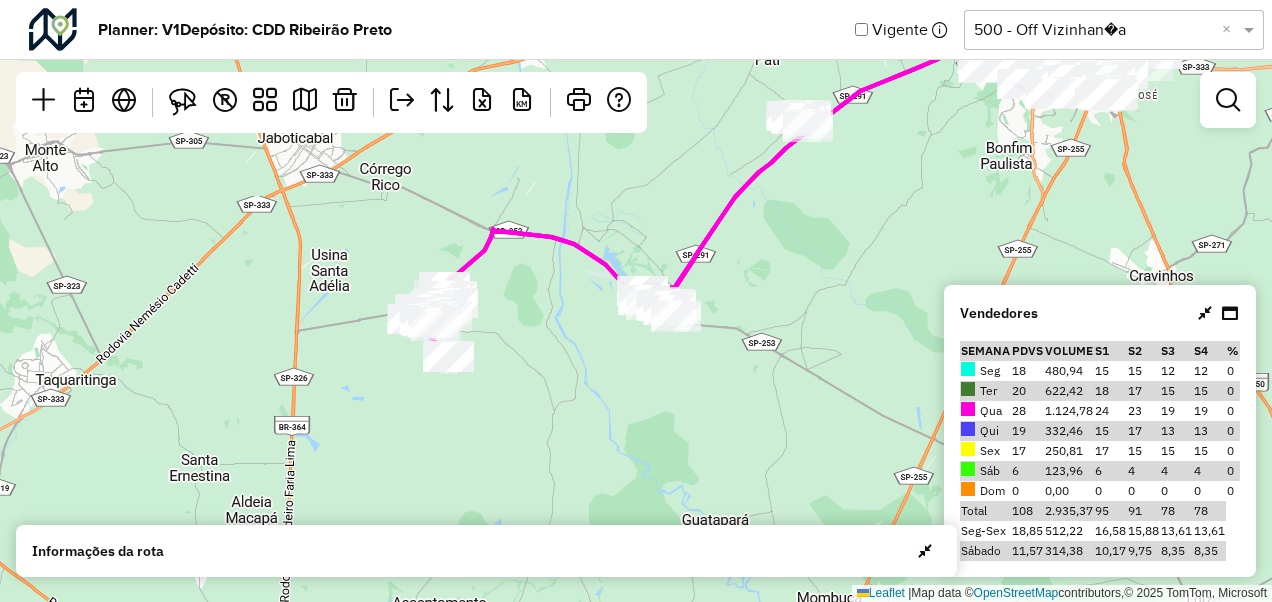 drag, startPoint x: 712, startPoint y: 286, endPoint x: 584, endPoint y: 354, distance: 144.94136 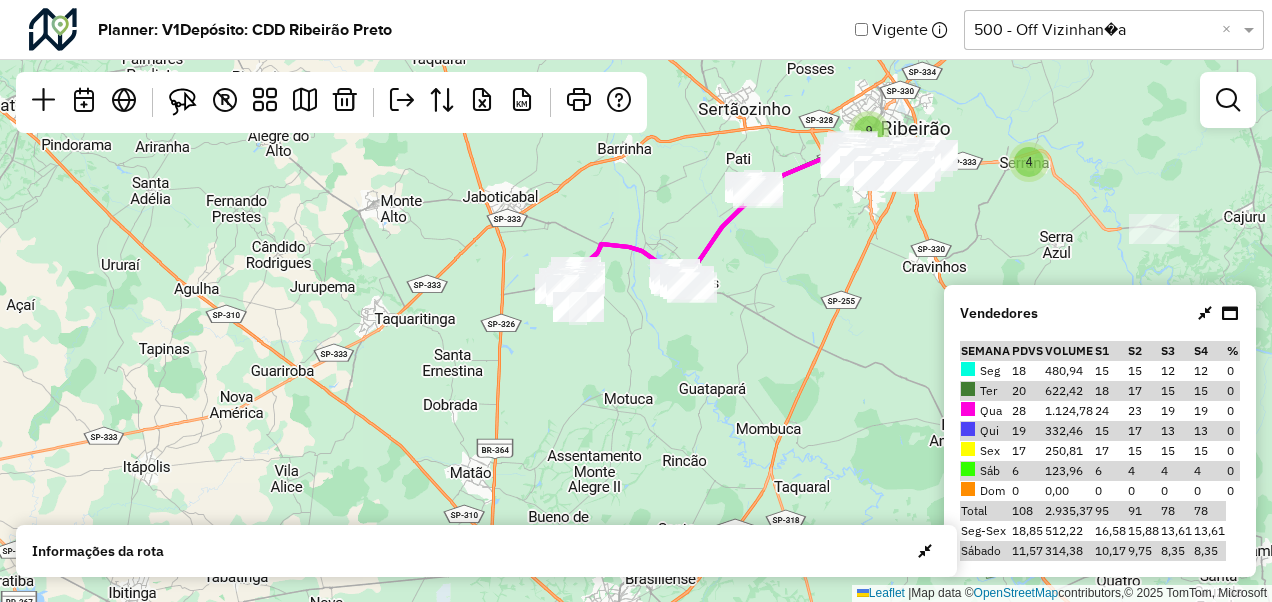 drag, startPoint x: 844, startPoint y: 254, endPoint x: 788, endPoint y: 270, distance: 58.24088 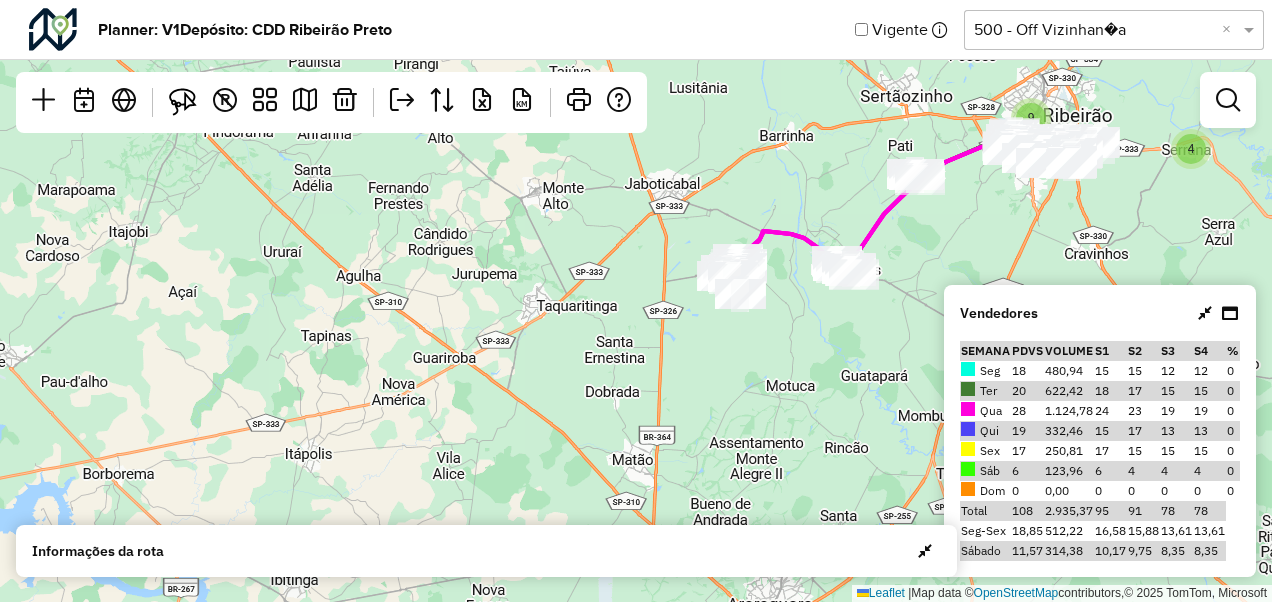 drag, startPoint x: 1160, startPoint y: 190, endPoint x: 996, endPoint y: 261, distance: 178.70926 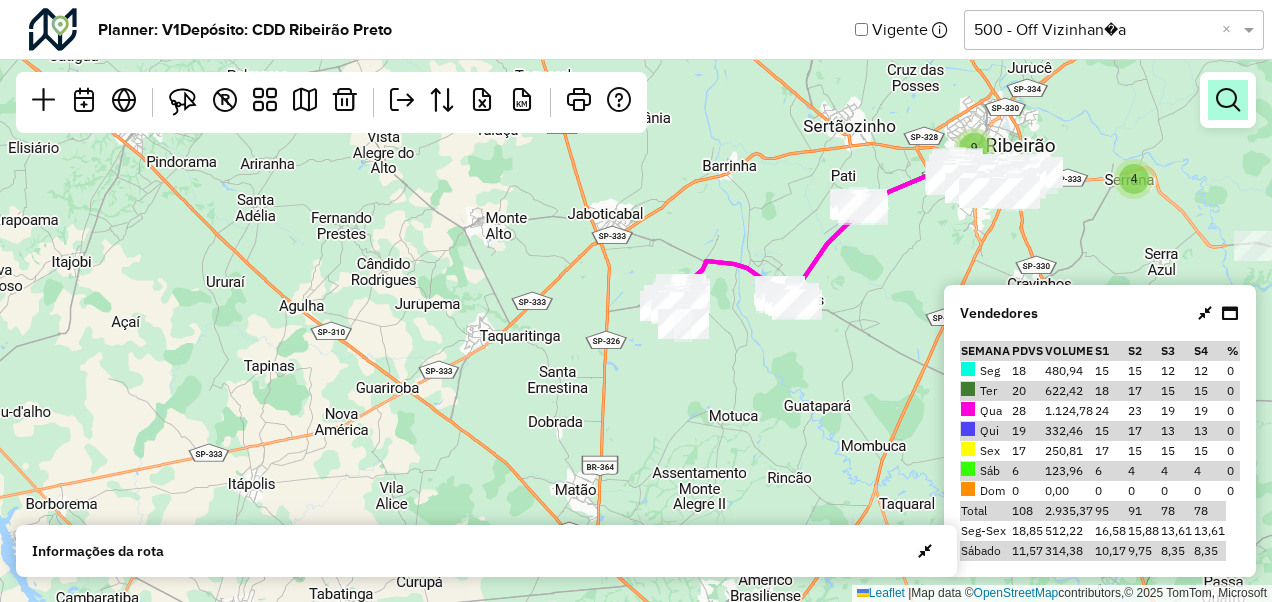 click at bounding box center [1228, 100] 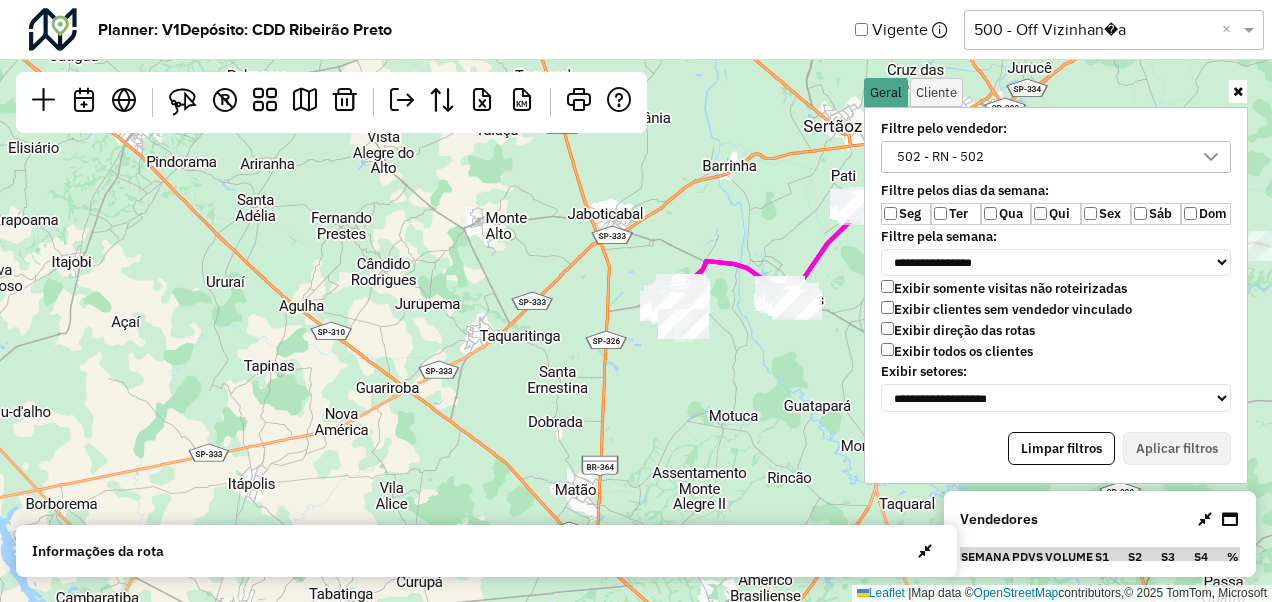 click on "4 9  Leaflet   |  Map data ©  OpenStreetMap  contributors,© 2025 TomTom, Microsoft" 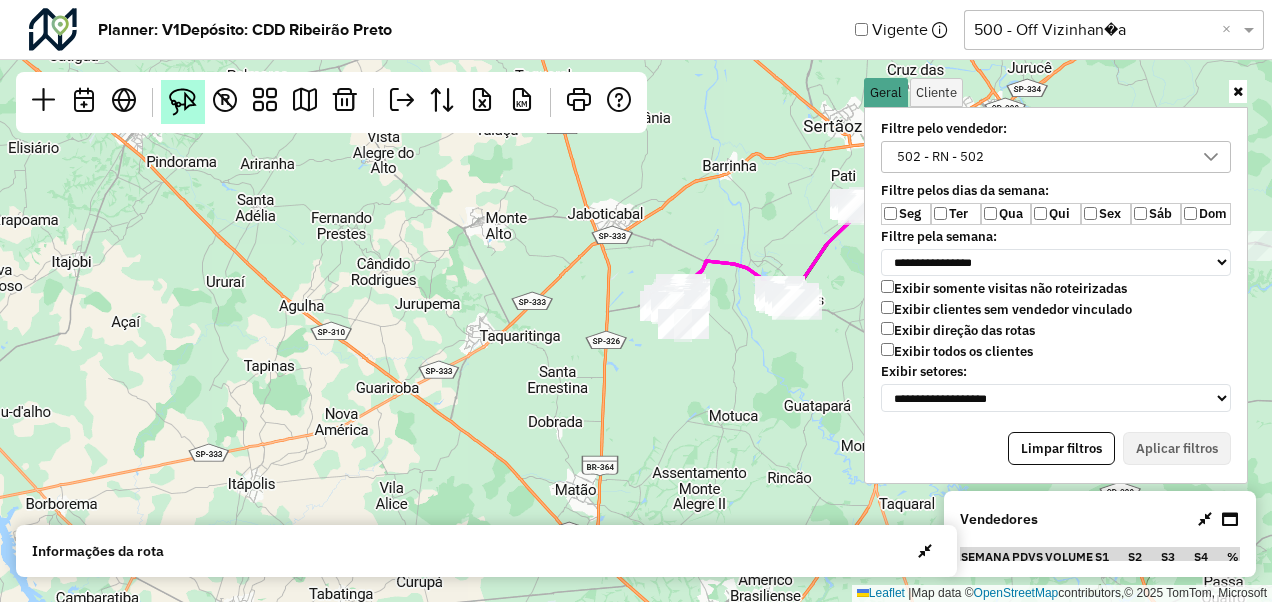 click at bounding box center [183, 102] 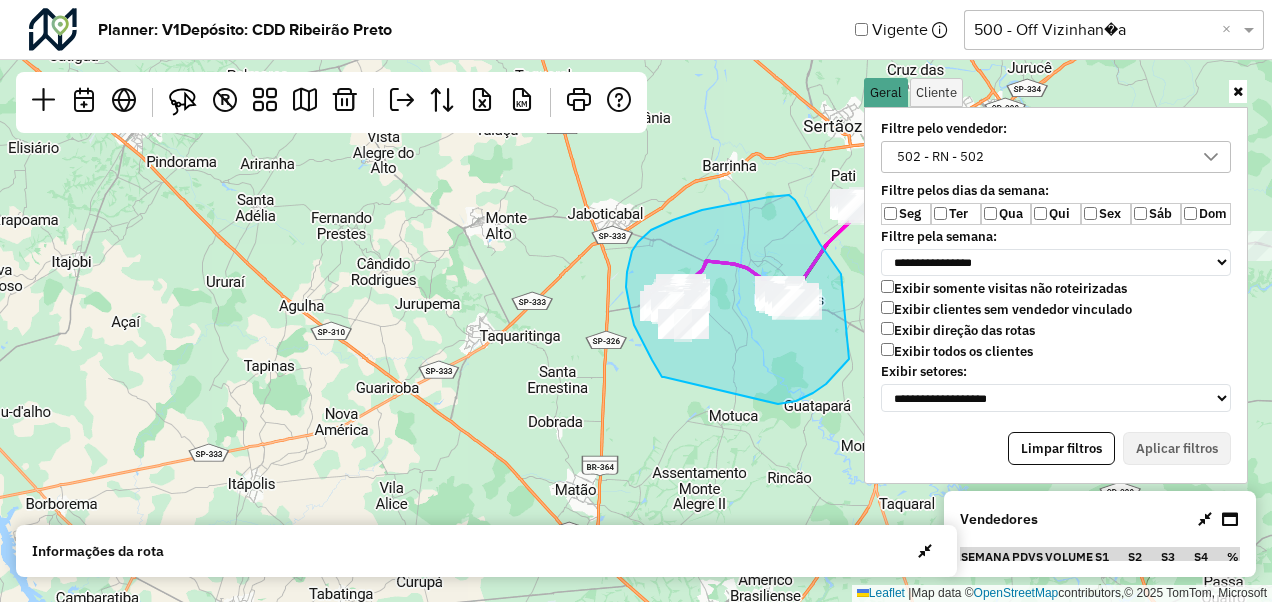 drag, startPoint x: 664, startPoint y: 377, endPoint x: 776, endPoint y: 384, distance: 112.21854 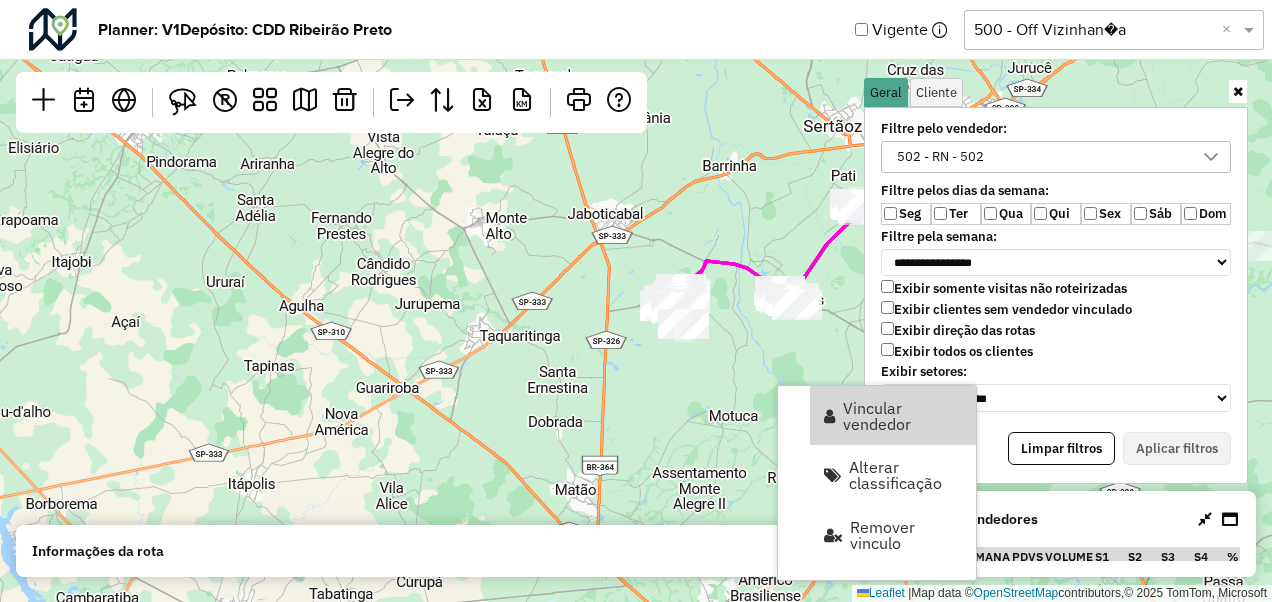 click on "4 9  Leaflet   |  Map data ©  OpenStreetMap  contributors,© 2025 TomTom, Microsoft" 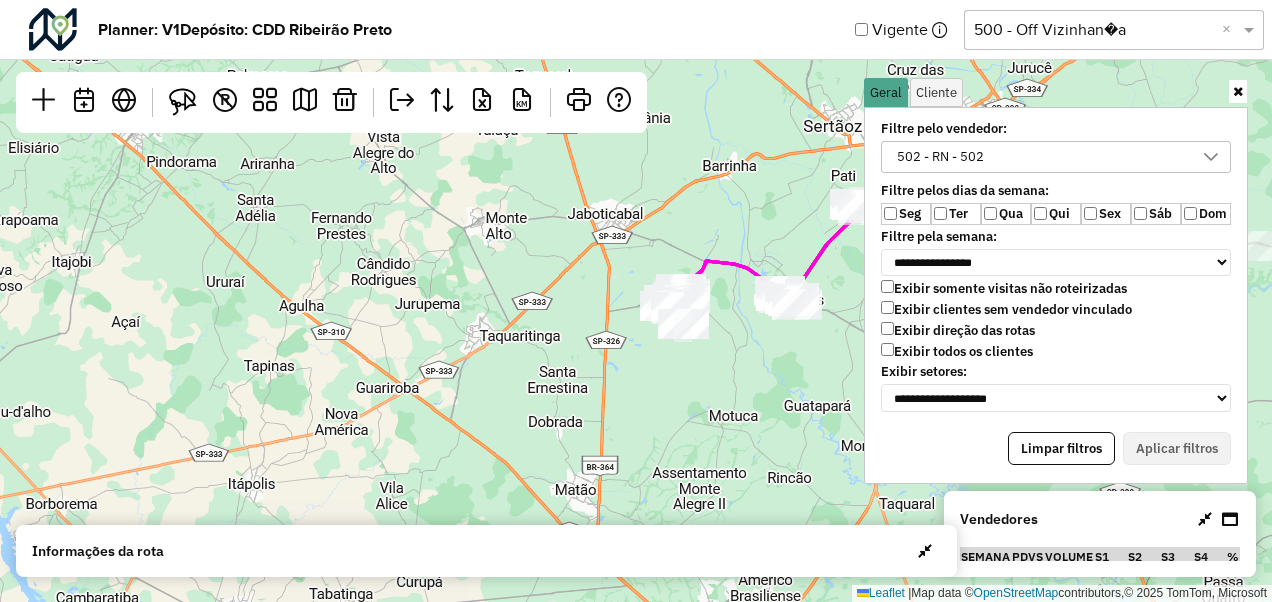 click at bounding box center [1238, 91] 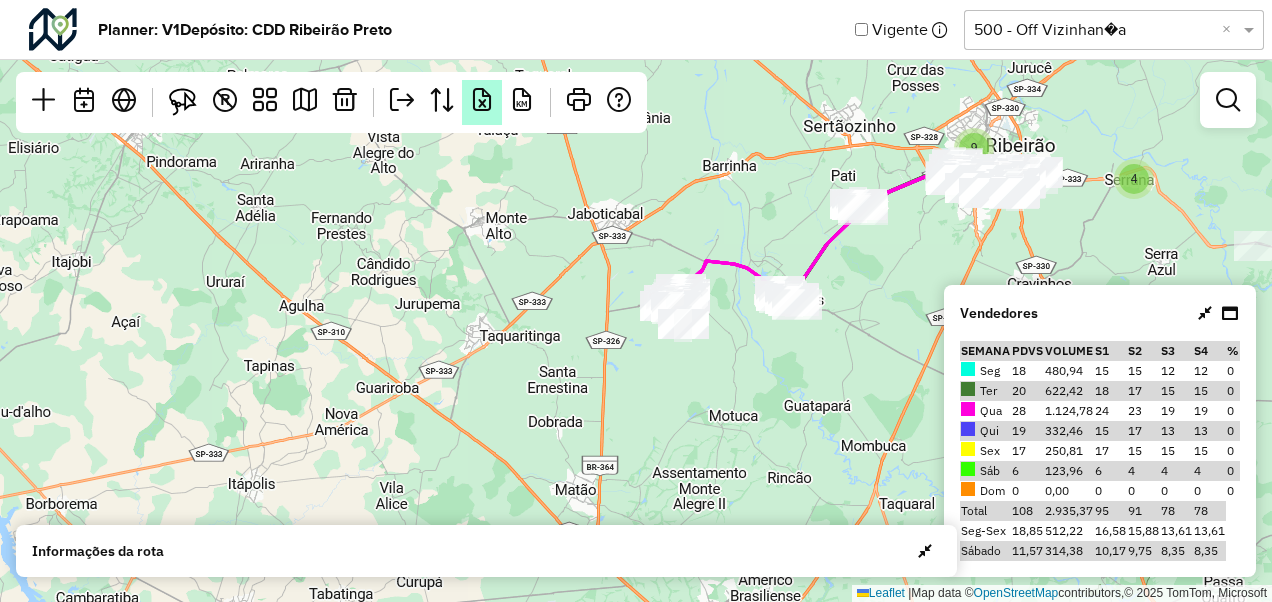 click at bounding box center [482, 100] 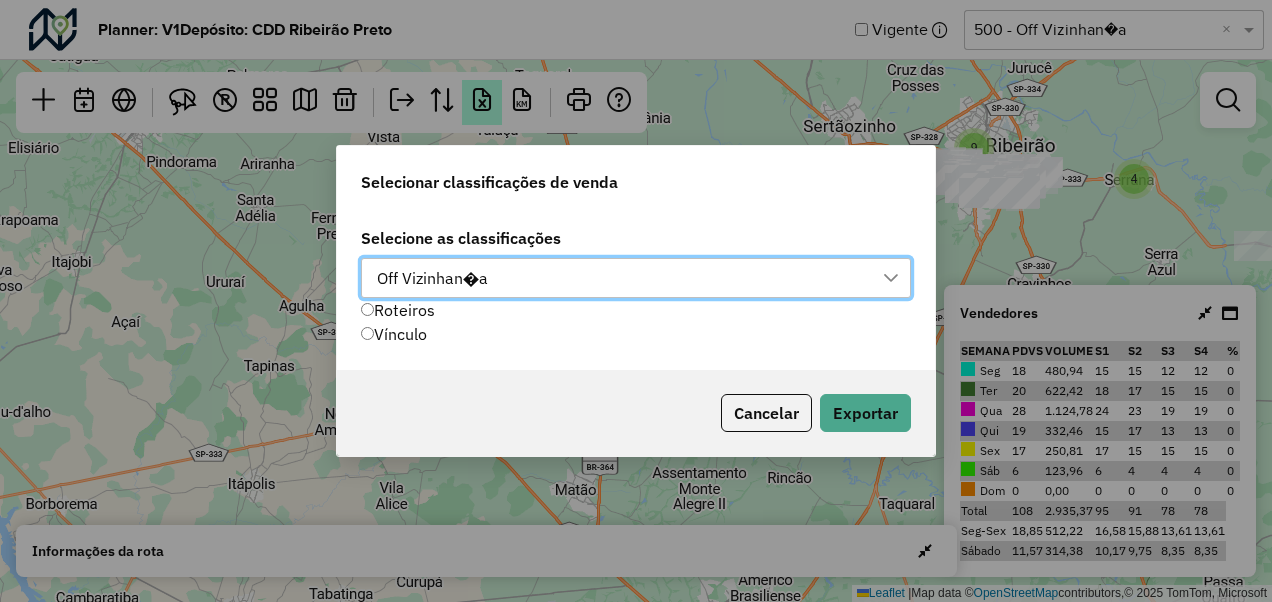 scroll, scrollTop: 14, scrollLeft: 90, axis: both 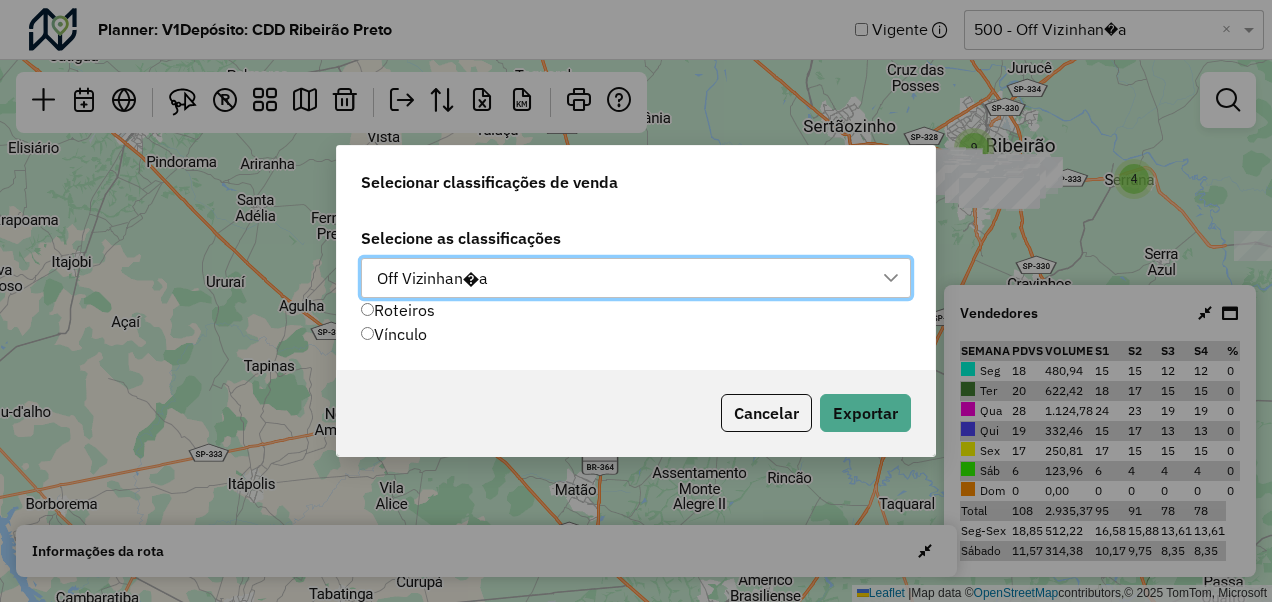 click on "Vínculo" 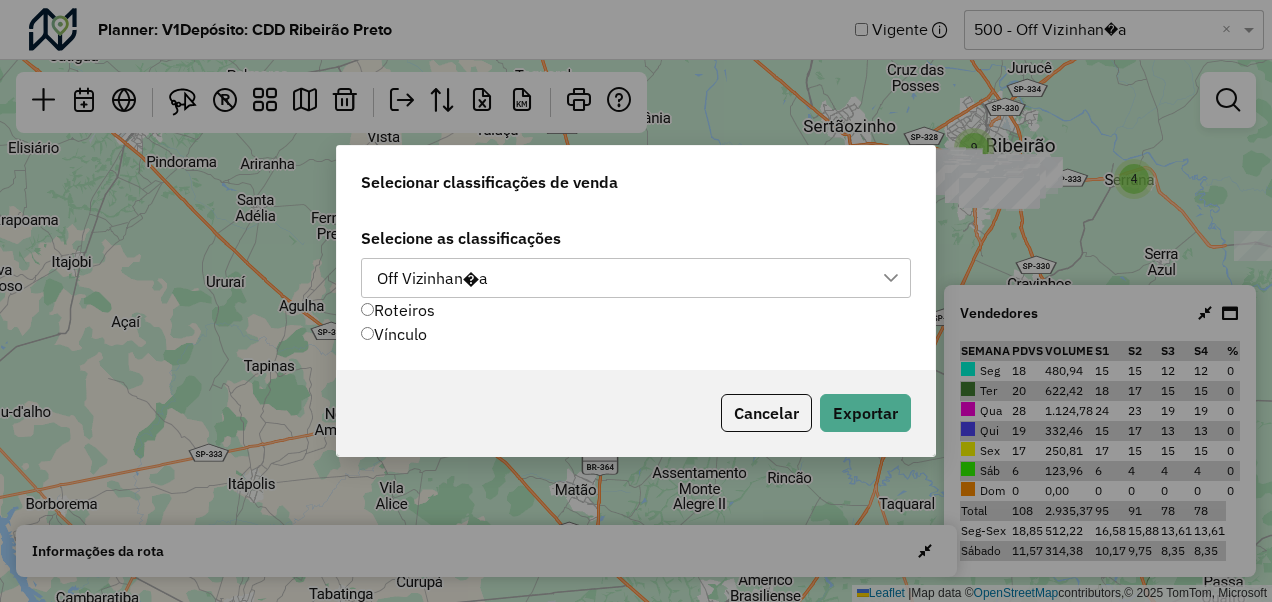 click on "Vínculo" 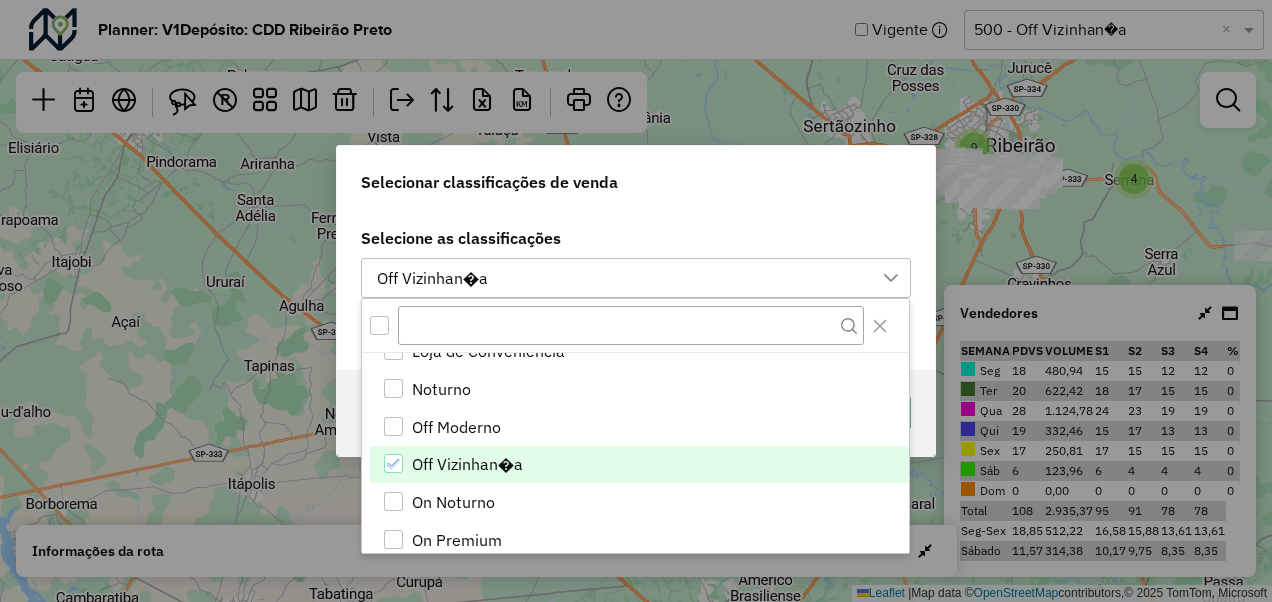 scroll, scrollTop: 636, scrollLeft: 0, axis: vertical 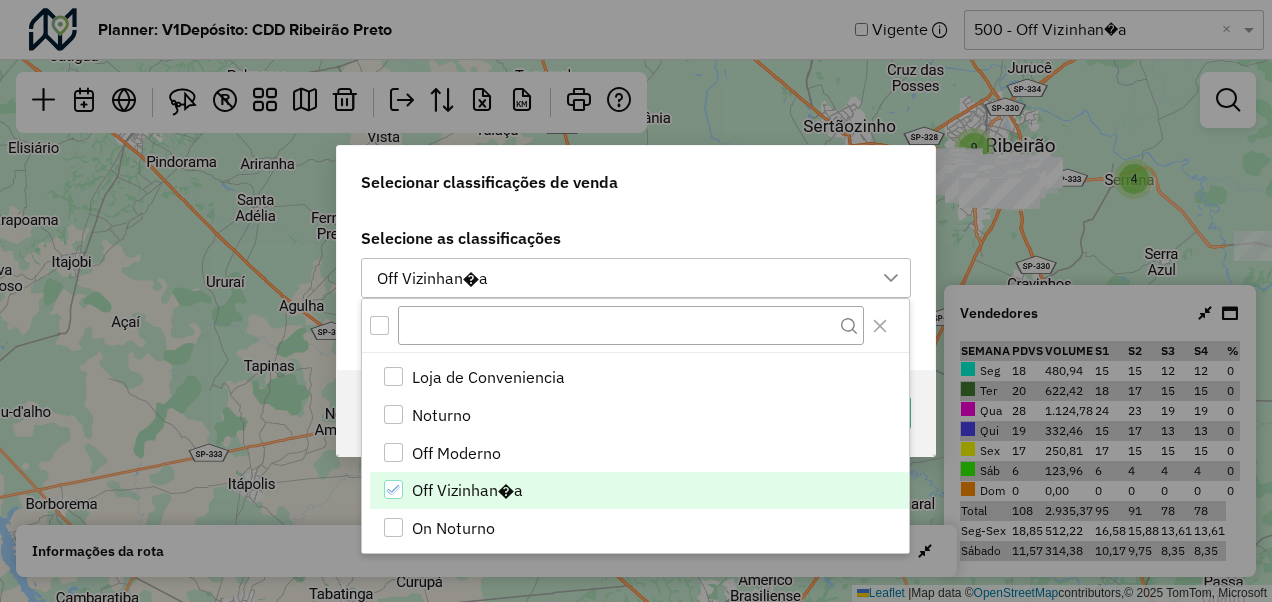 click on "Selecionar classificações de venda Selecione as classificações Off Vizinhana Roteiros Vínculo Cancelar Exportar" 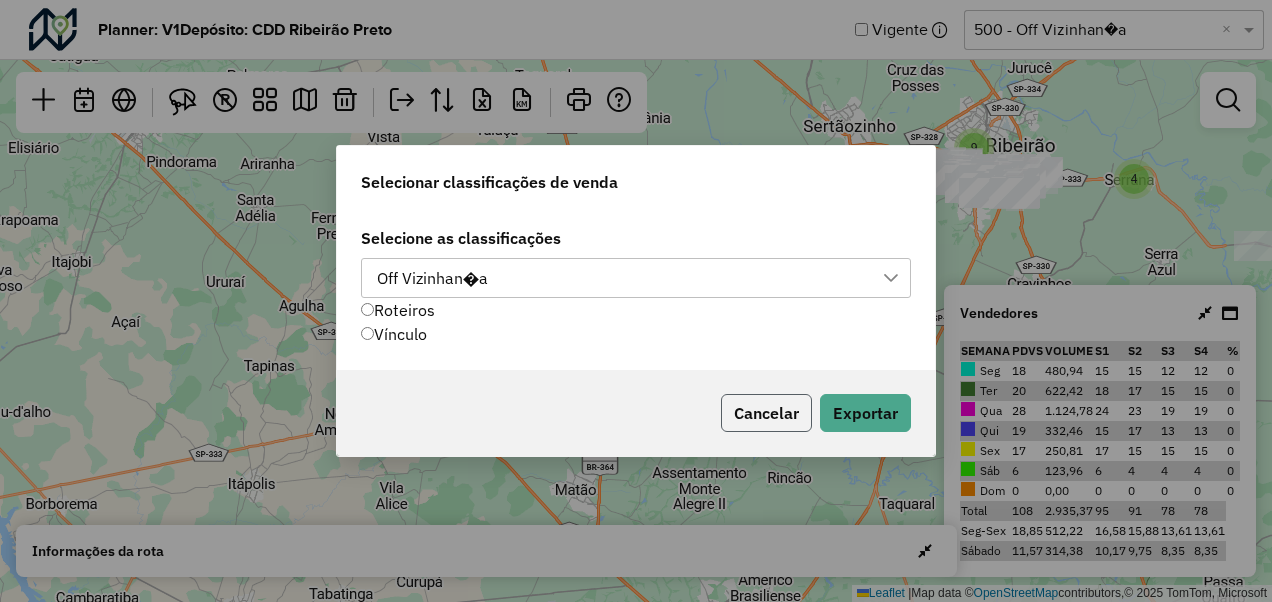 click on "Cancelar" 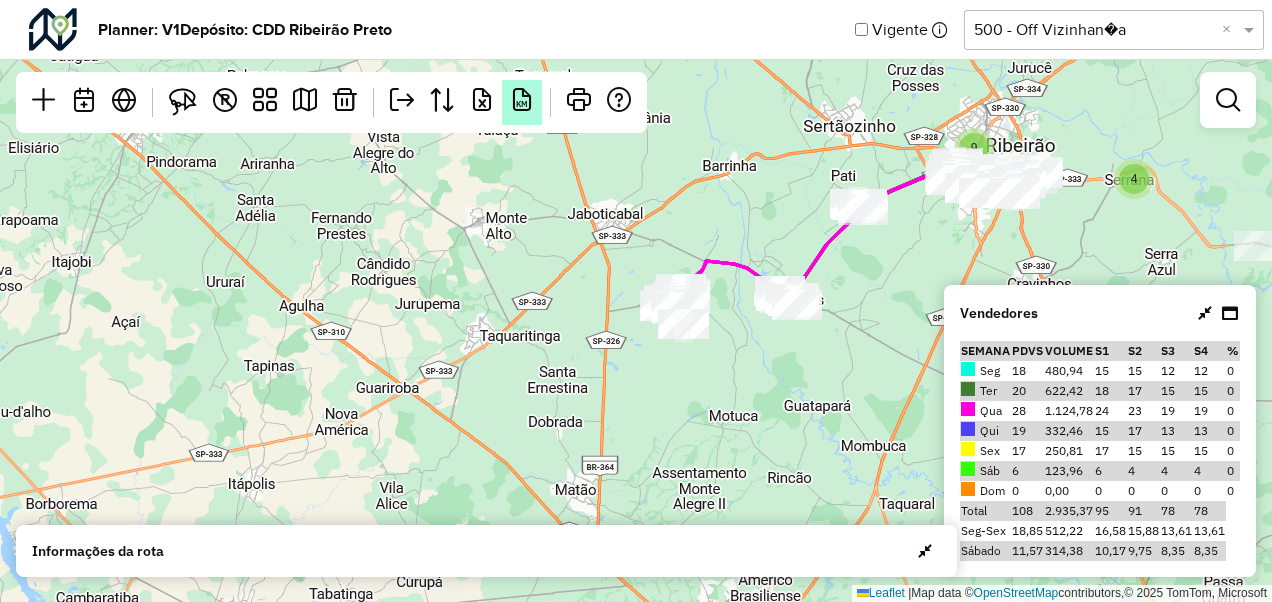 click on "KM" at bounding box center (522, 100) 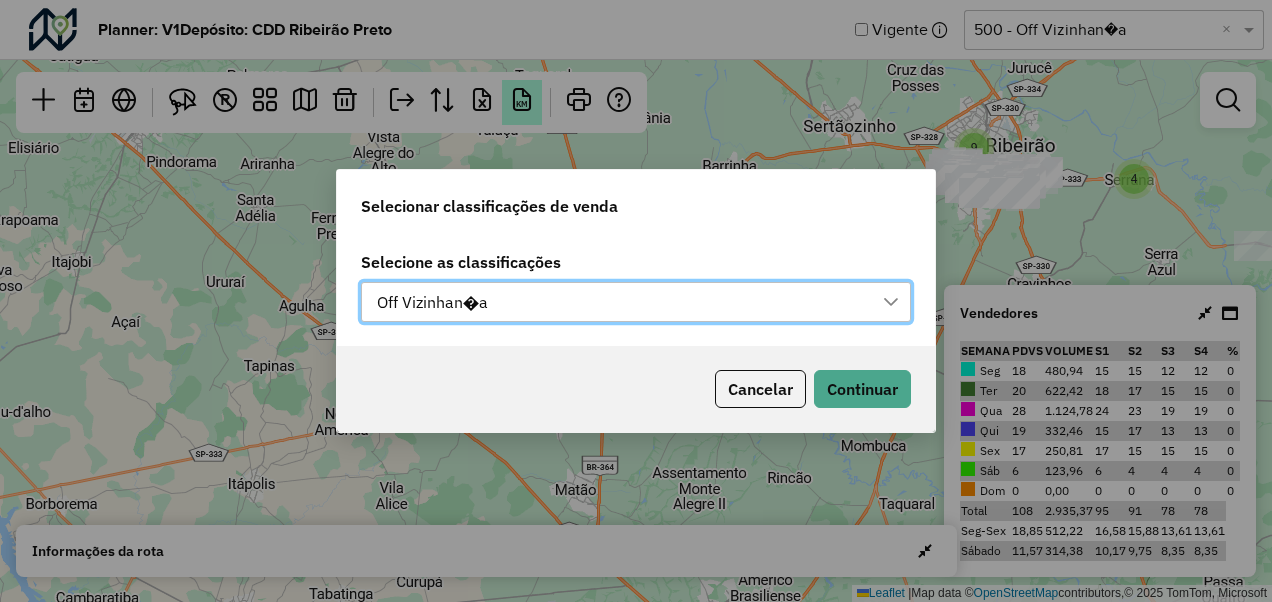 scroll, scrollTop: 14, scrollLeft: 90, axis: both 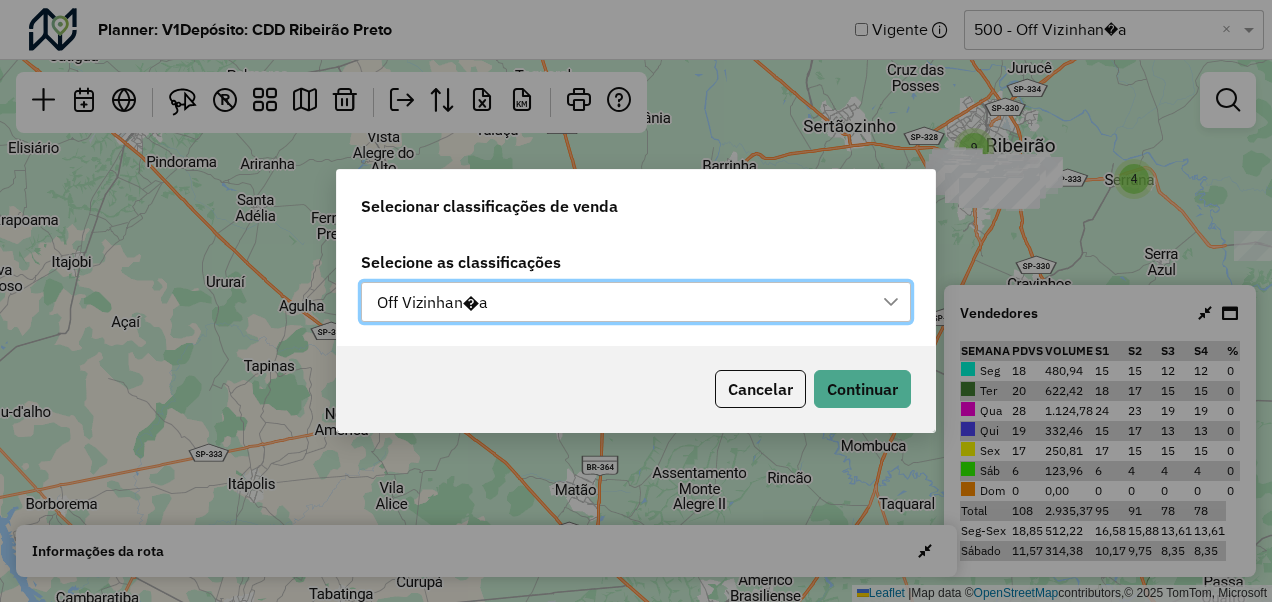 click 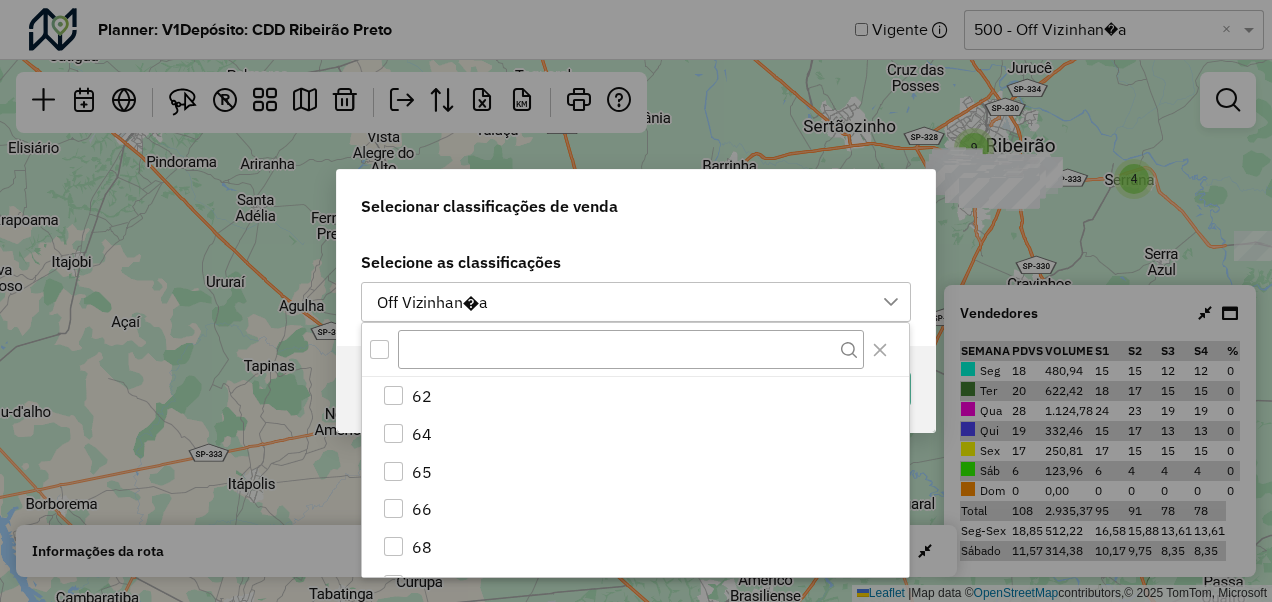 scroll, scrollTop: 592, scrollLeft: 0, axis: vertical 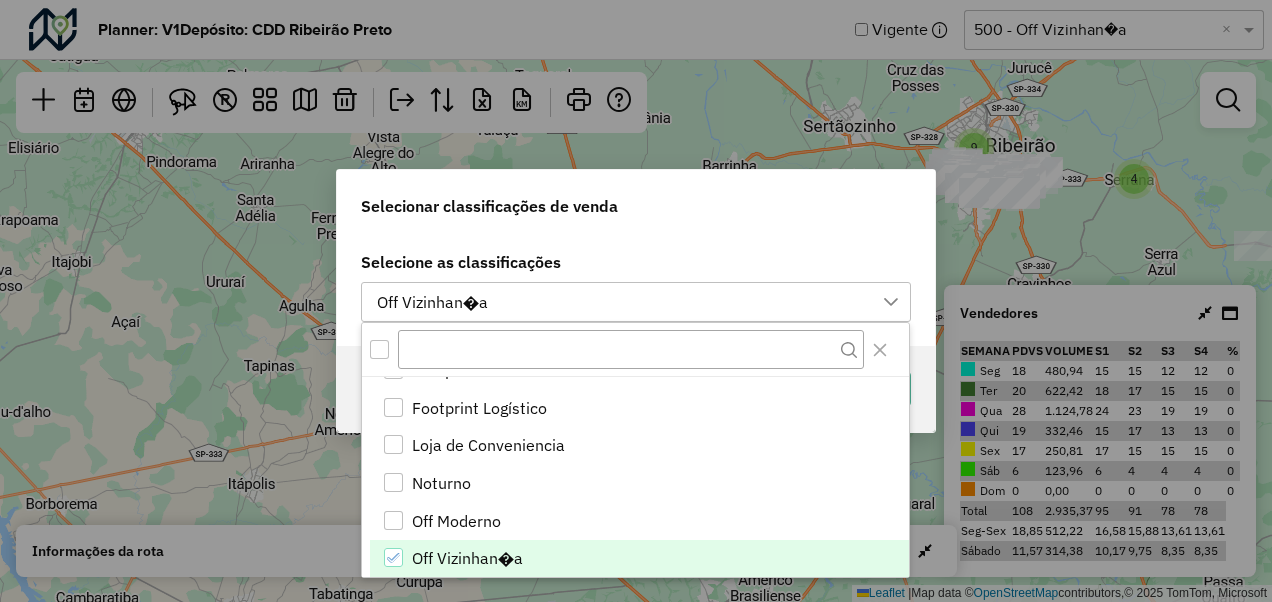 click on "Selecionar classificações de venda Selecione as classificações Off Vizinhana Cancelar Continuar" 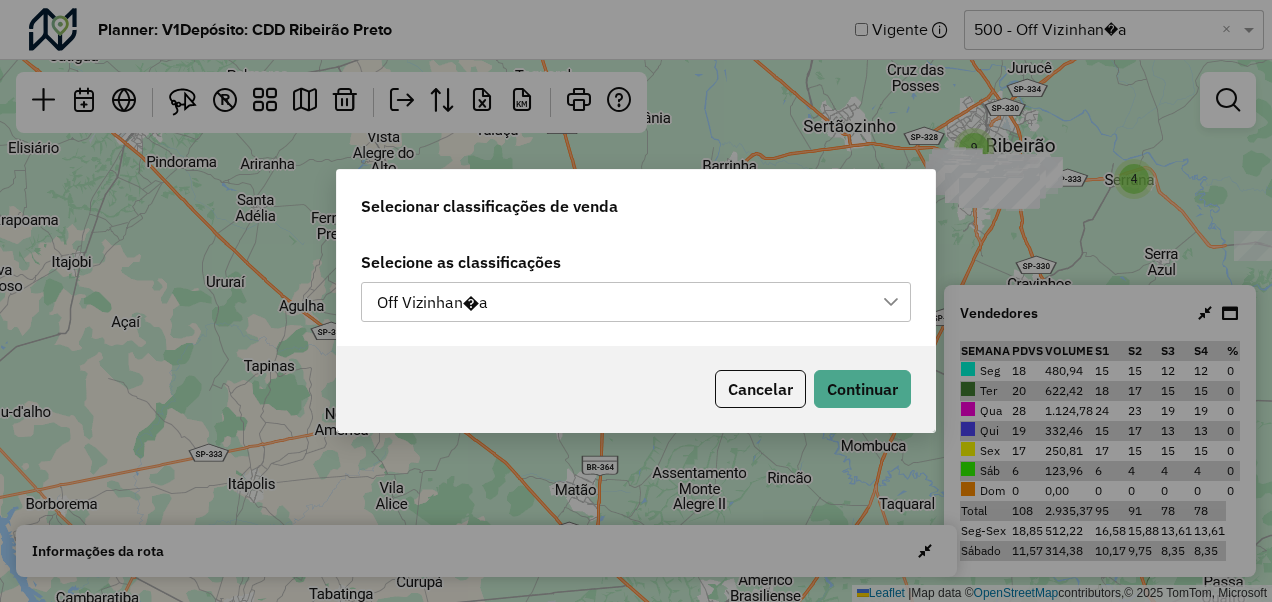 click on "Selecionar classificações de venda Selecione as classificações Off Vizinhana Cancelar Continuar" 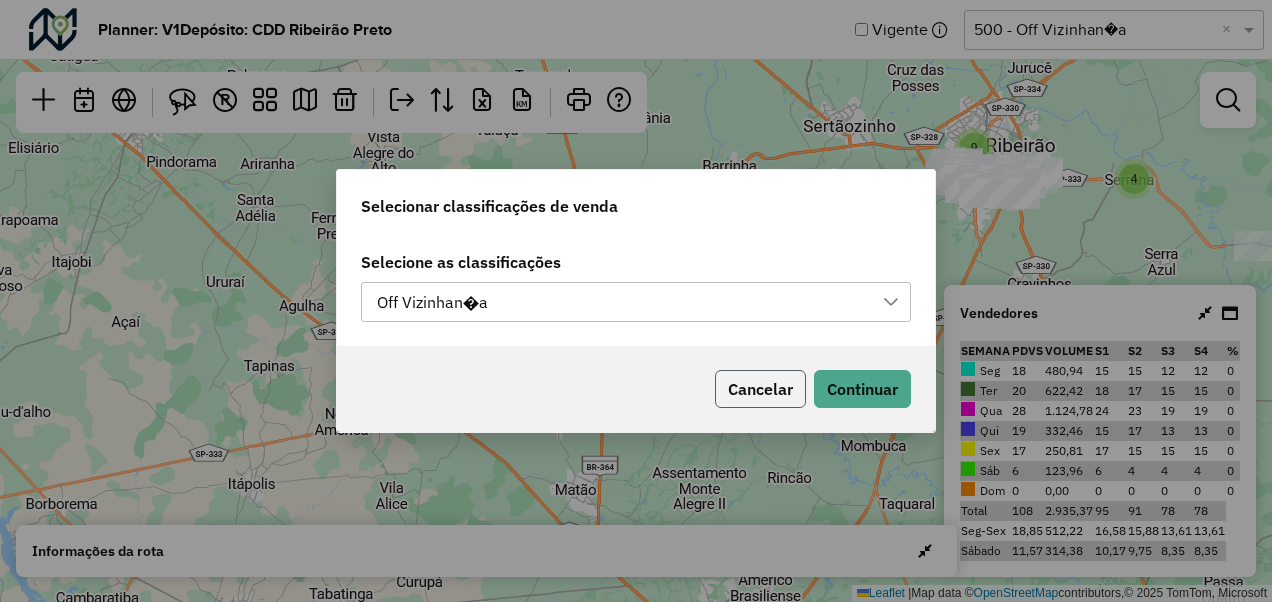 click on "Cancelar" 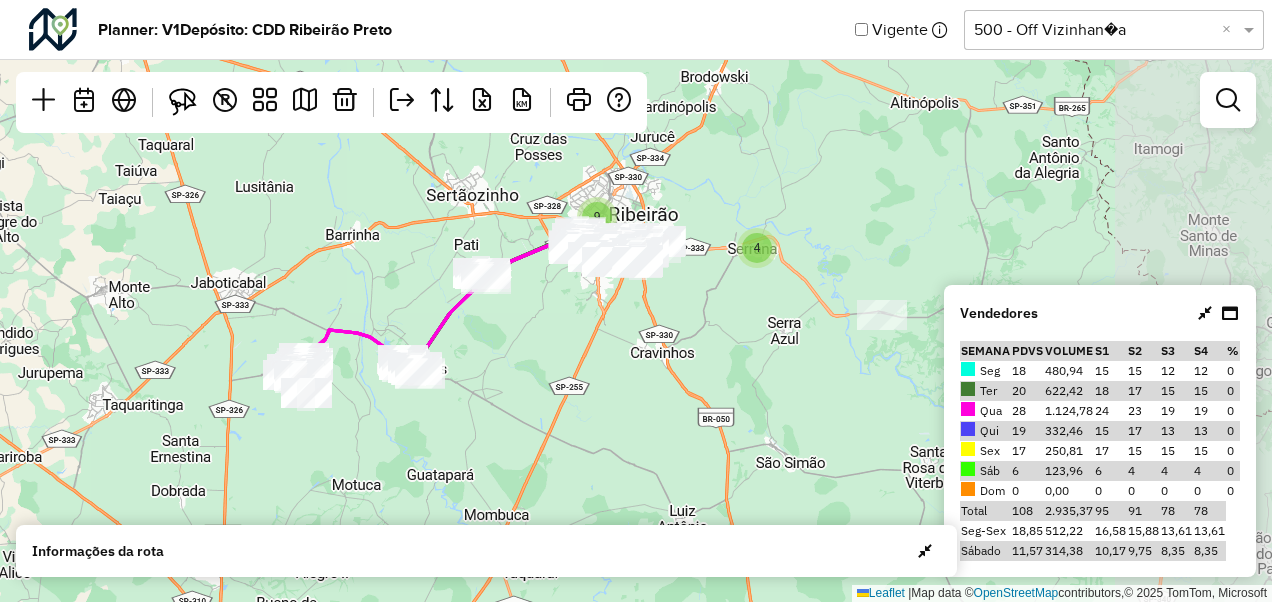 drag, startPoint x: 870, startPoint y: 274, endPoint x: 494, endPoint y: 341, distance: 381.92276 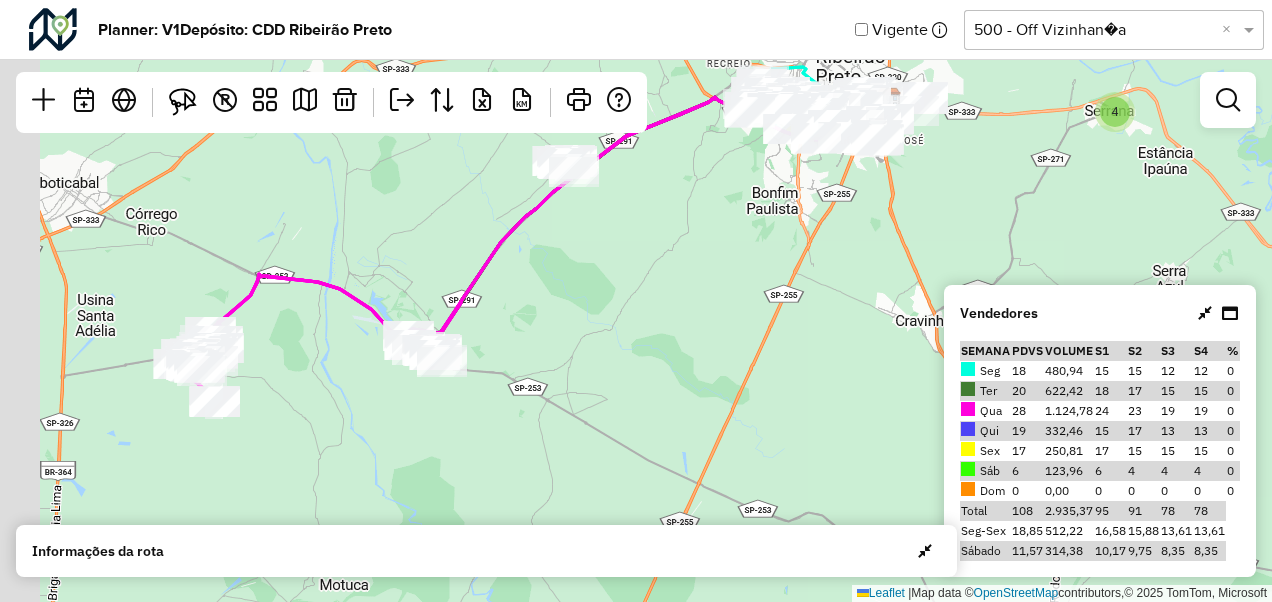 drag, startPoint x: 460, startPoint y: 440, endPoint x: 538, endPoint y: 401, distance: 87.20665 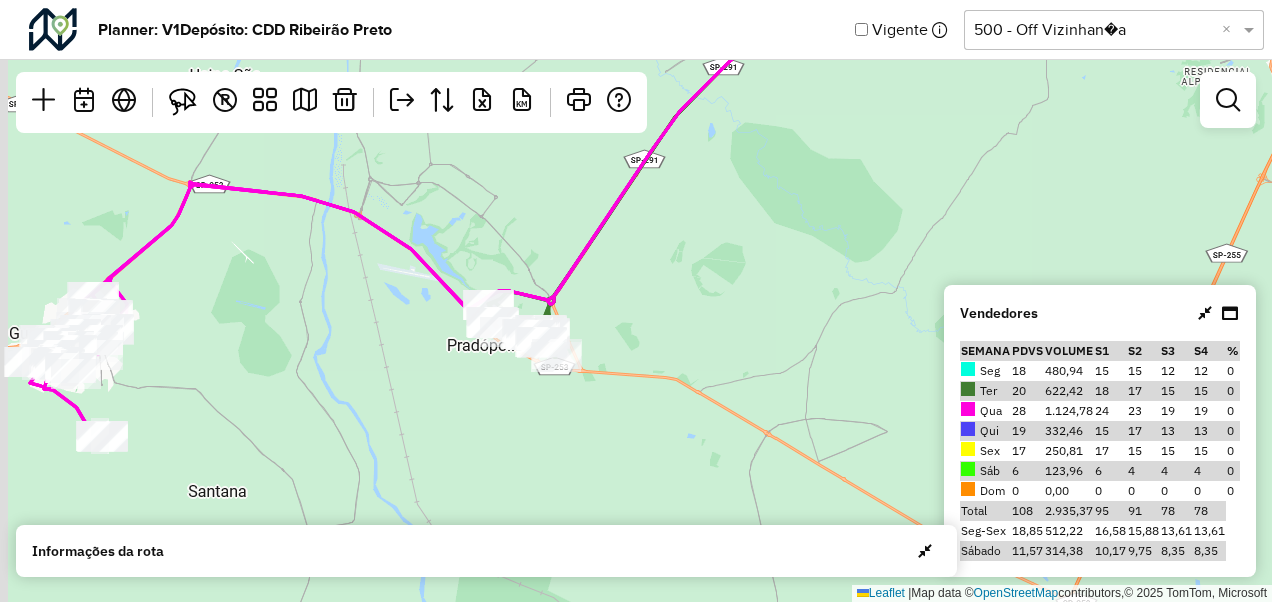 drag, startPoint x: 400, startPoint y: 367, endPoint x: 608, endPoint y: 397, distance: 210.15233 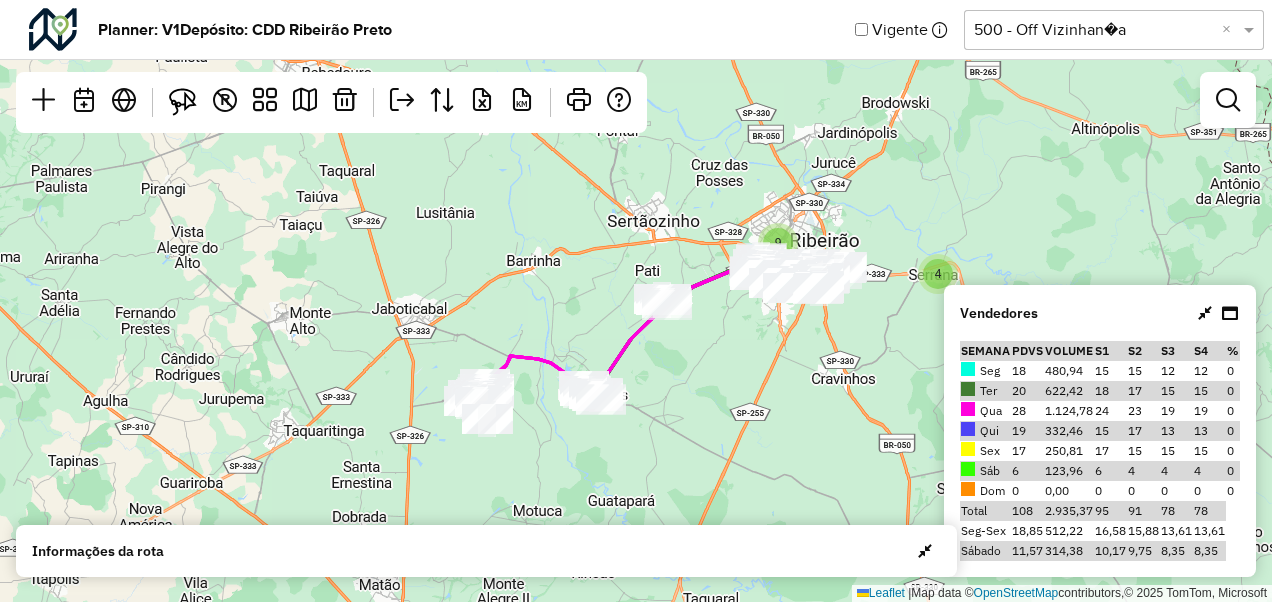 drag, startPoint x: 747, startPoint y: 316, endPoint x: 717, endPoint y: 318, distance: 30.066593 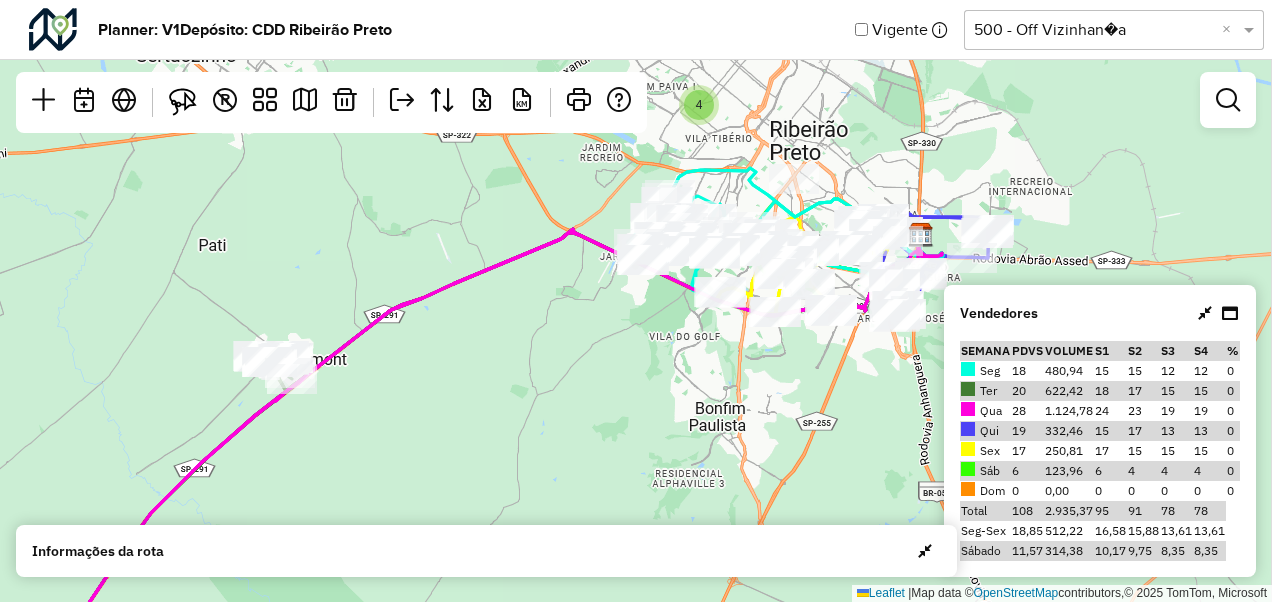 drag, startPoint x: 788, startPoint y: 328, endPoint x: 730, endPoint y: 350, distance: 62.03225 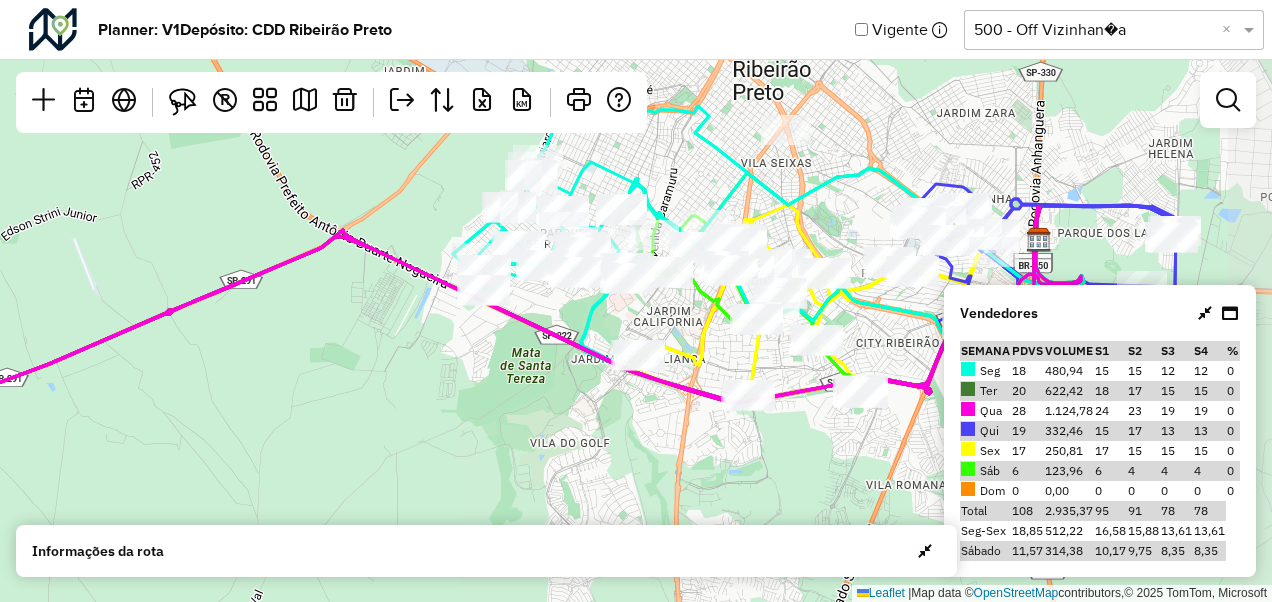 drag, startPoint x: 628, startPoint y: 414, endPoint x: 523, endPoint y: 373, distance: 112.720894 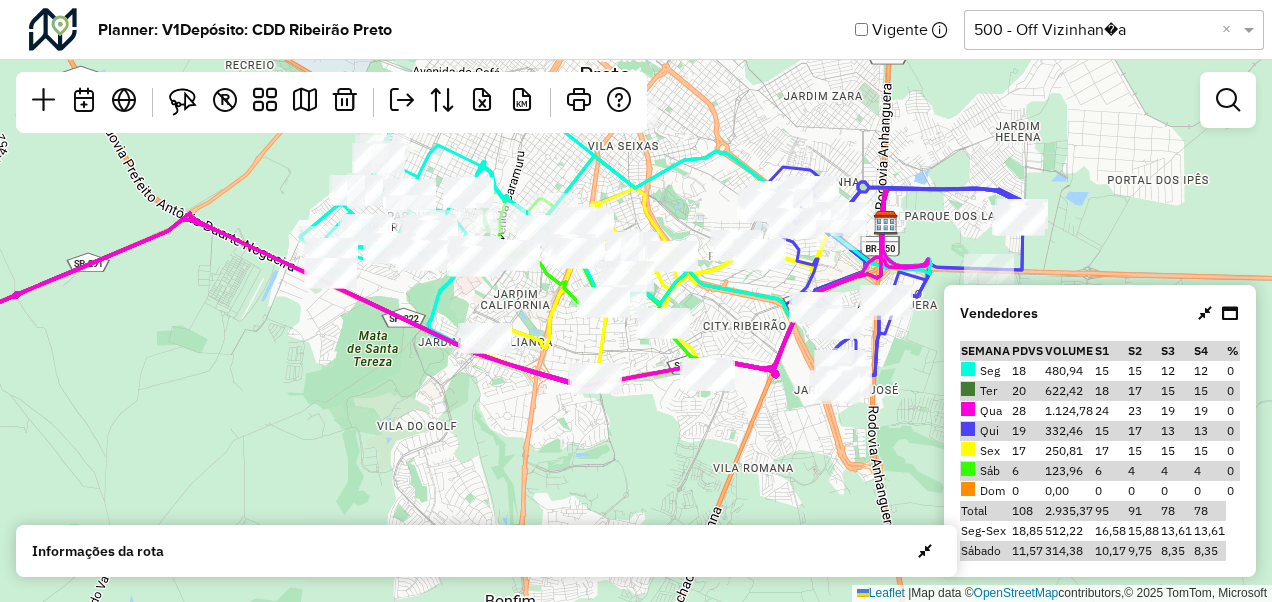 drag, startPoint x: 803, startPoint y: 438, endPoint x: 650, endPoint y: 421, distance: 153.94154 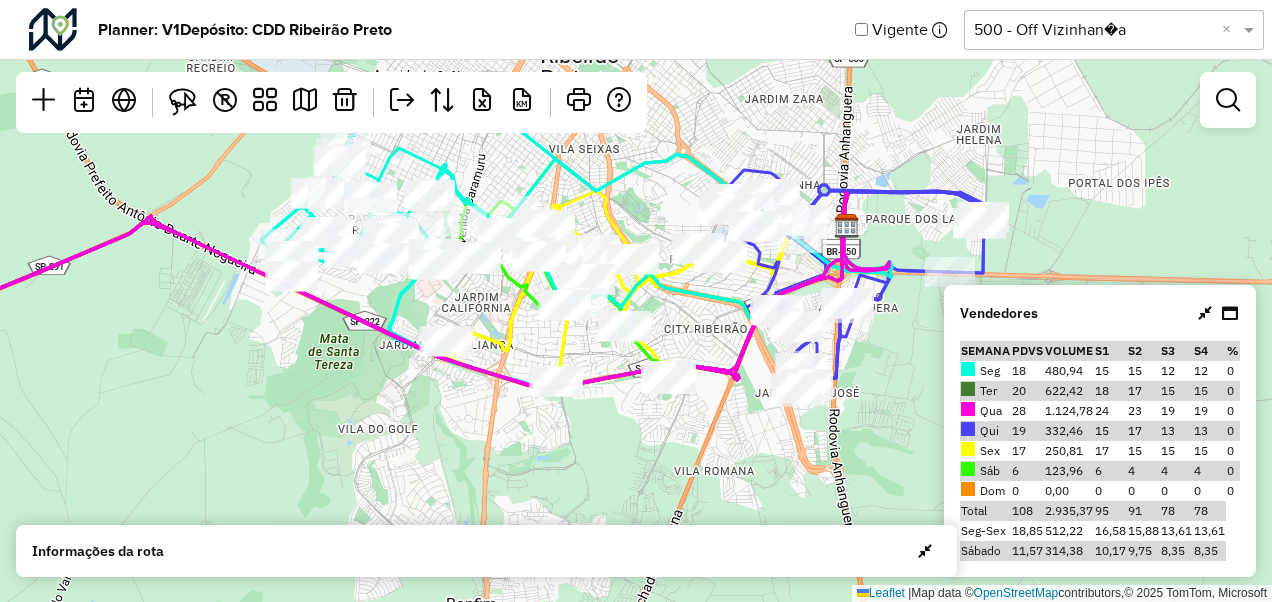 drag, startPoint x: 744, startPoint y: 413, endPoint x: 708, endPoint y: 416, distance: 36.124783 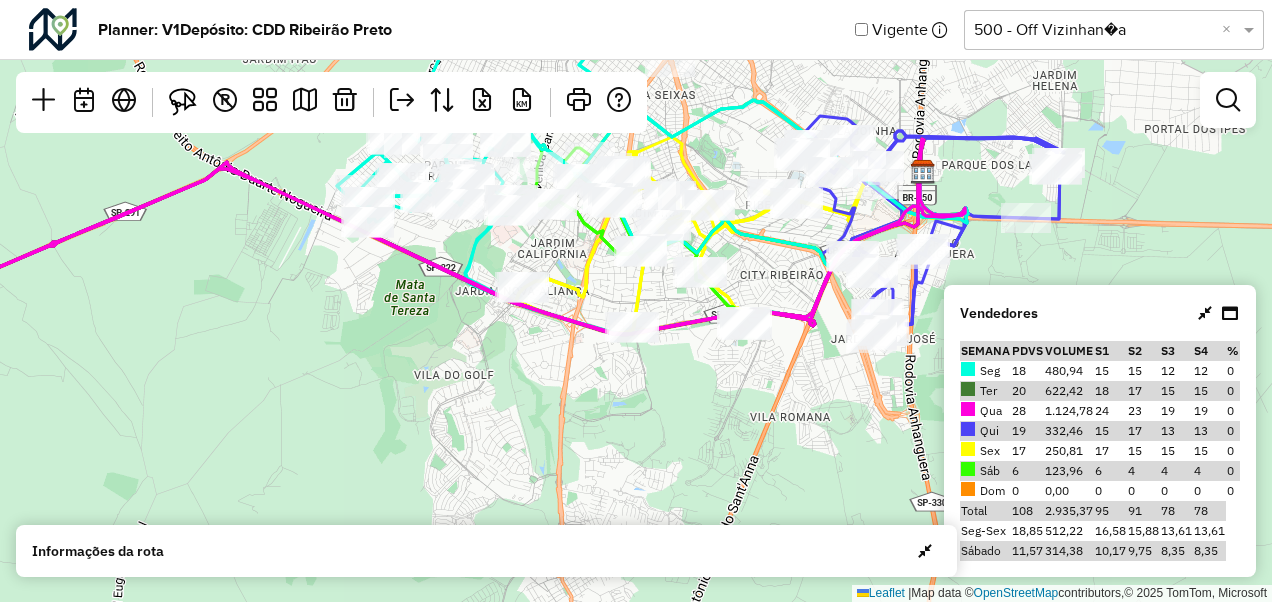 drag, startPoint x: 771, startPoint y: 478, endPoint x: 846, endPoint y: 424, distance: 92.417534 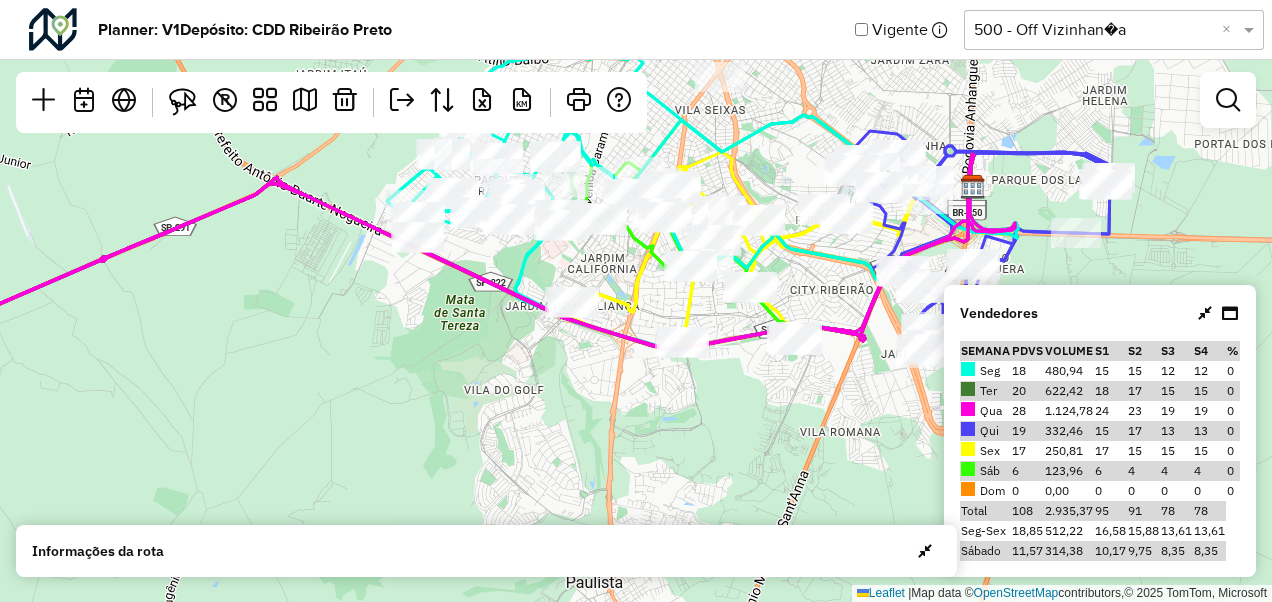 drag, startPoint x: 494, startPoint y: 411, endPoint x: 582, endPoint y: 433, distance: 90.70832 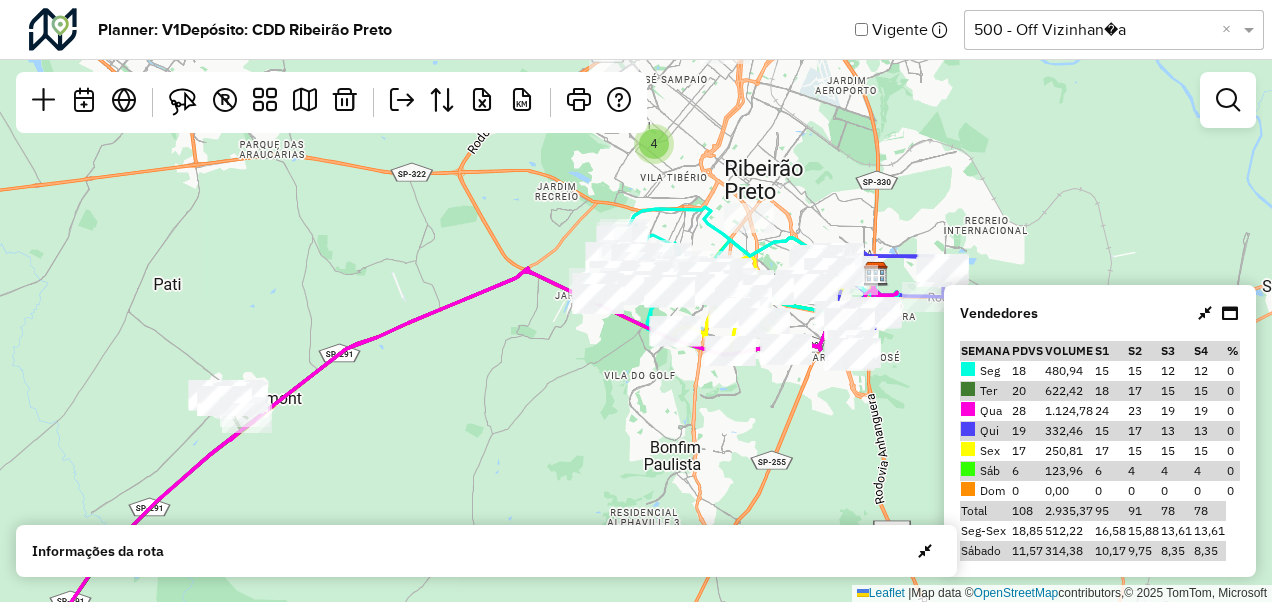 drag, startPoint x: 362, startPoint y: 422, endPoint x: 553, endPoint y: 308, distance: 222.43427 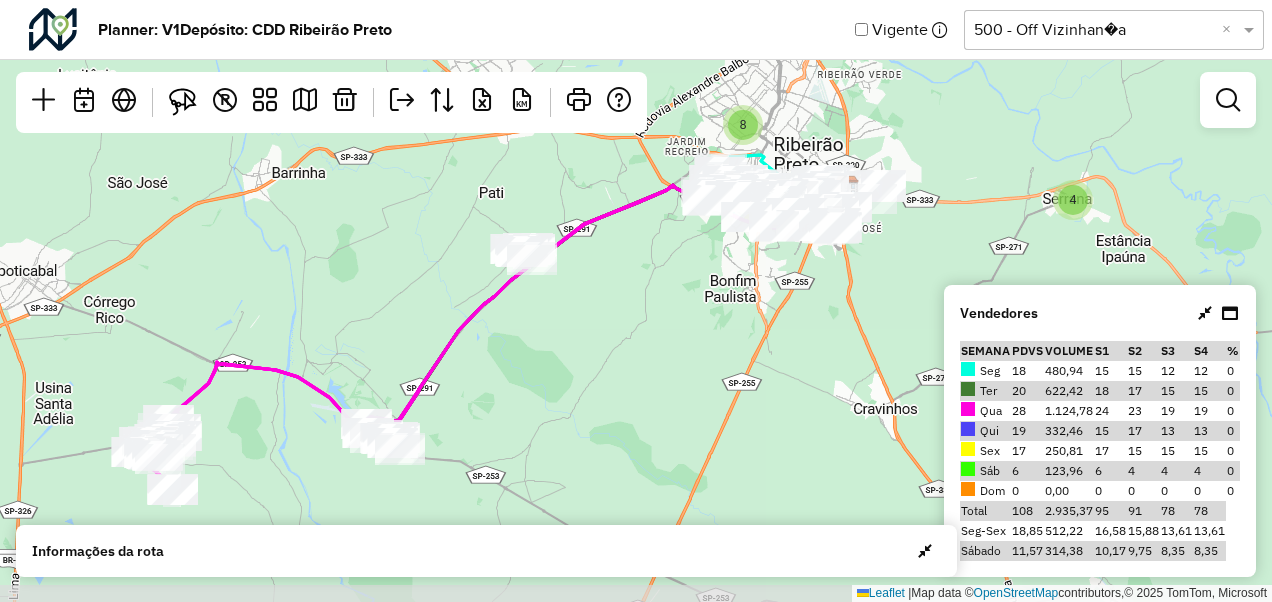 drag, startPoint x: 188, startPoint y: 369, endPoint x: 329, endPoint y: 309, distance: 153.2351 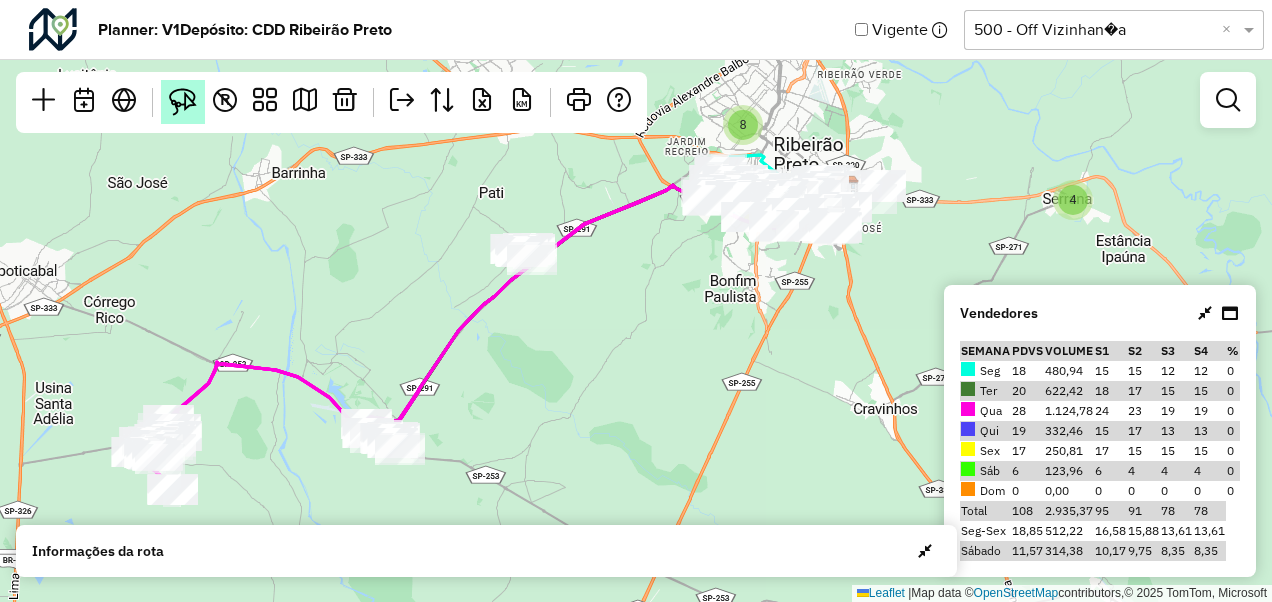 click at bounding box center [183, 102] 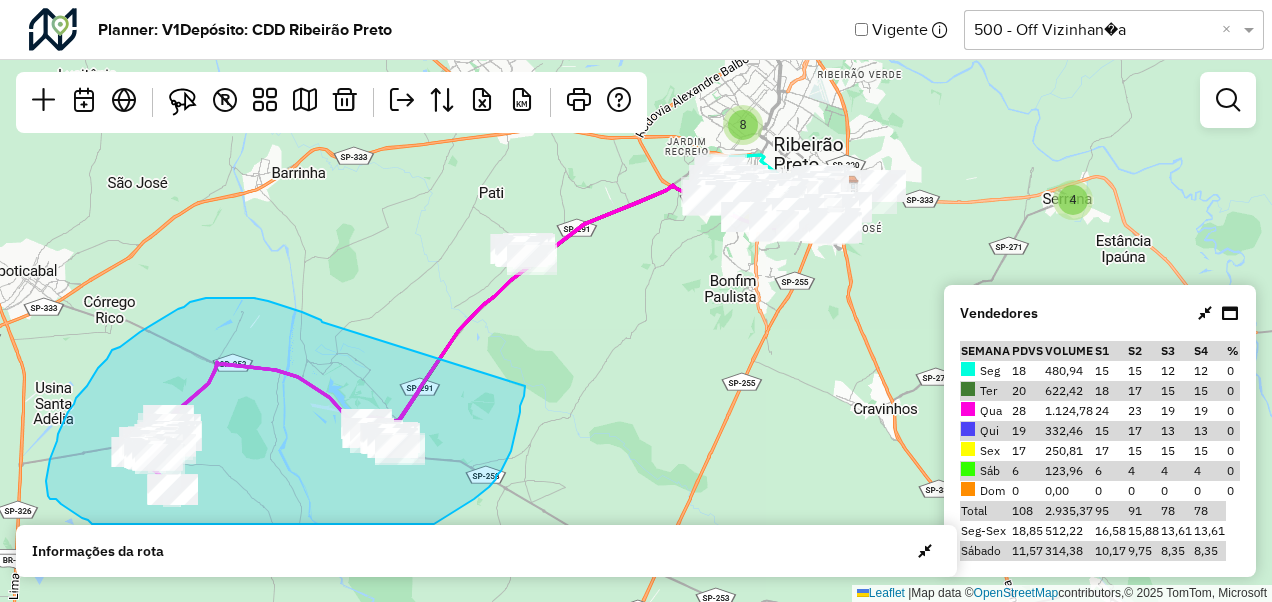 drag, startPoint x: 321, startPoint y: 320, endPoint x: 525, endPoint y: 386, distance: 214.41083 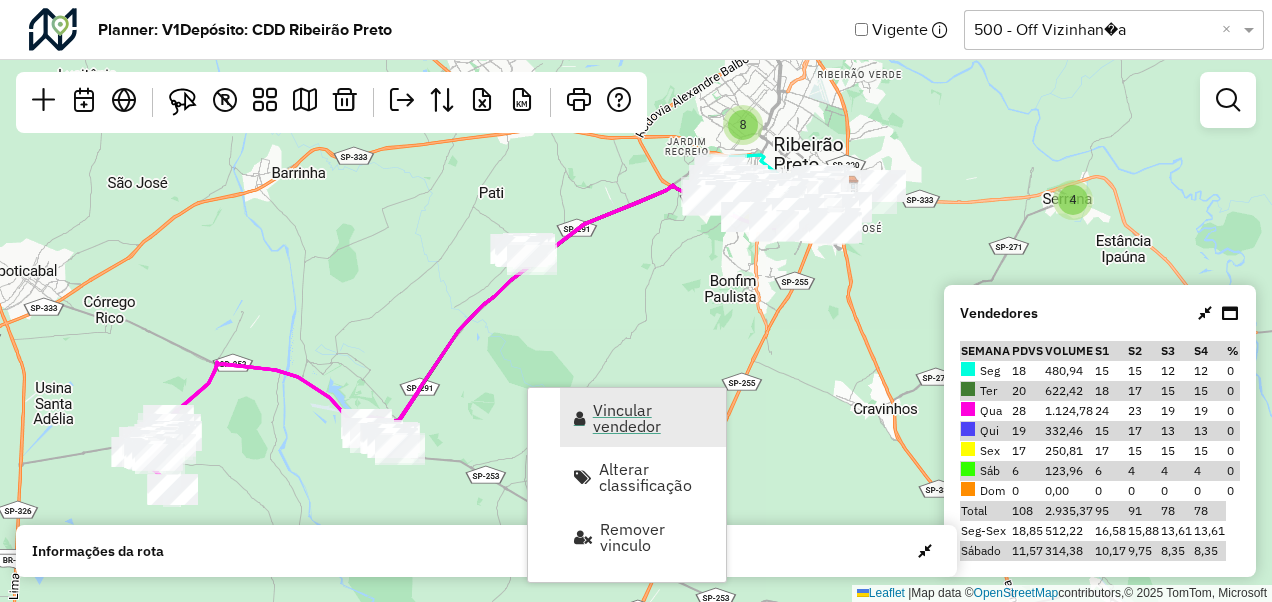 click on "Vincular vendedor" at bounding box center (653, 418) 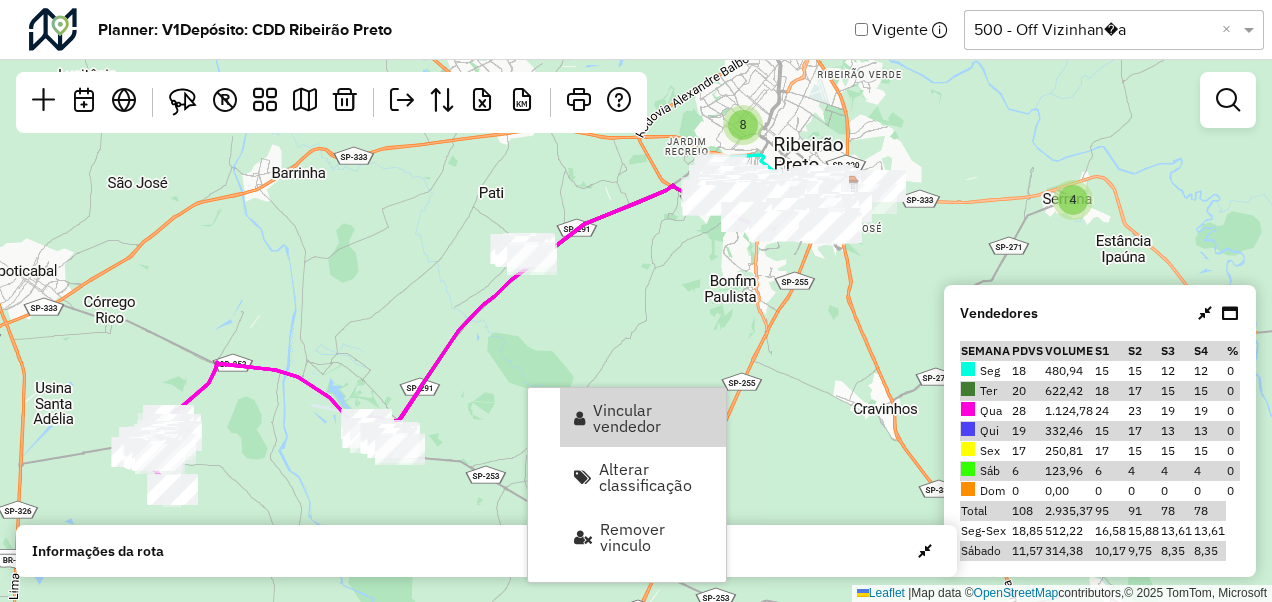 select on "*********" 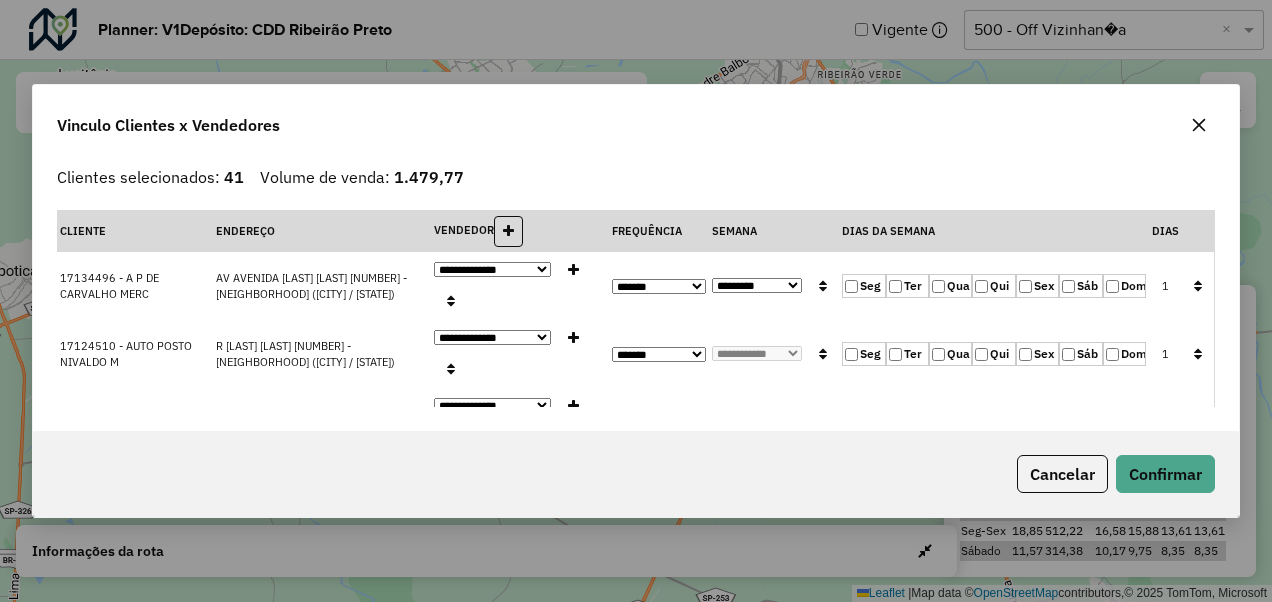 click 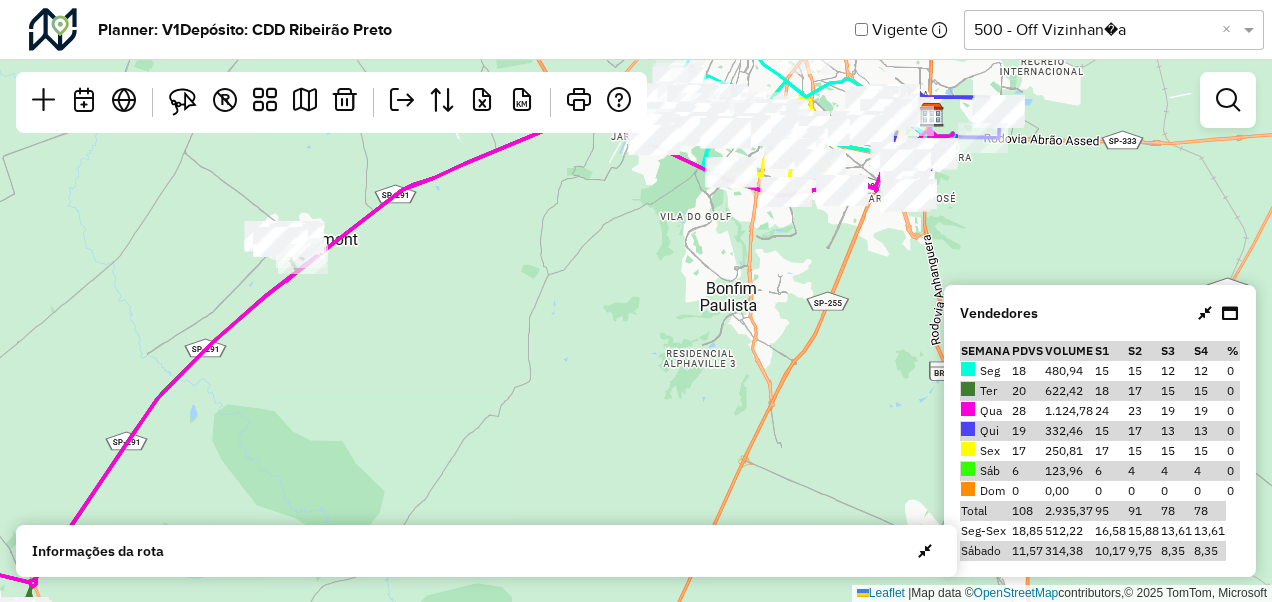 drag, startPoint x: 774, startPoint y: 213, endPoint x: 1092, endPoint y: 255, distance: 320.7616 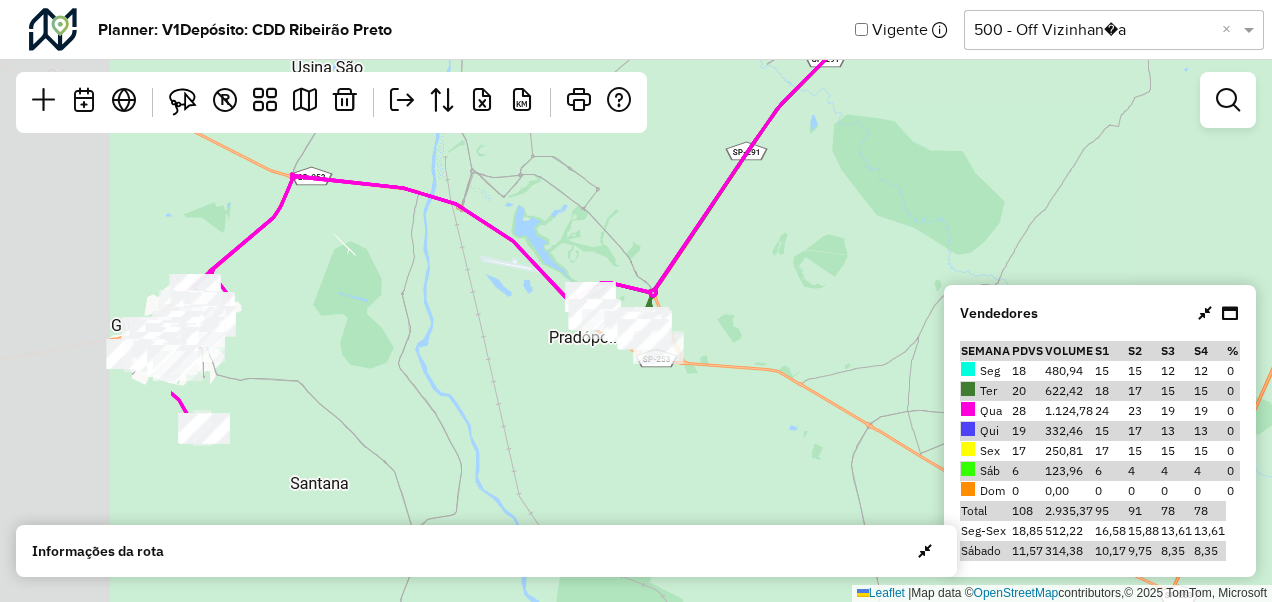 drag, startPoint x: 582, startPoint y: 393, endPoint x: 880, endPoint y: 157, distance: 380.13156 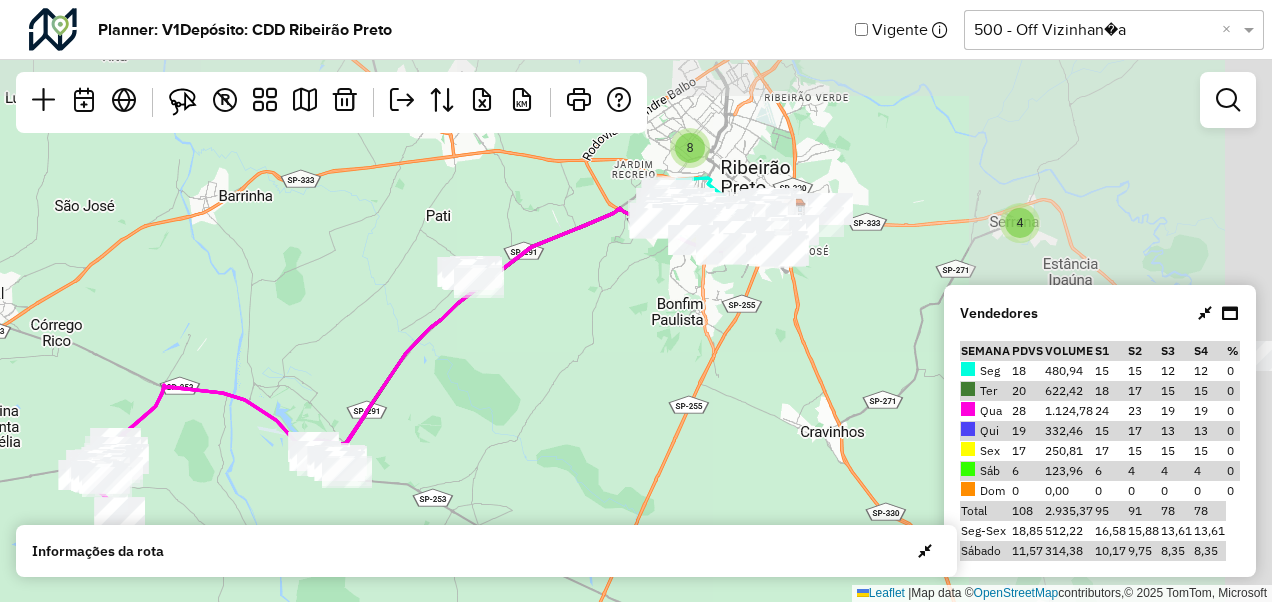 drag, startPoint x: 899, startPoint y: 259, endPoint x: 639, endPoint y: 406, distance: 298.67877 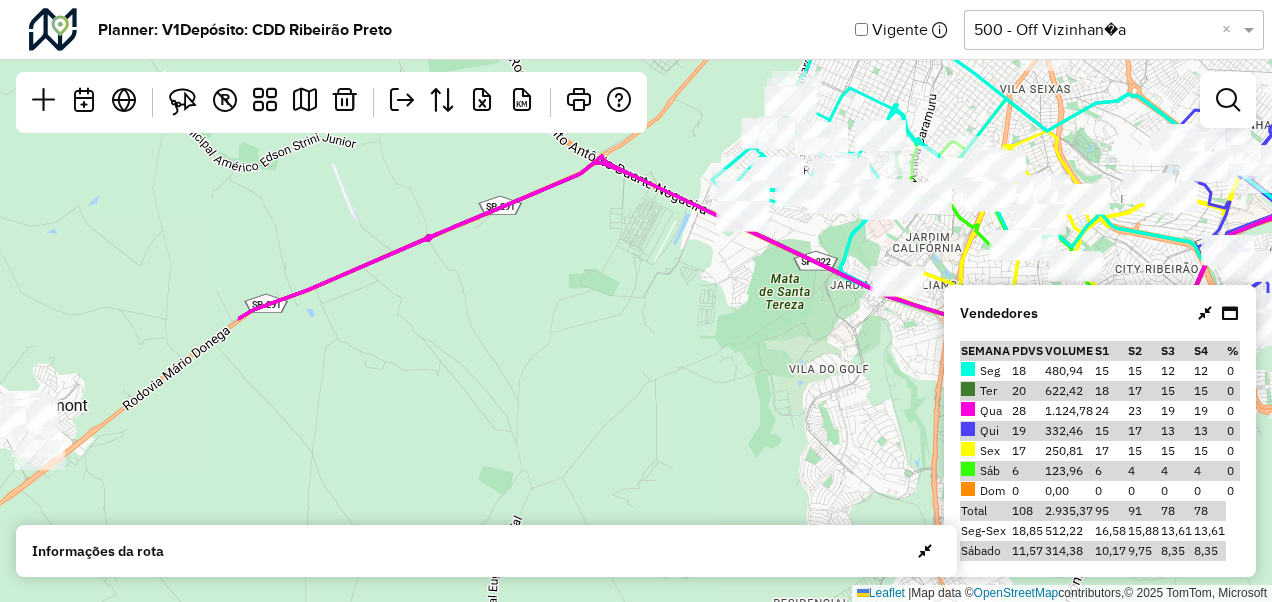 drag, startPoint x: 441, startPoint y: 478, endPoint x: 806, endPoint y: 242, distance: 434.65042 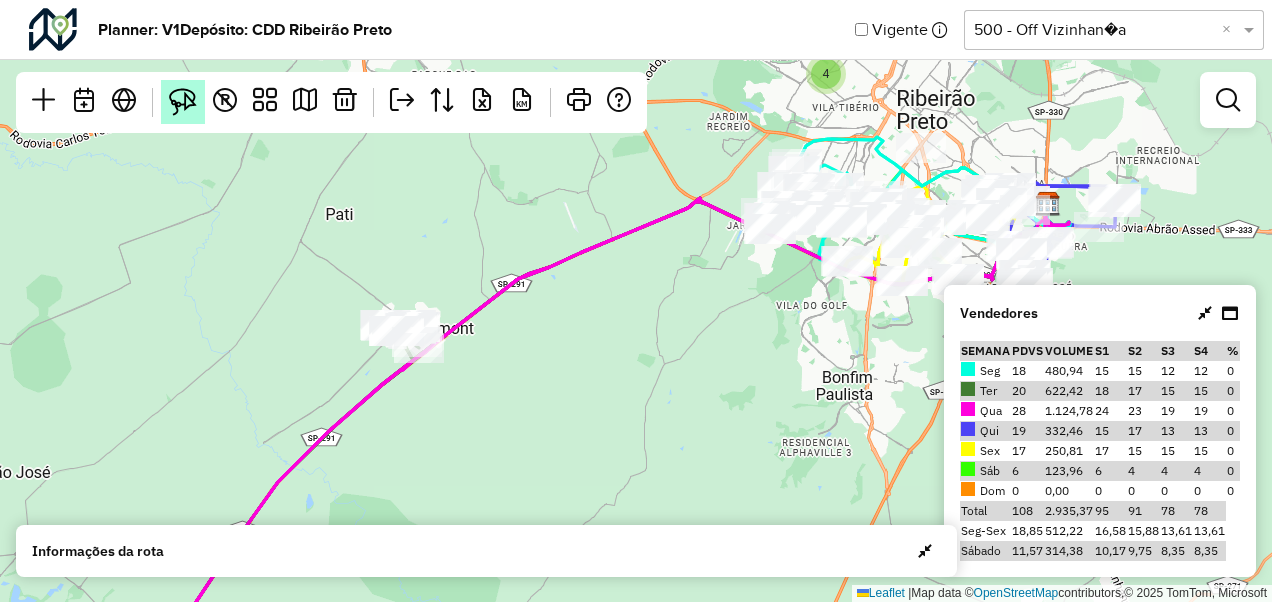 click at bounding box center [183, 102] 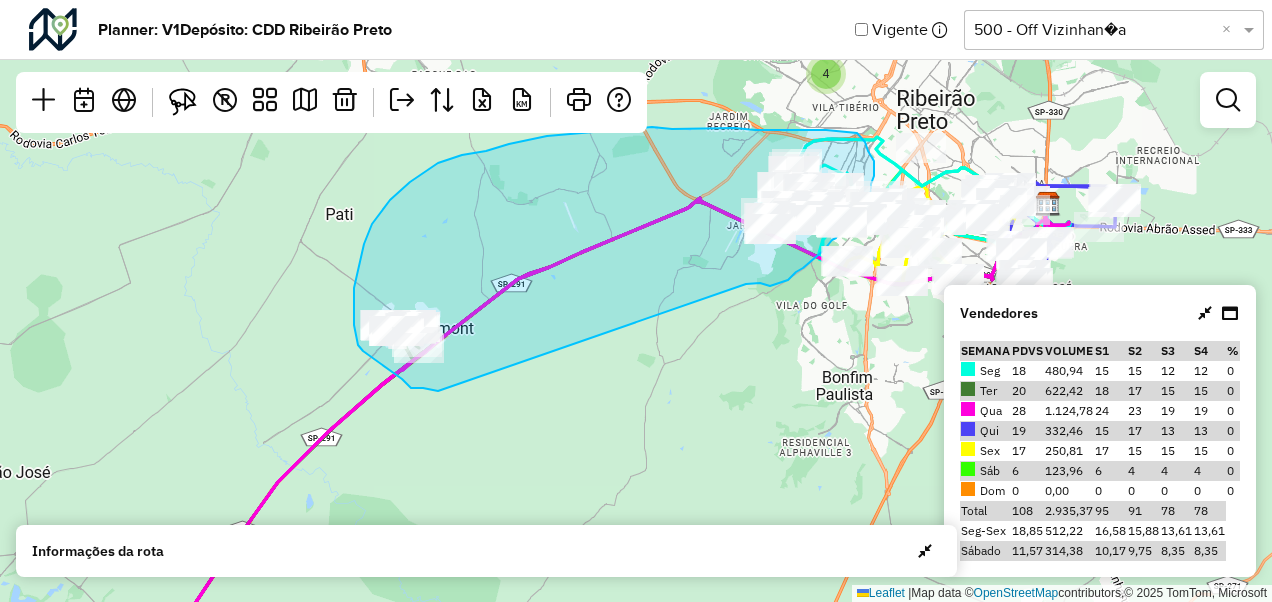 drag, startPoint x: 438, startPoint y: 391, endPoint x: 746, endPoint y: 284, distance: 326.05673 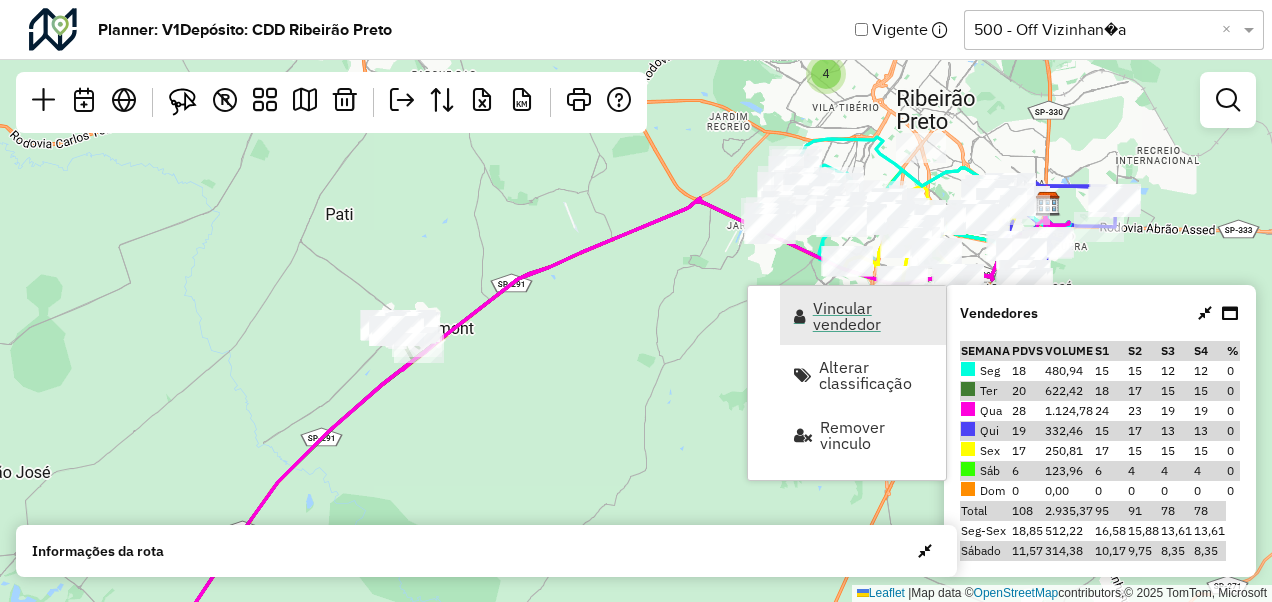 click on "Vincular vendedor" at bounding box center [863, 315] 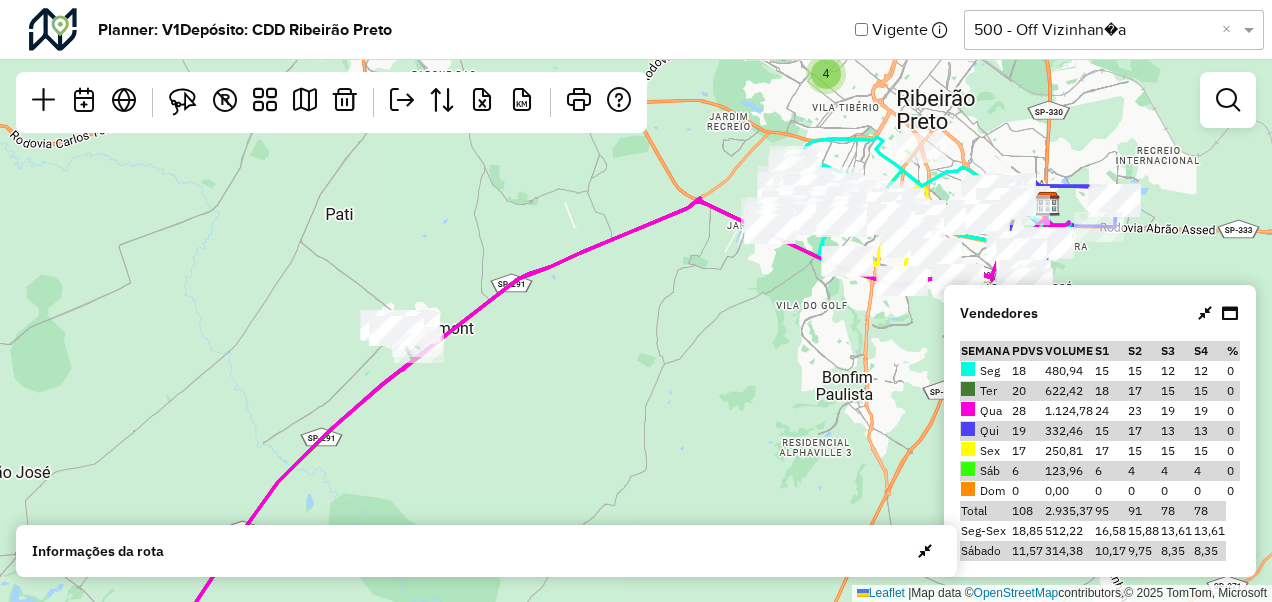 select on "*********" 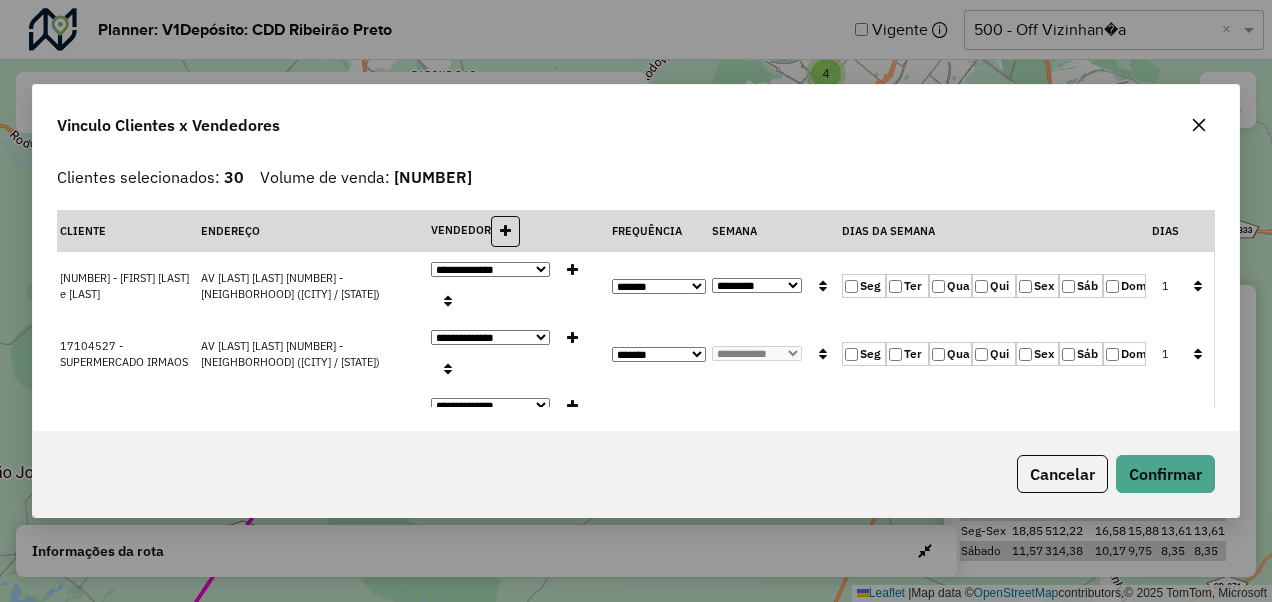 click 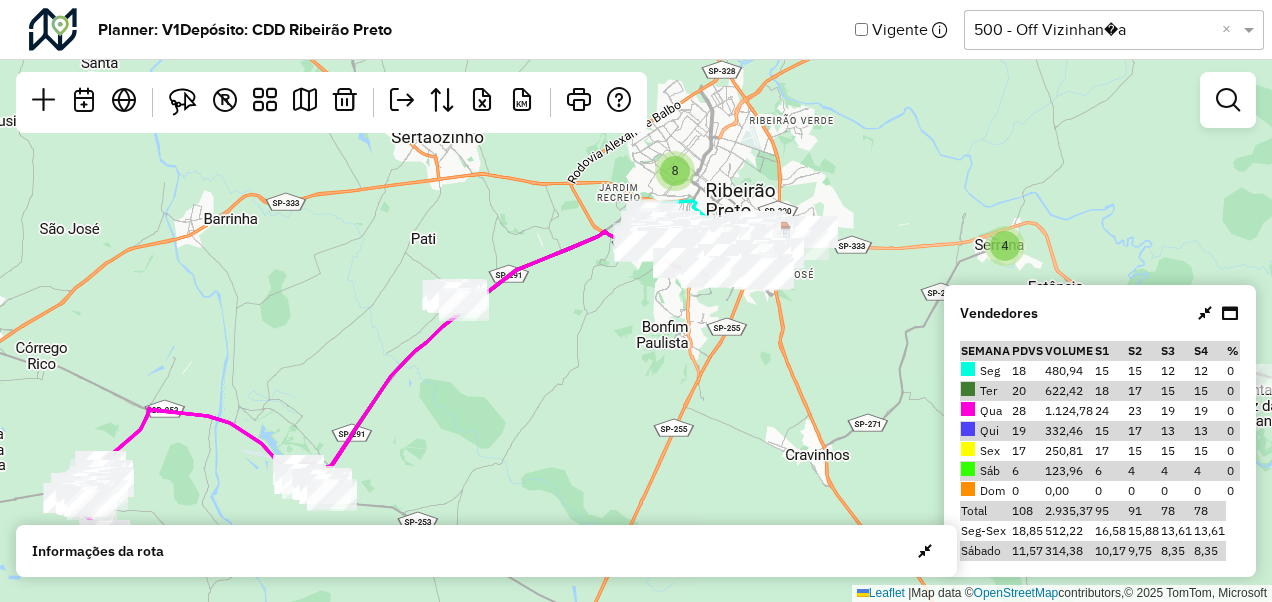 drag, startPoint x: 691, startPoint y: 333, endPoint x: 609, endPoint y: 312, distance: 84.646324 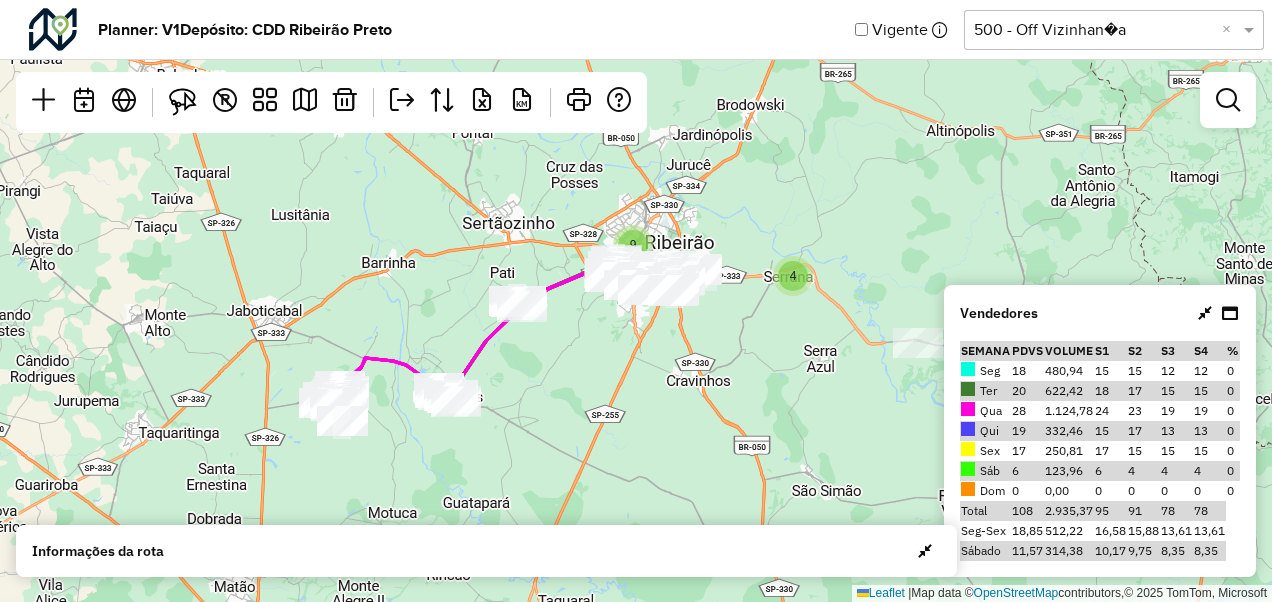 drag, startPoint x: 791, startPoint y: 343, endPoint x: 706, endPoint y: 327, distance: 86.492775 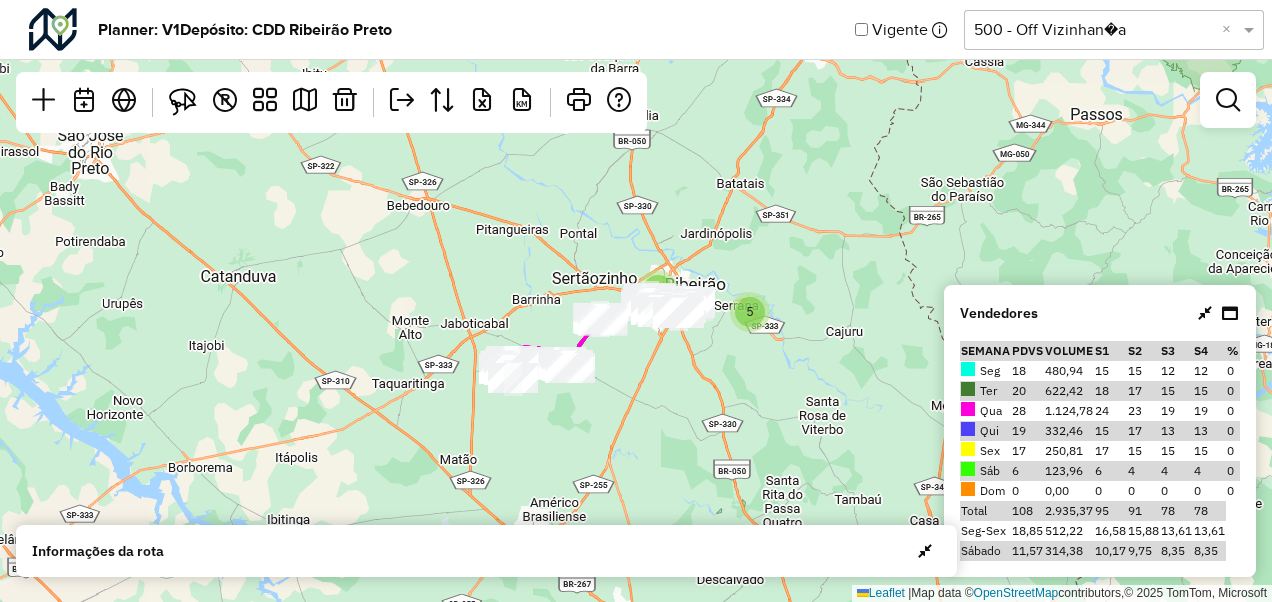 drag, startPoint x: 674, startPoint y: 416, endPoint x: 721, endPoint y: 425, distance: 47.853943 